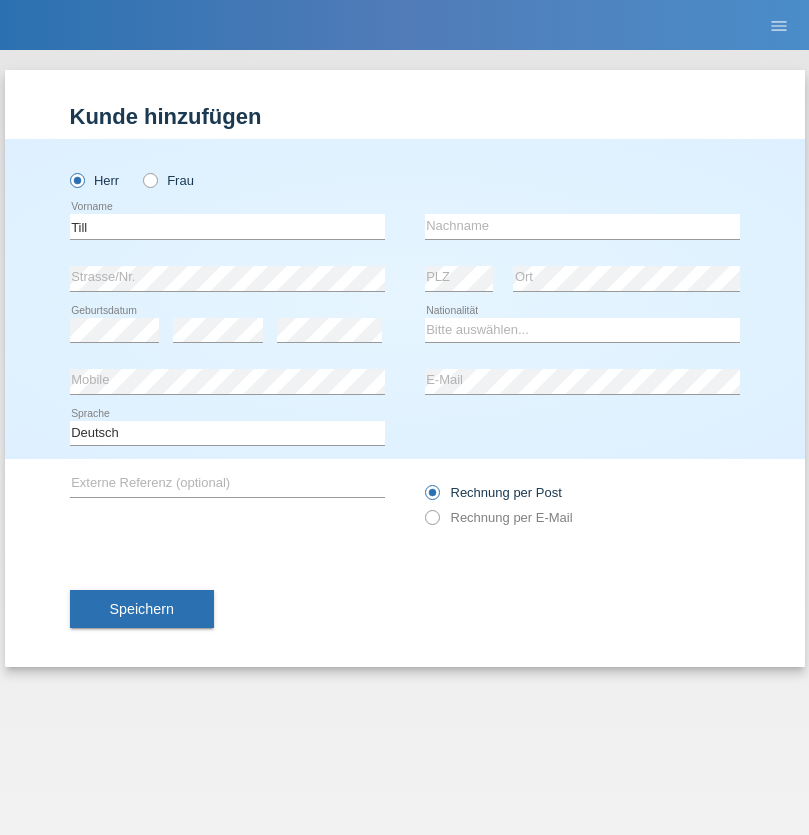 scroll, scrollTop: 0, scrollLeft: 0, axis: both 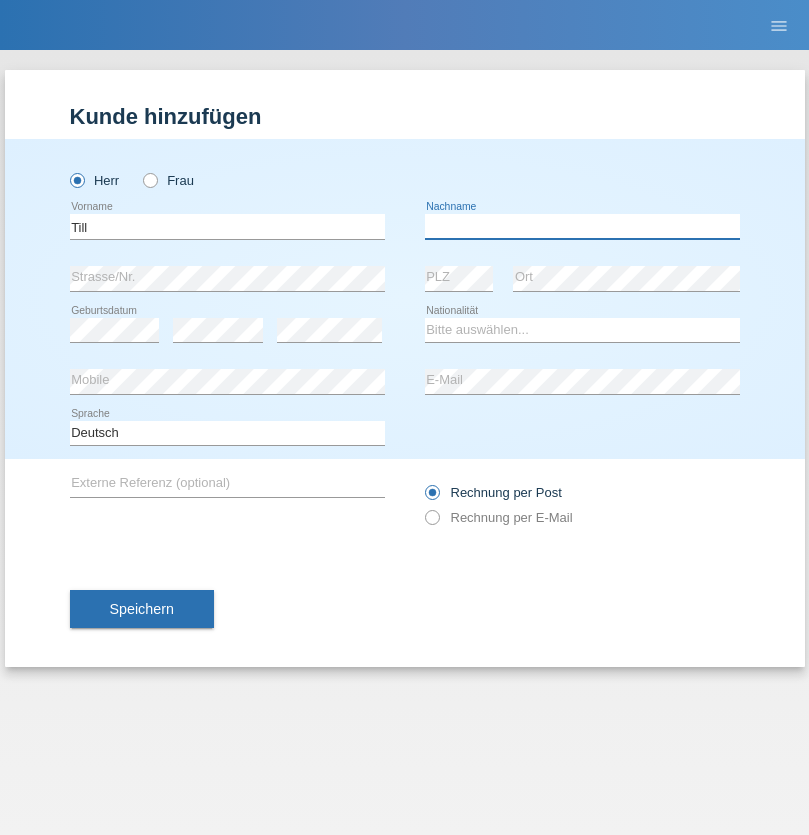 click at bounding box center [582, 226] 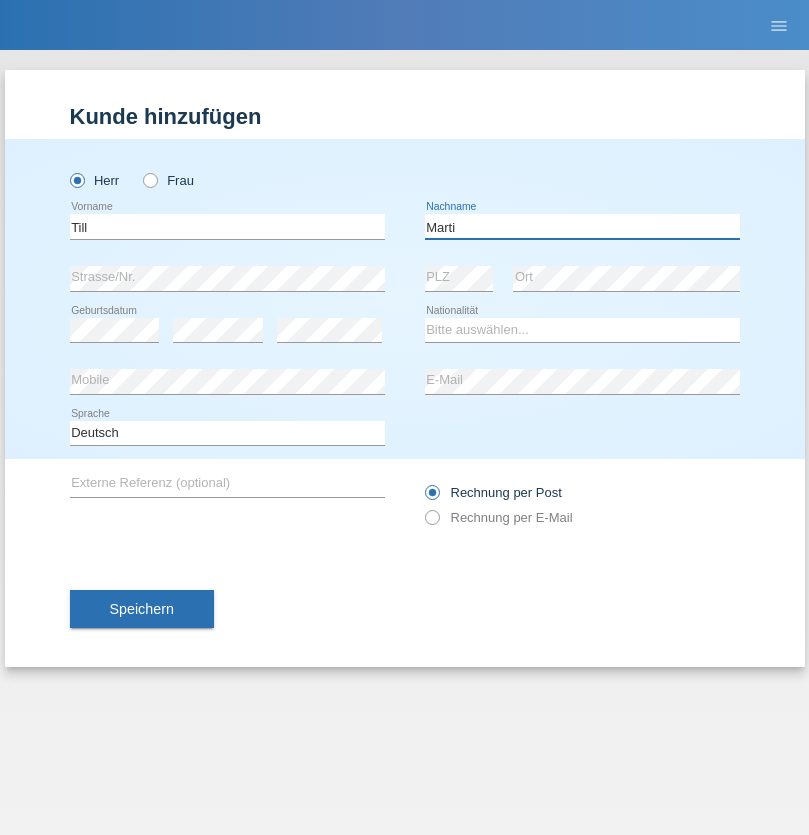 type on "Marti" 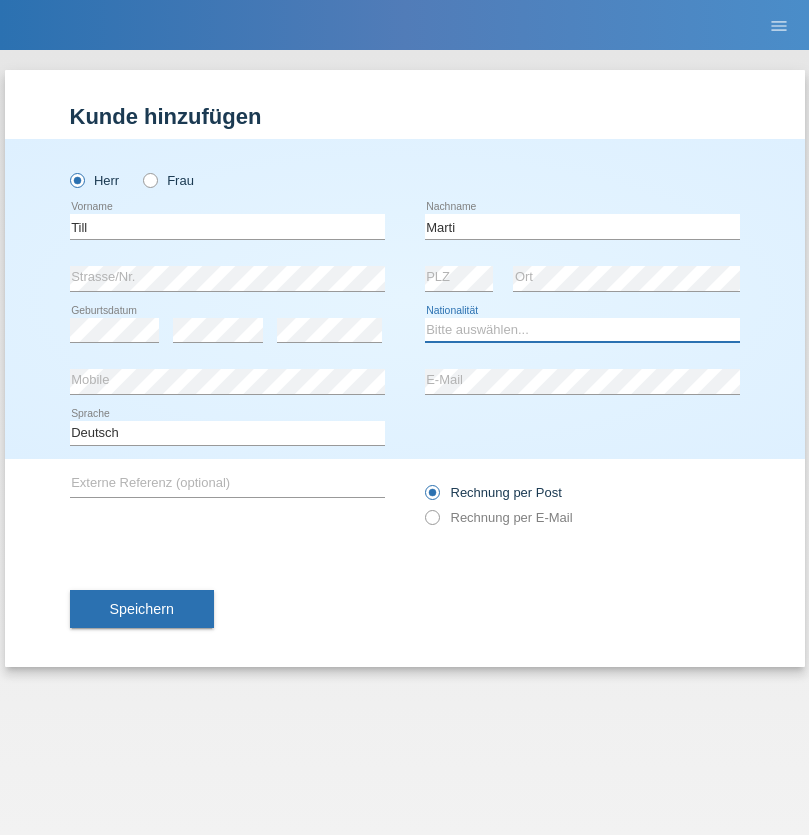 select on "CH" 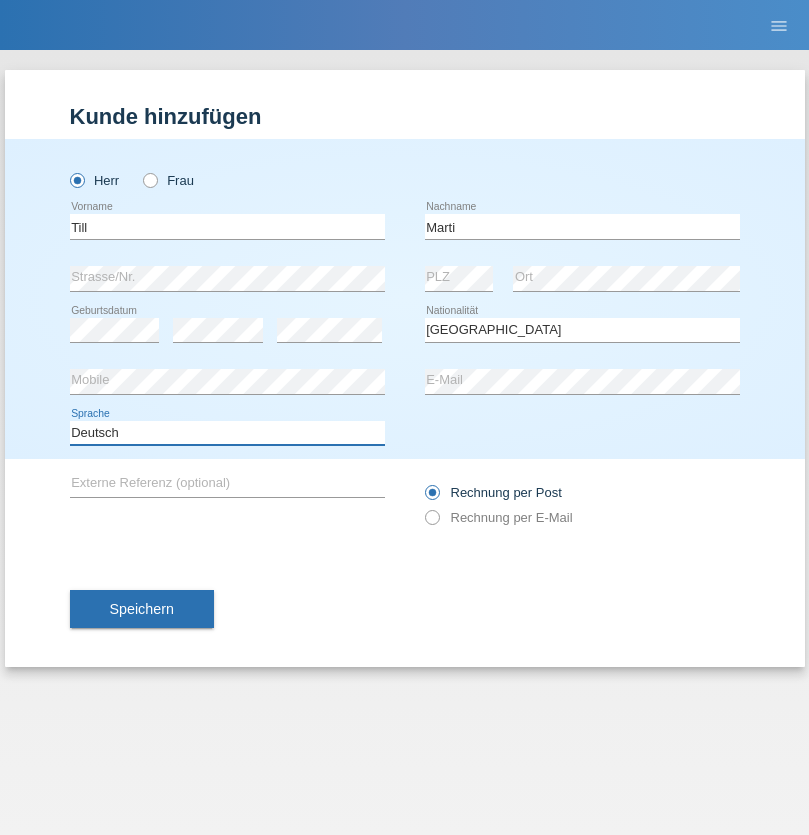 select on "en" 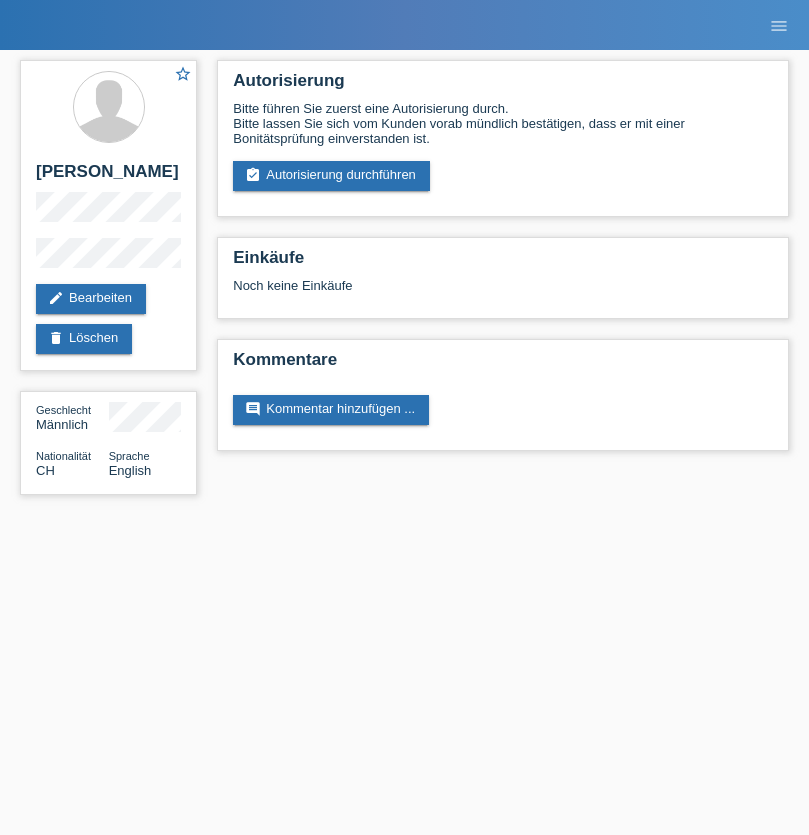 scroll, scrollTop: 0, scrollLeft: 0, axis: both 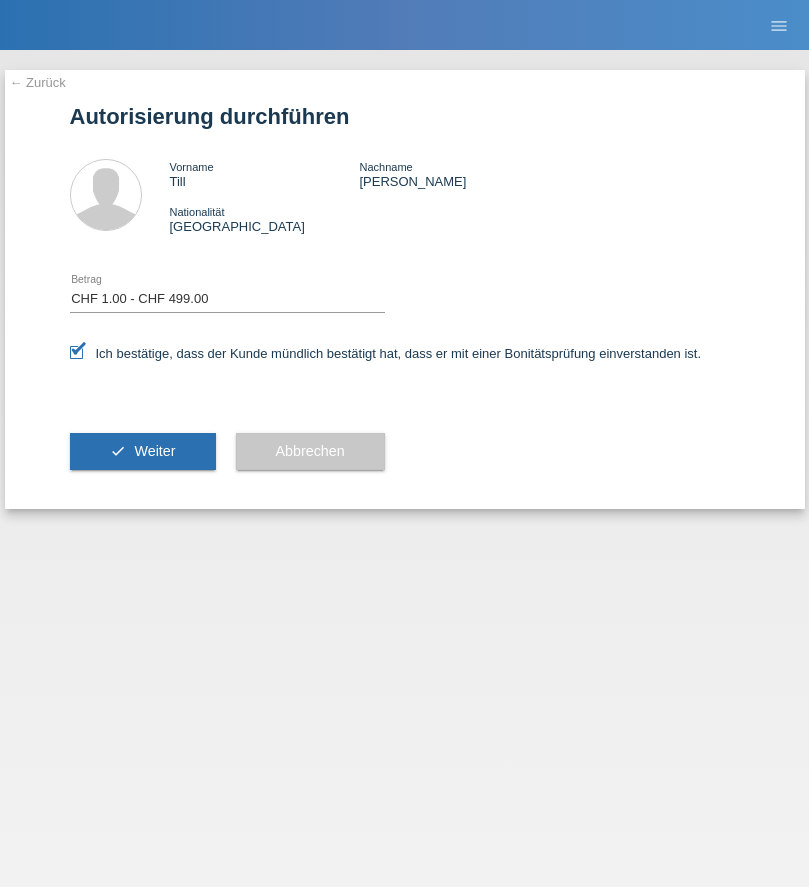 select on "1" 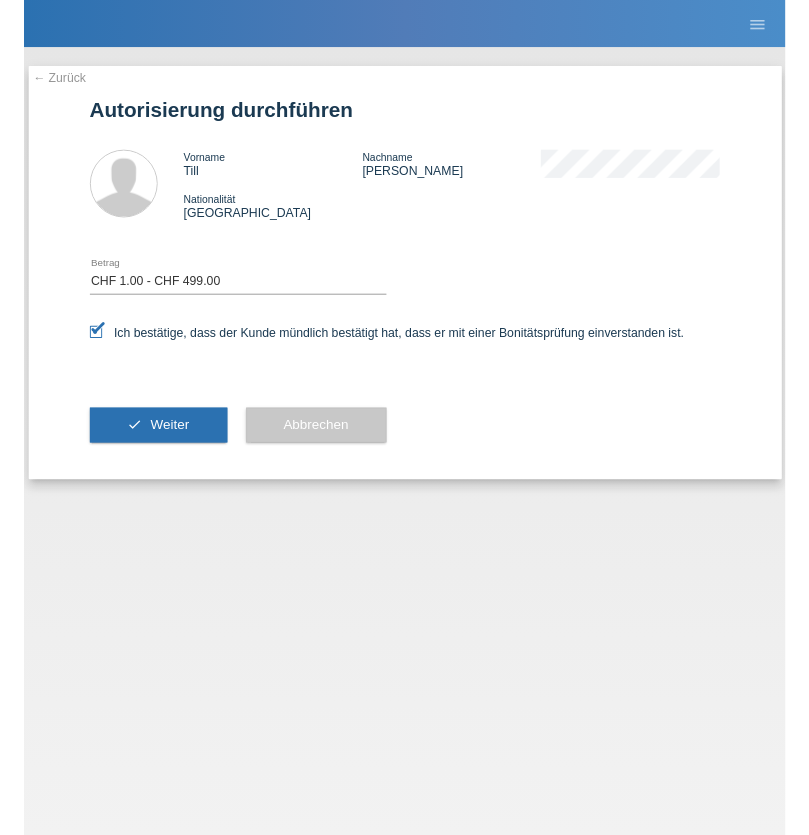 scroll, scrollTop: 0, scrollLeft: 0, axis: both 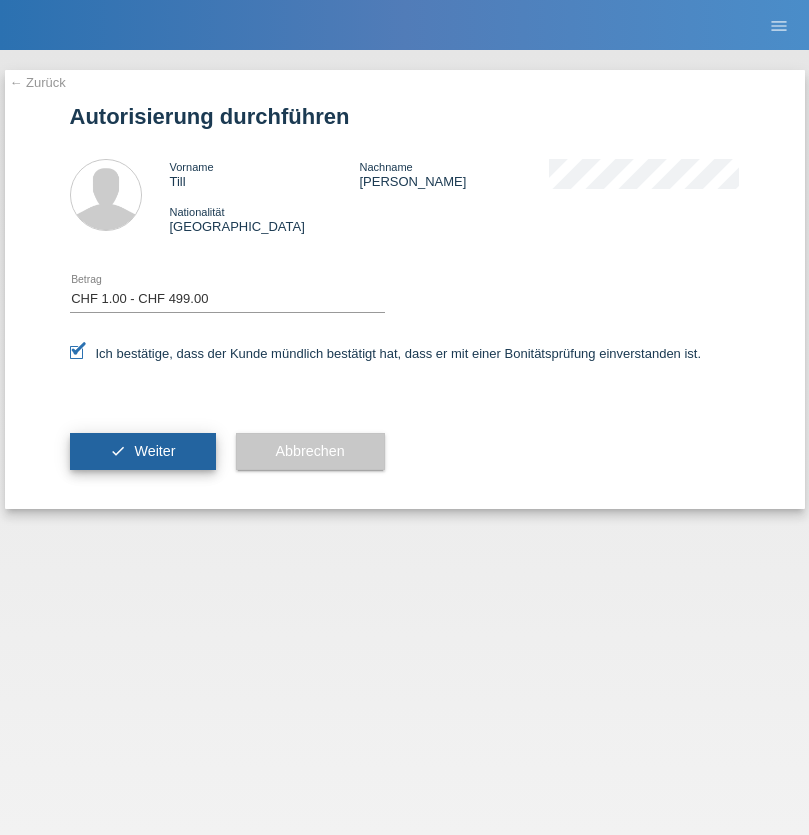 click on "Weiter" at bounding box center [154, 451] 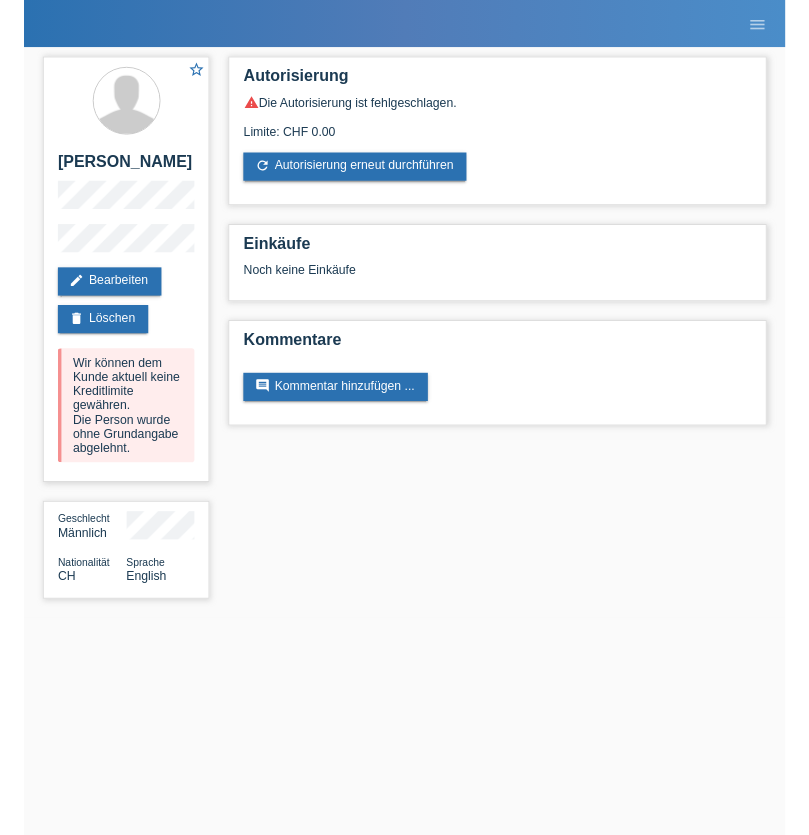 scroll, scrollTop: 0, scrollLeft: 0, axis: both 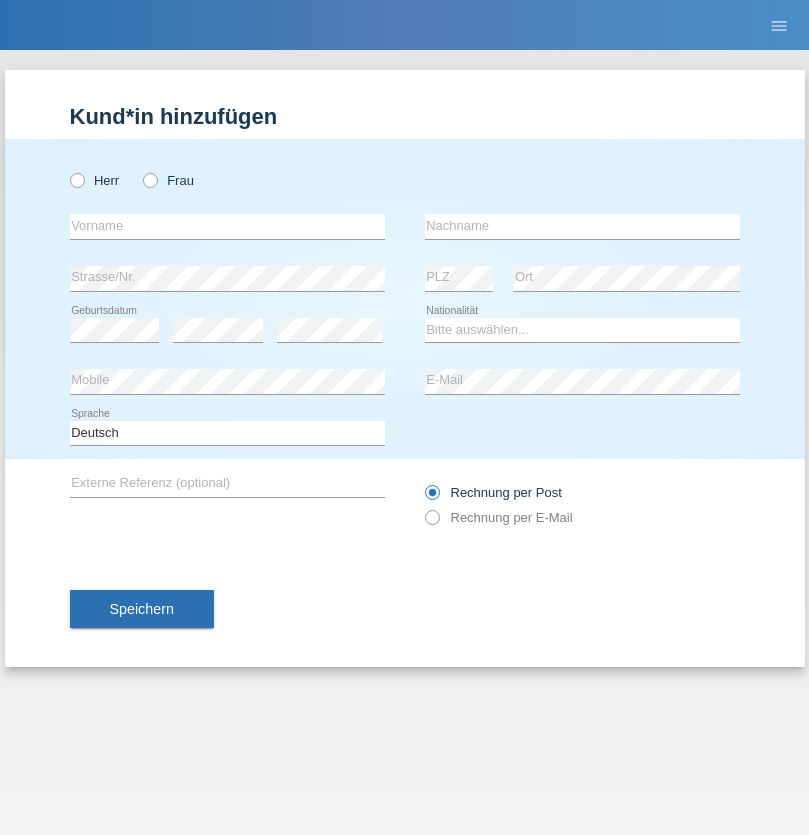 radio on "true" 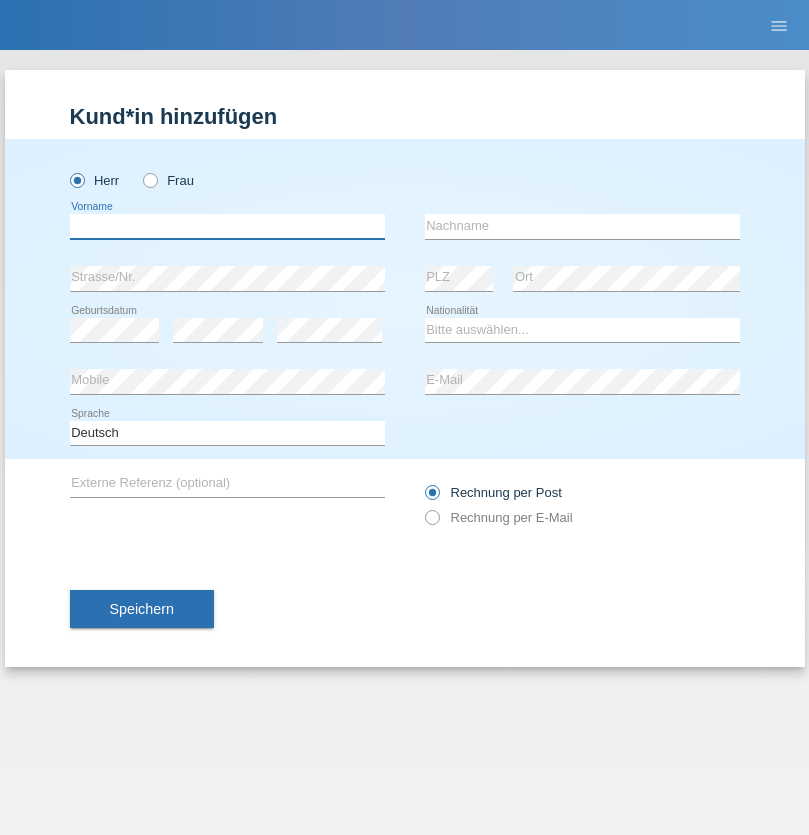 click at bounding box center (227, 226) 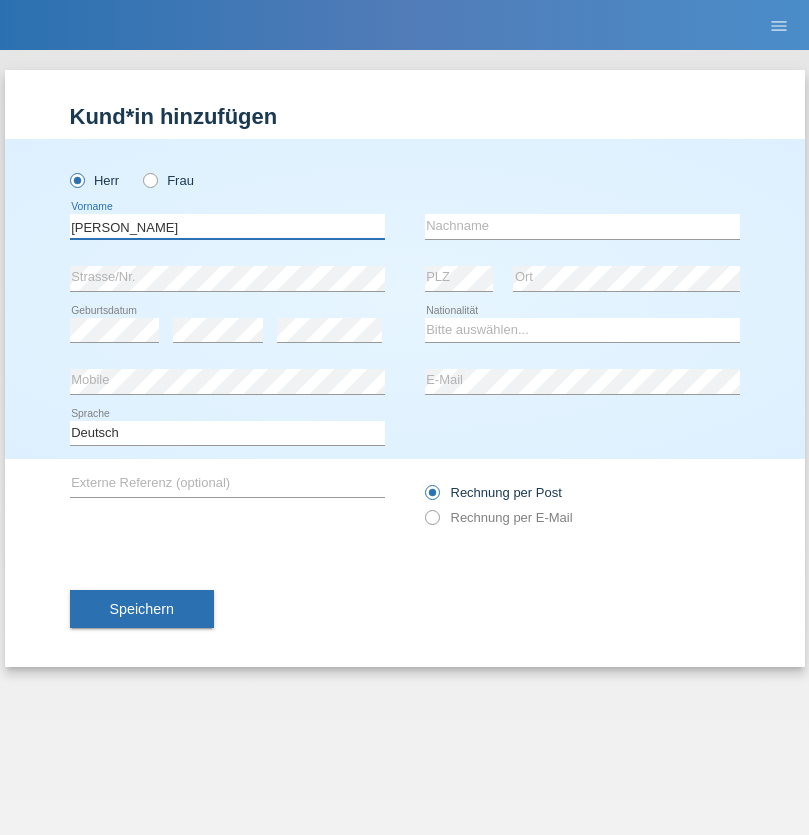 type on "[PERSON_NAME]" 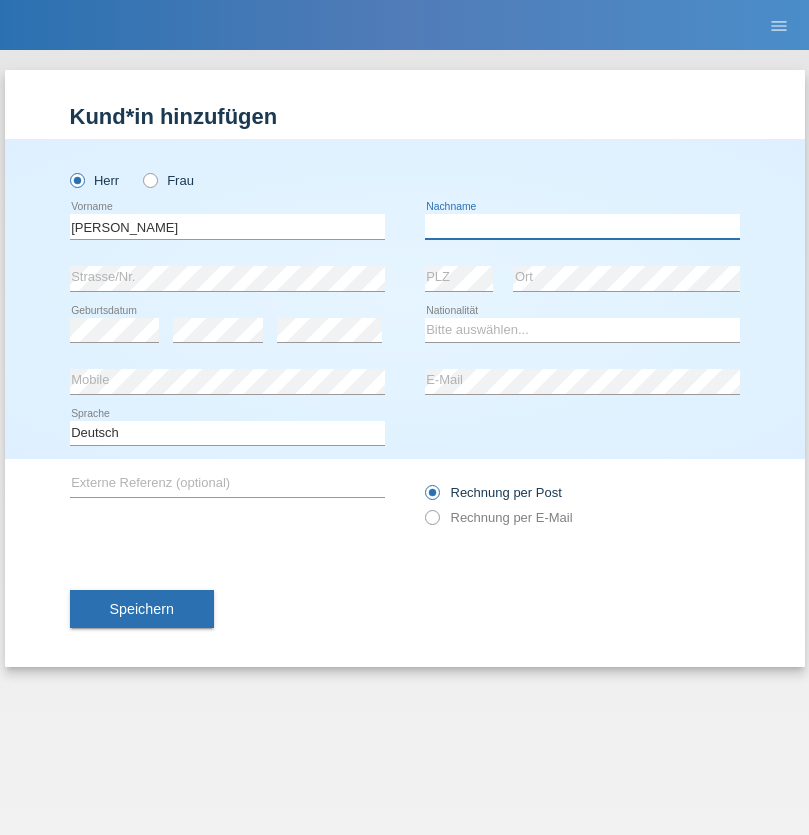 click at bounding box center (582, 226) 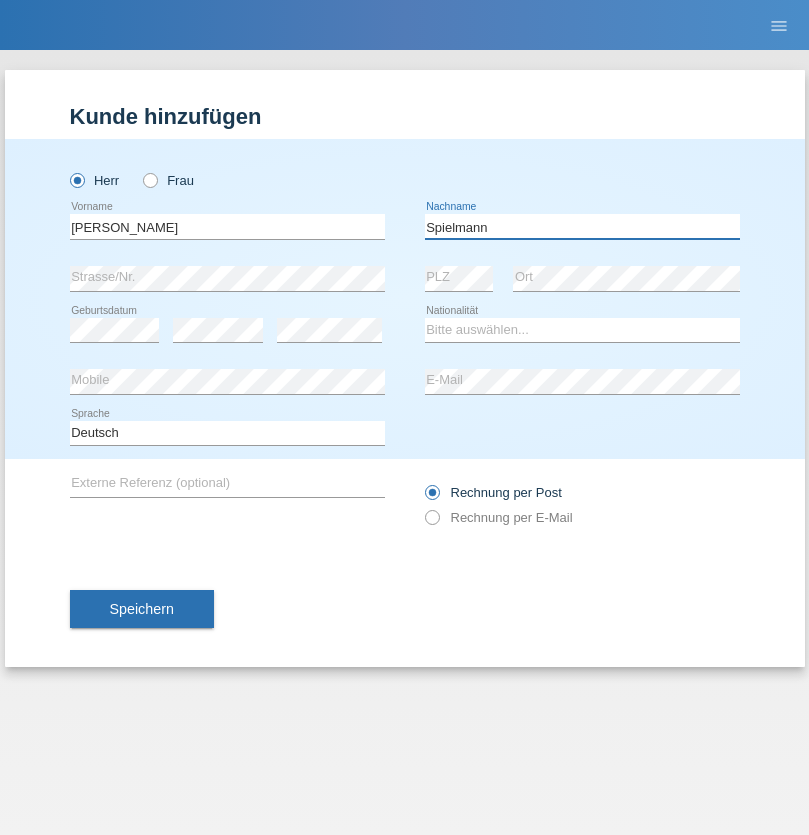 type on "Spielmann" 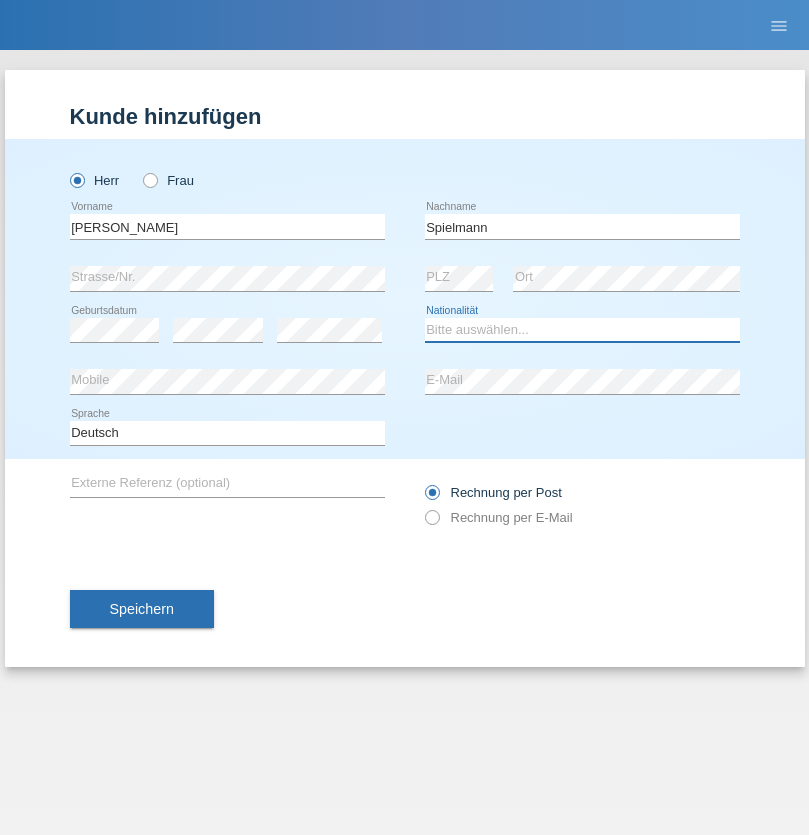 select on "CH" 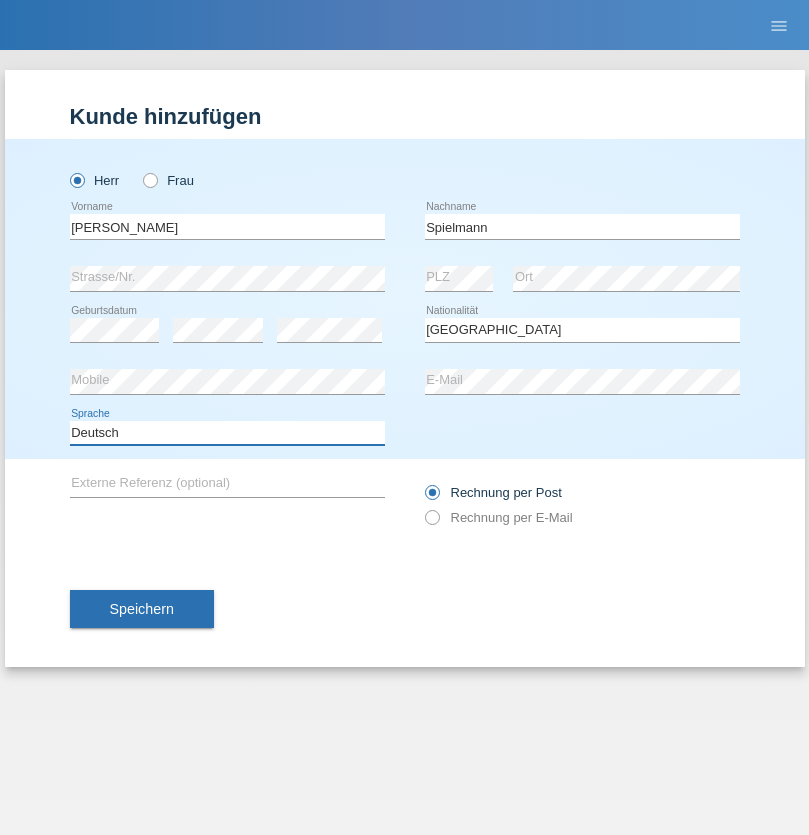 select on "en" 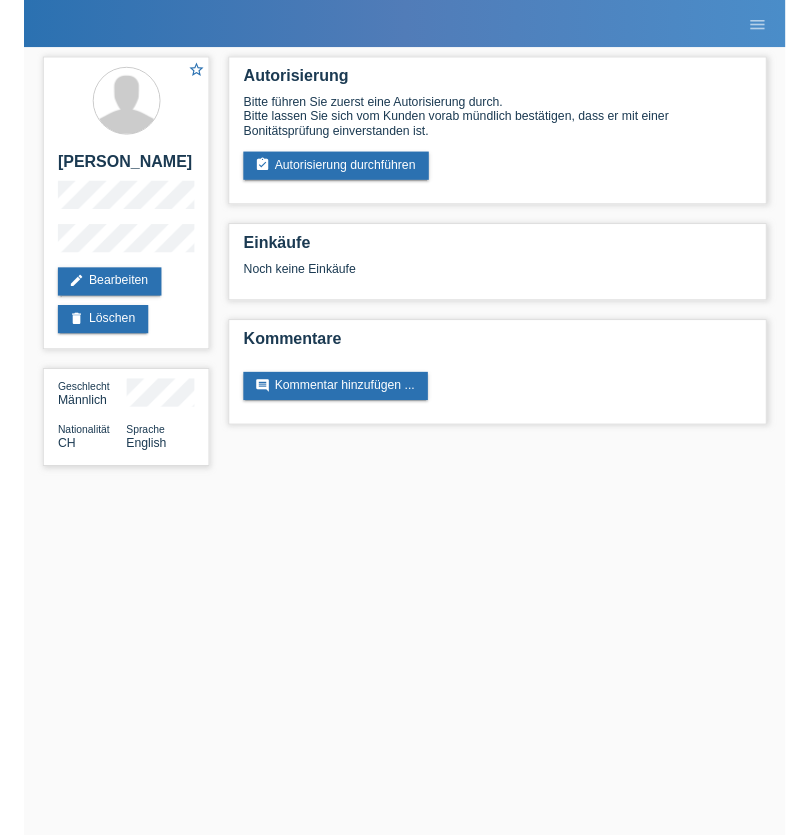 scroll, scrollTop: 0, scrollLeft: 0, axis: both 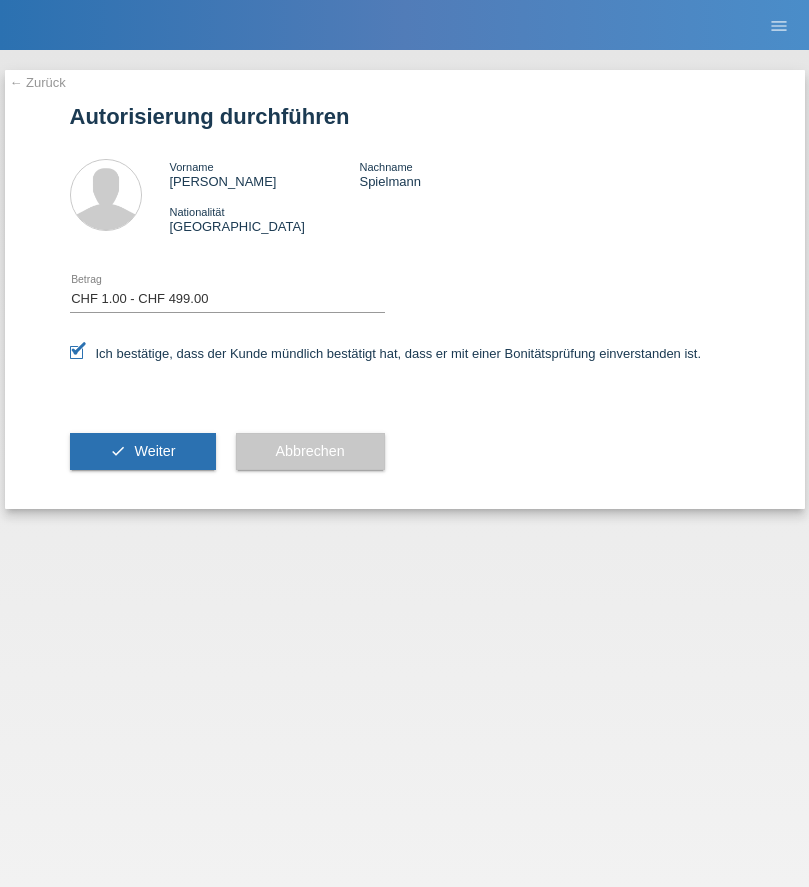 select on "1" 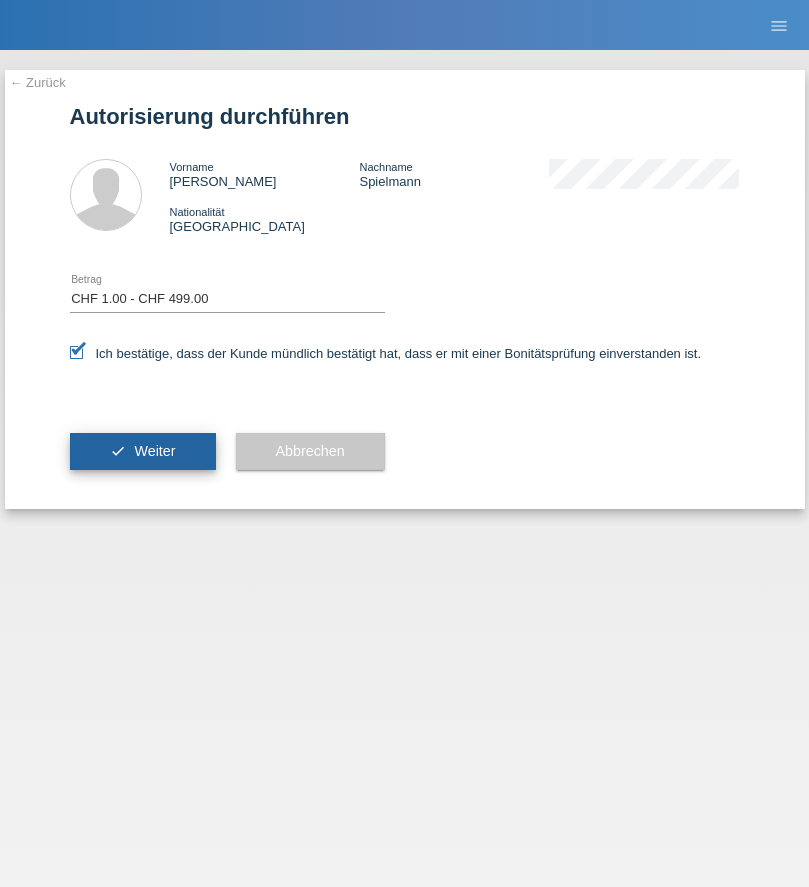 click on "Weiter" at bounding box center [154, 451] 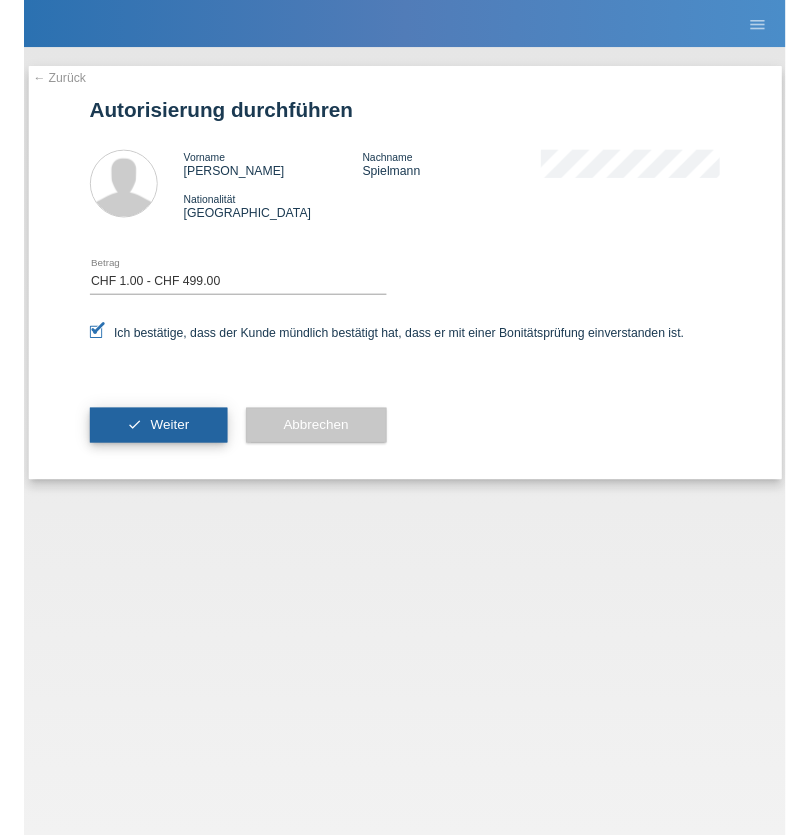 scroll, scrollTop: 0, scrollLeft: 0, axis: both 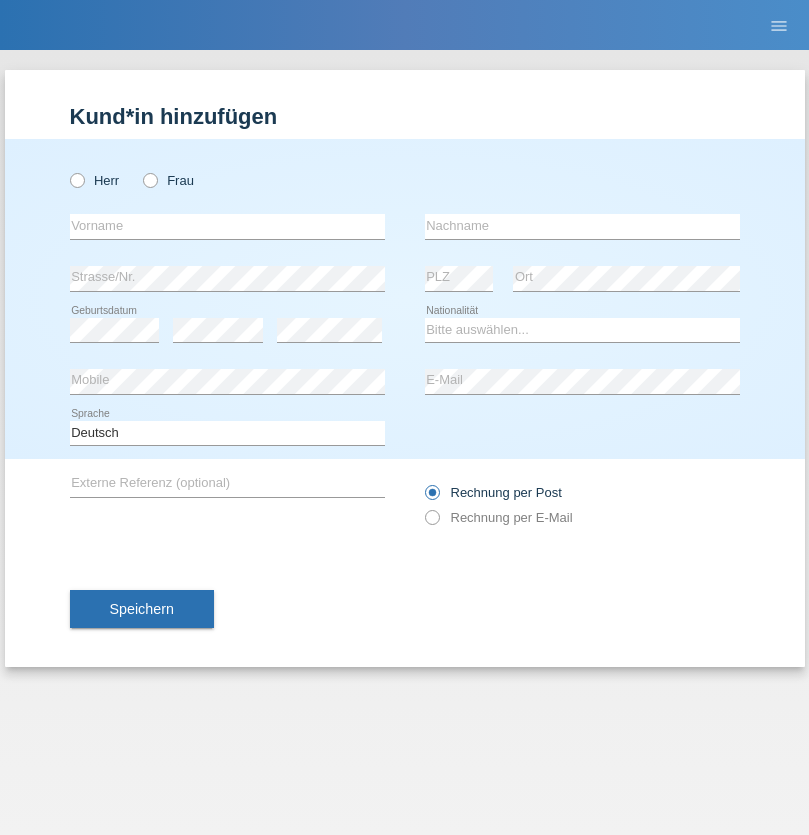 radio on "true" 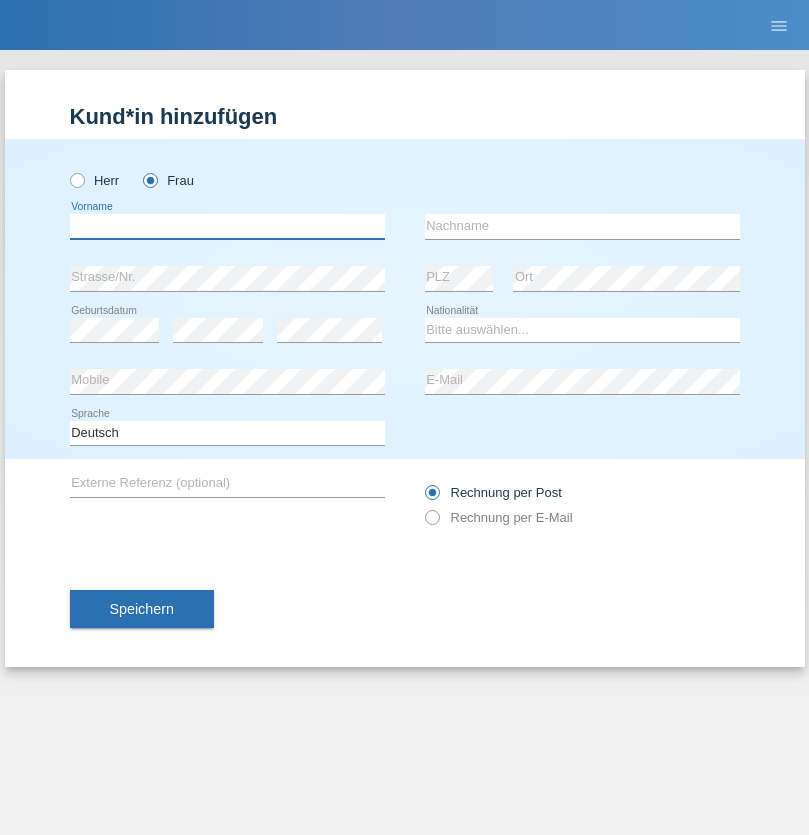 click at bounding box center (227, 226) 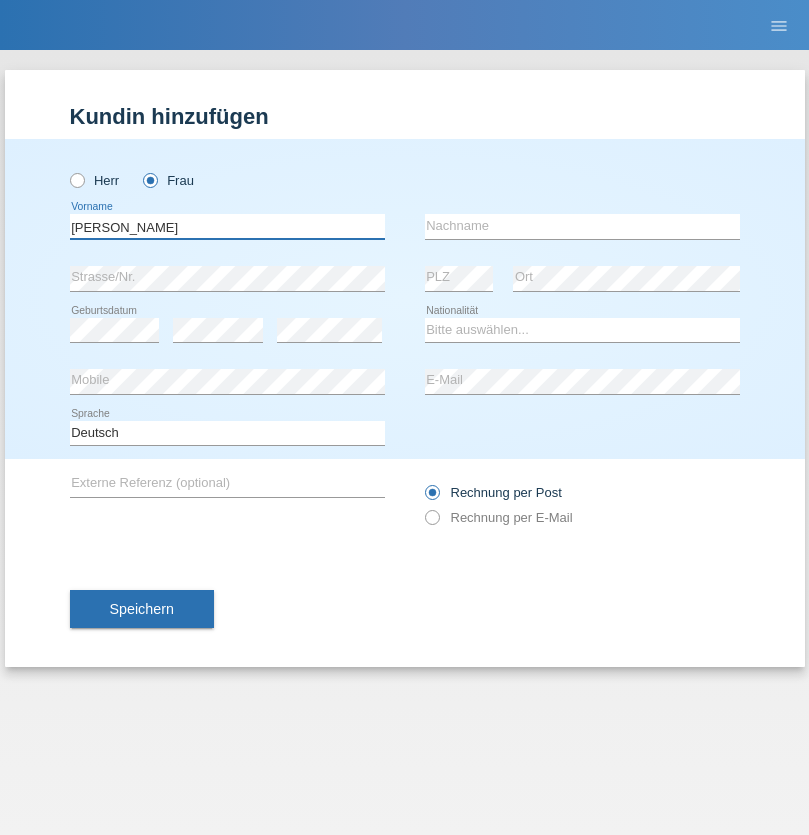 type on "Bieri" 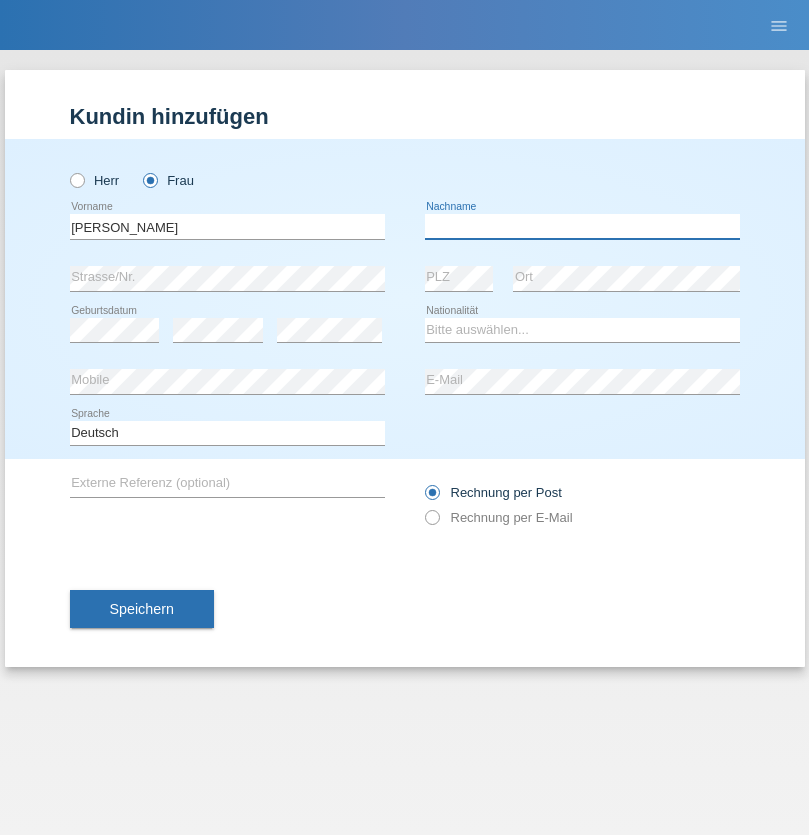 click at bounding box center (582, 226) 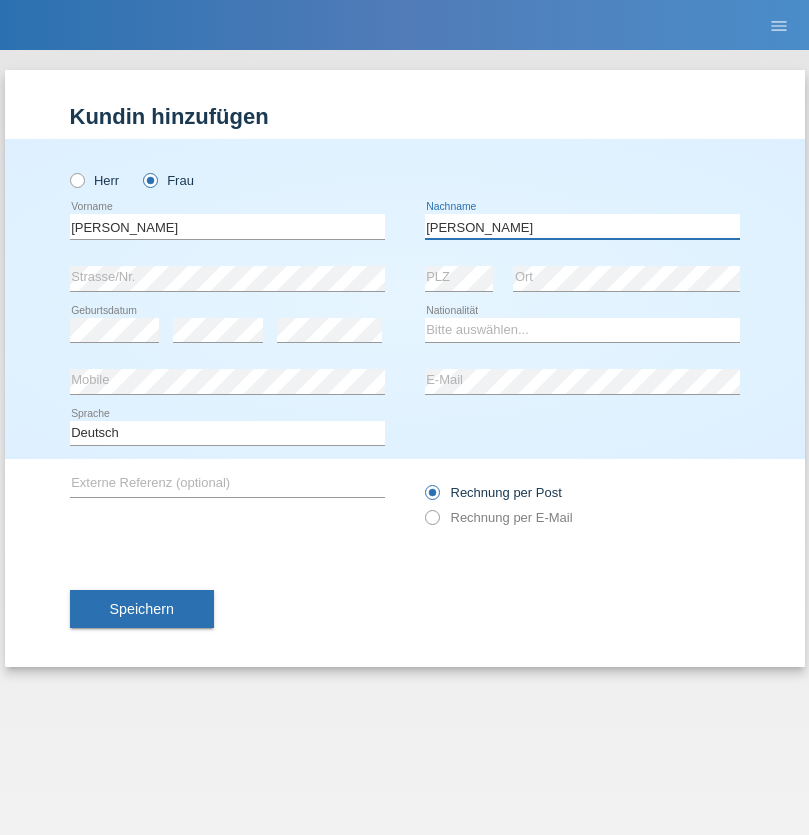 type on "Adalgisa" 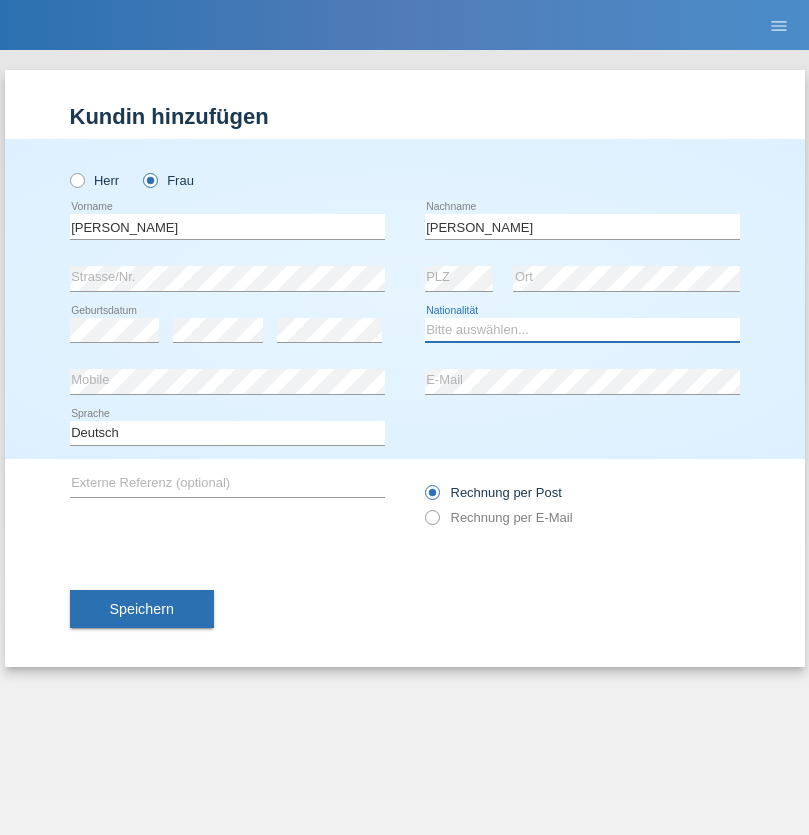 select on "CH" 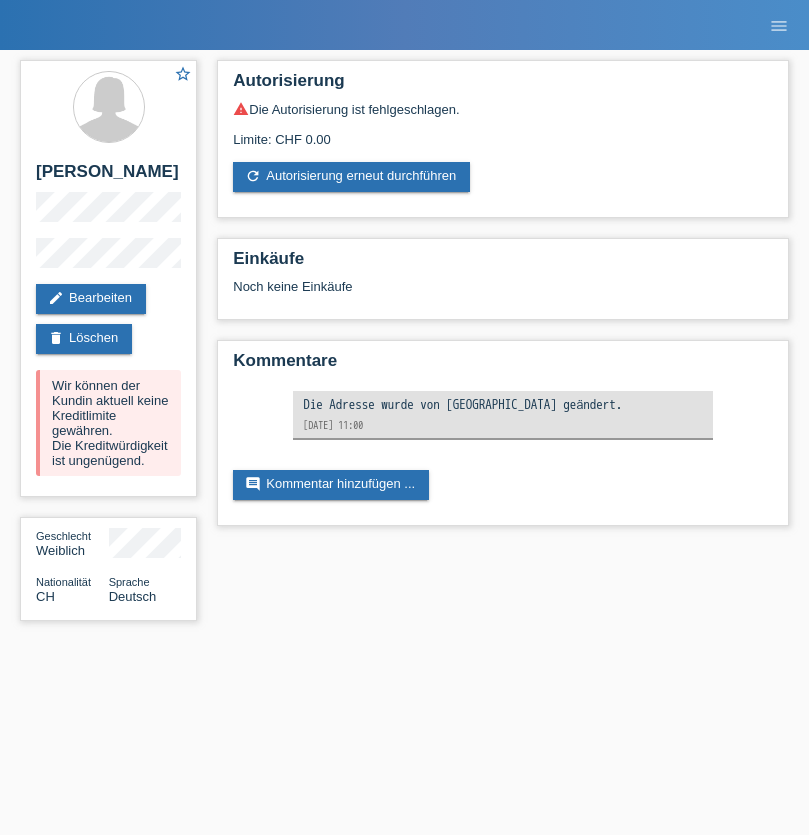 scroll, scrollTop: 0, scrollLeft: 0, axis: both 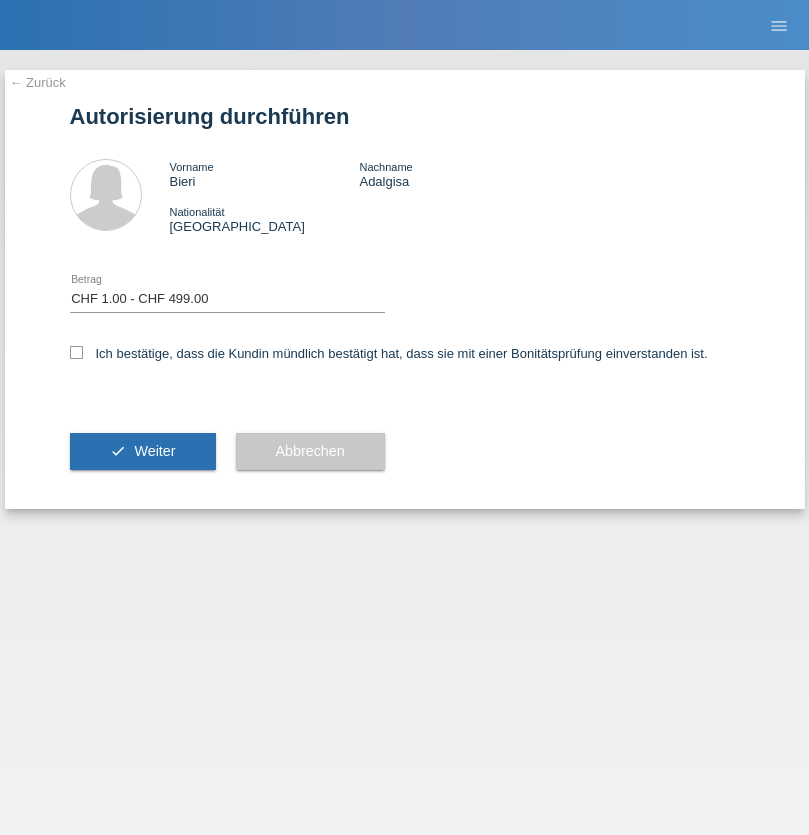 select on "1" 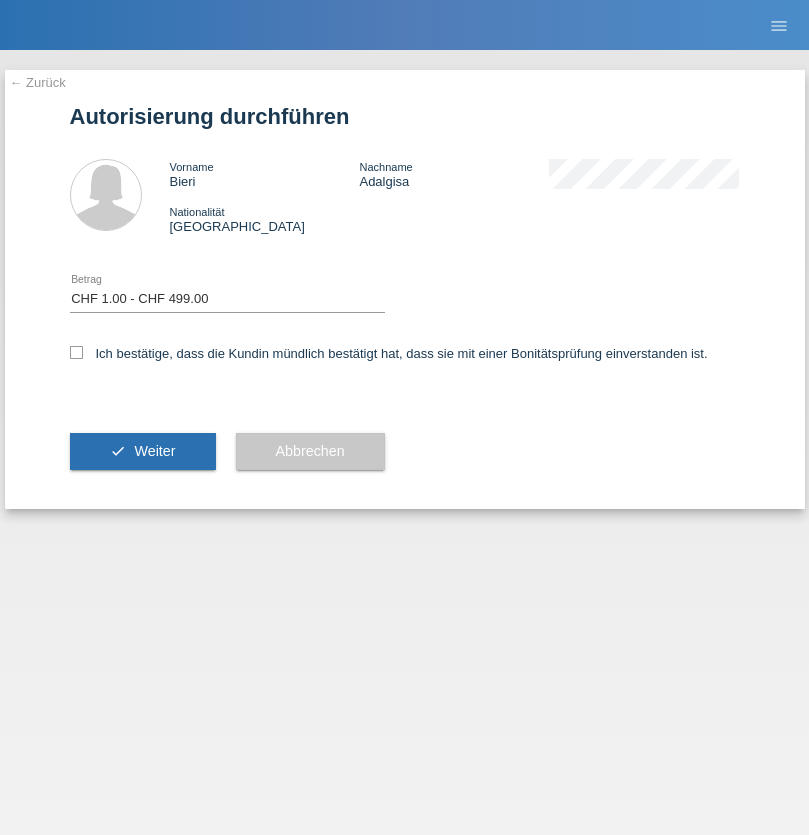checkbox on "true" 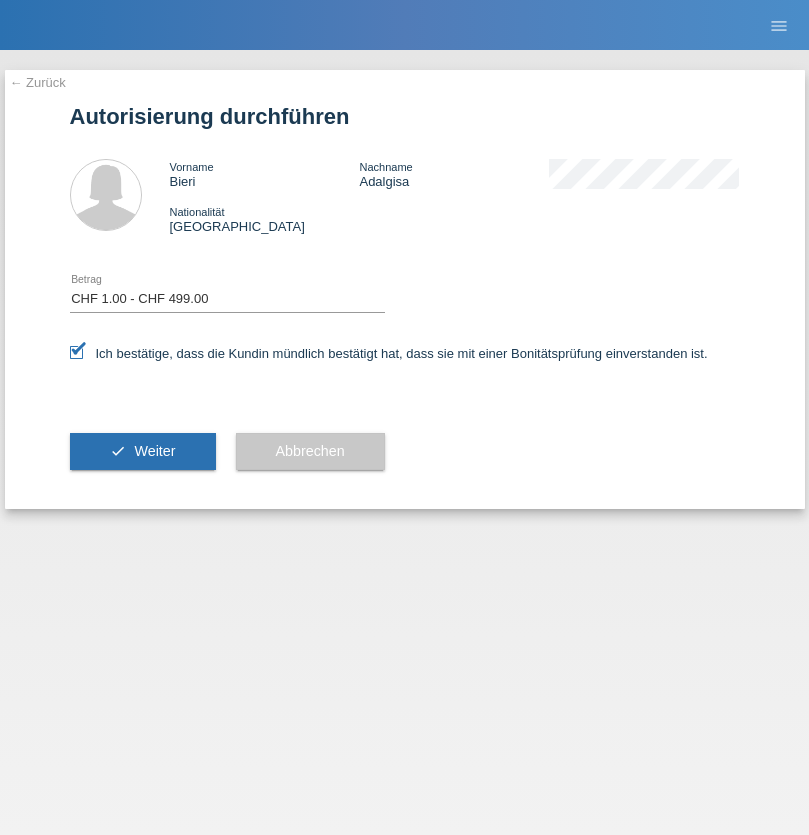 scroll, scrollTop: 0, scrollLeft: 0, axis: both 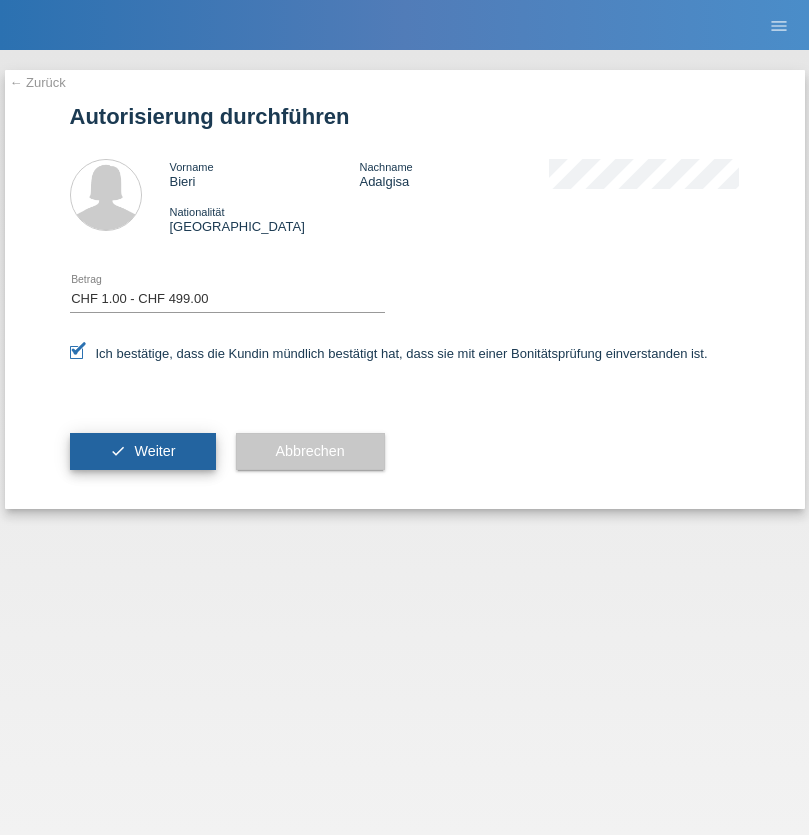 click on "Weiter" at bounding box center (154, 451) 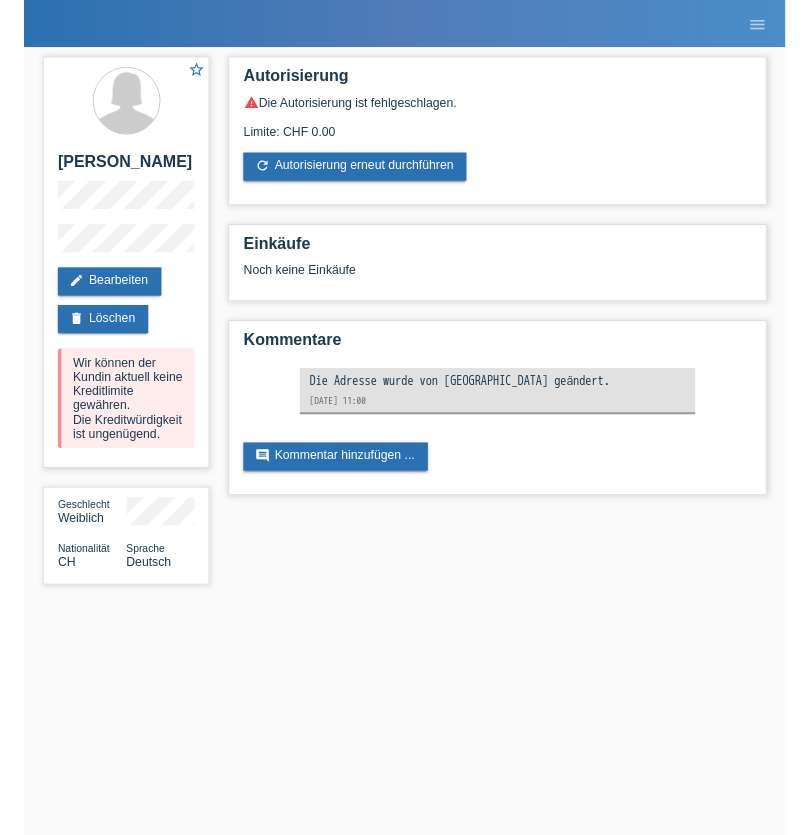 scroll, scrollTop: 0, scrollLeft: 0, axis: both 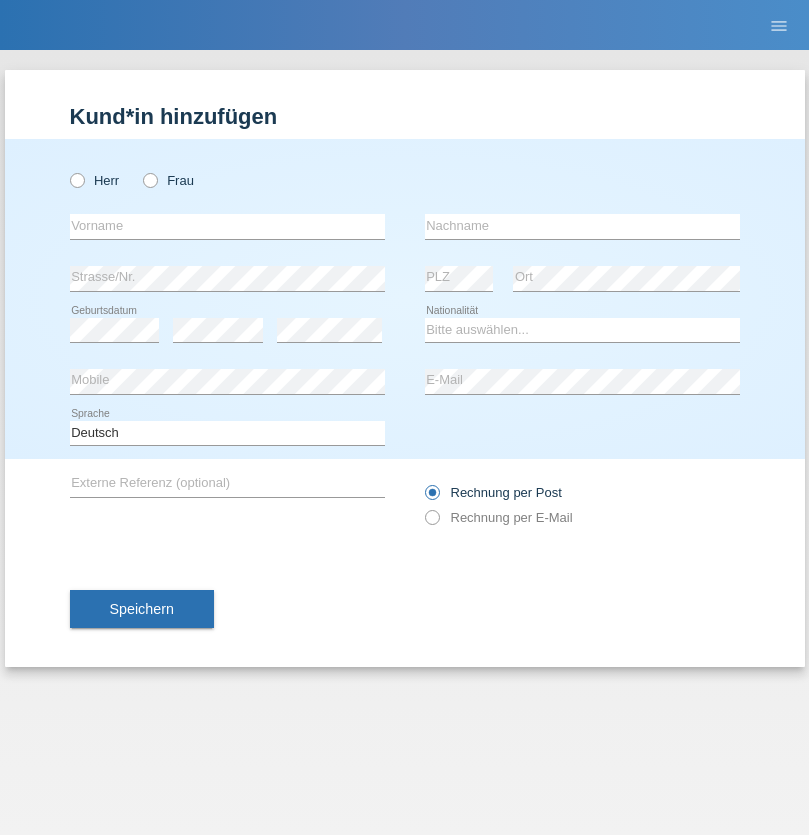 radio on "true" 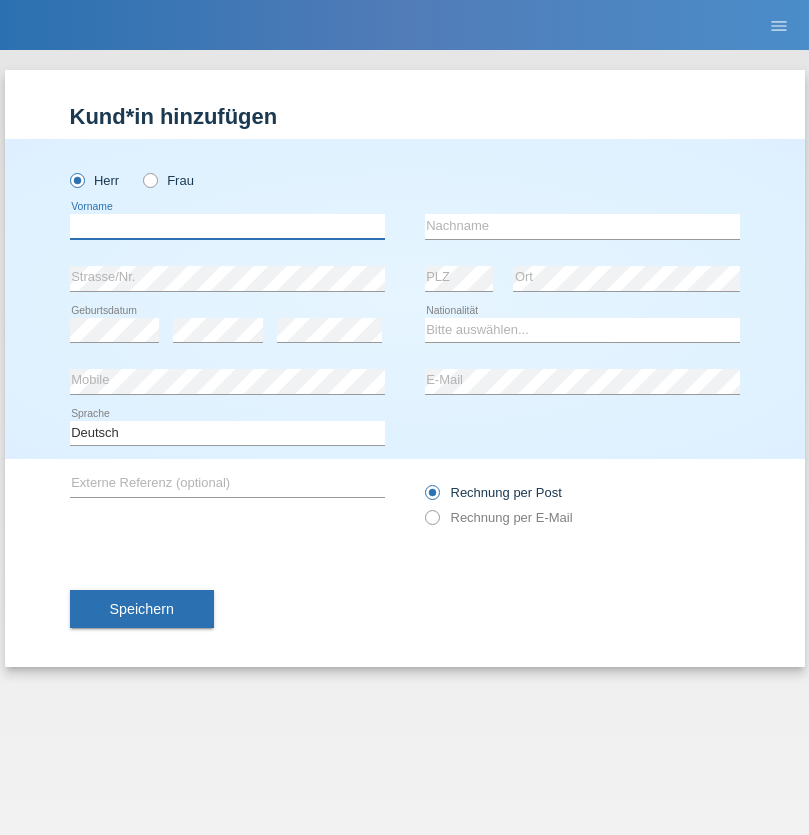 click at bounding box center [227, 226] 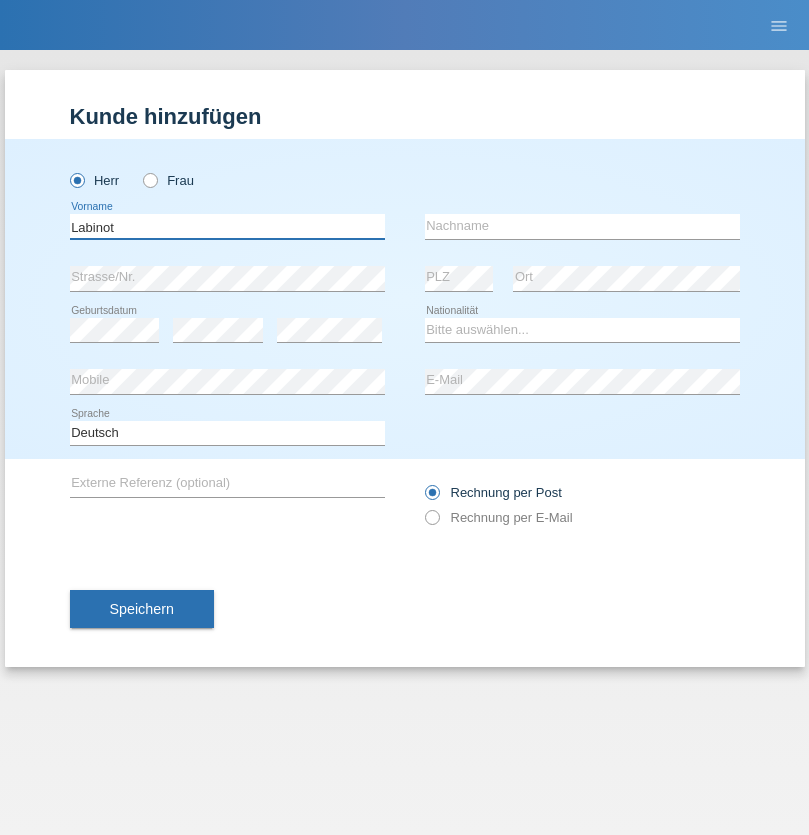 type on "Labinot" 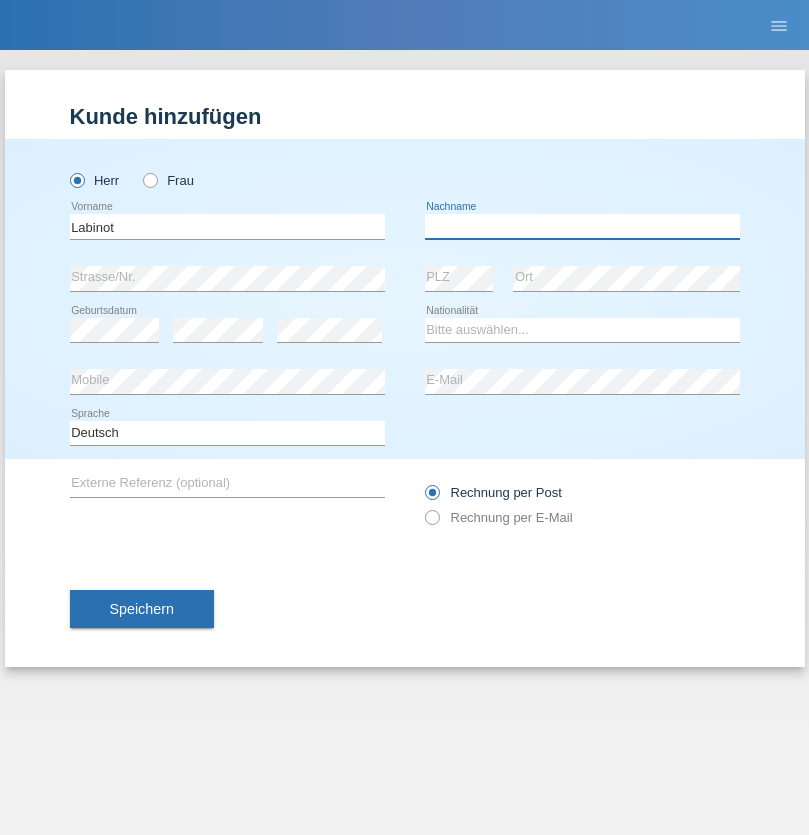 click at bounding box center [582, 226] 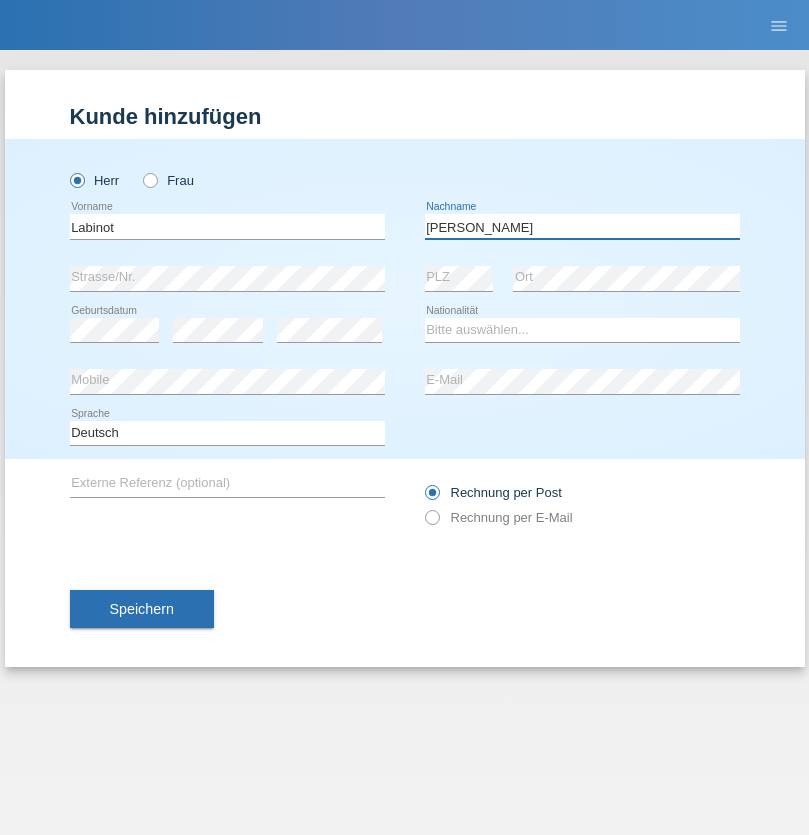 type on "[PERSON_NAME]" 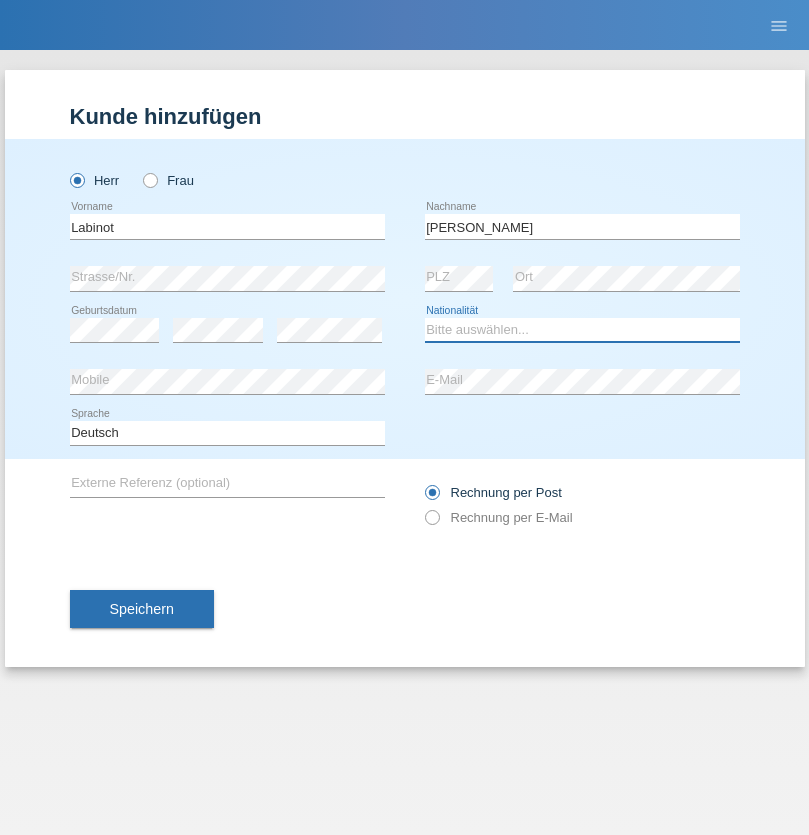 select on "MK" 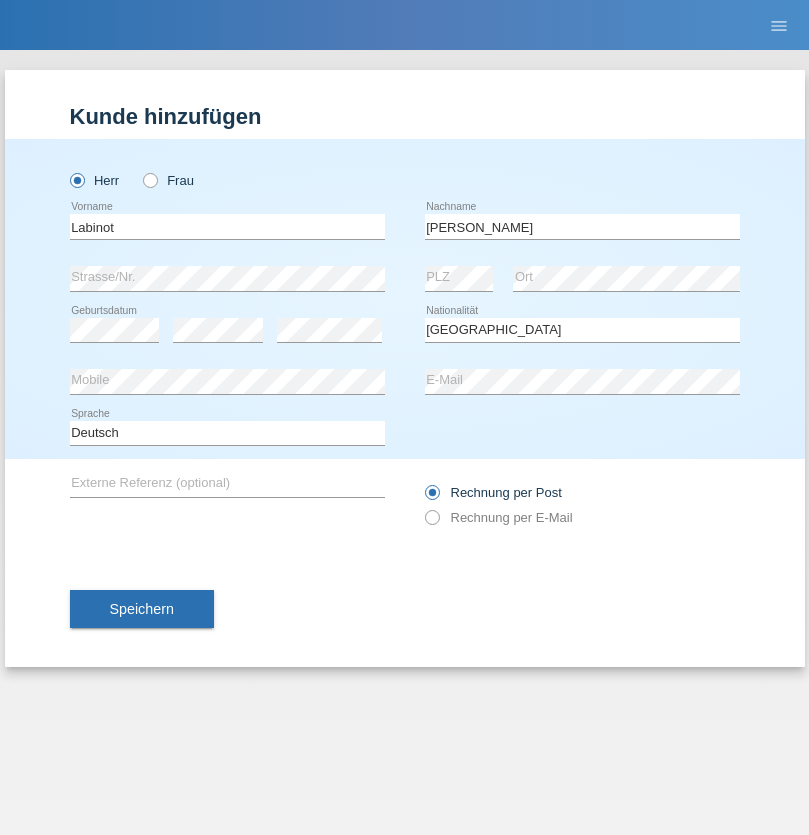 select on "C" 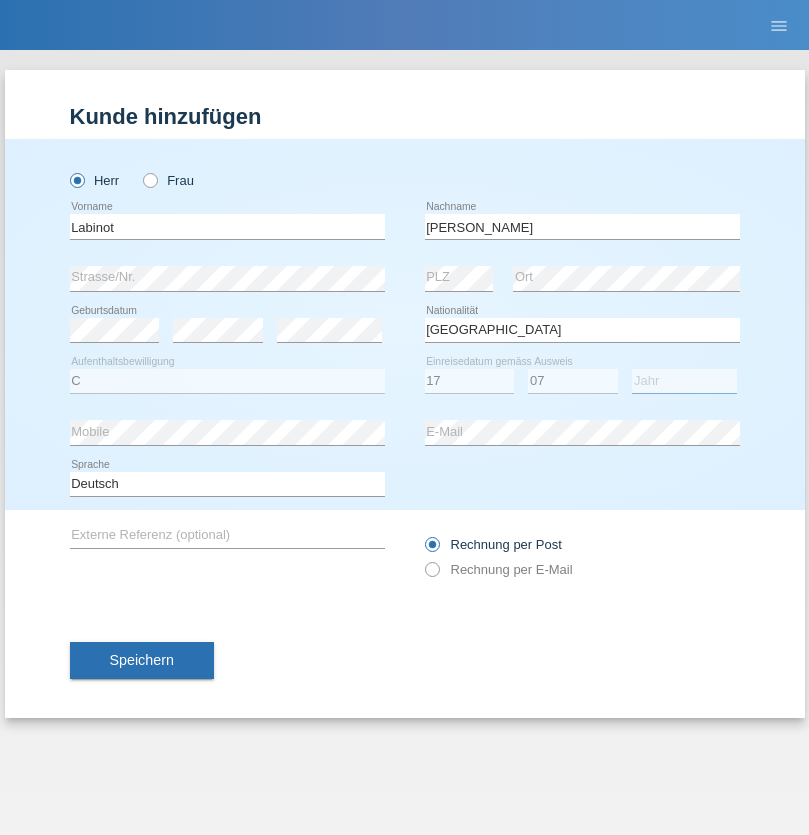 select on "2021" 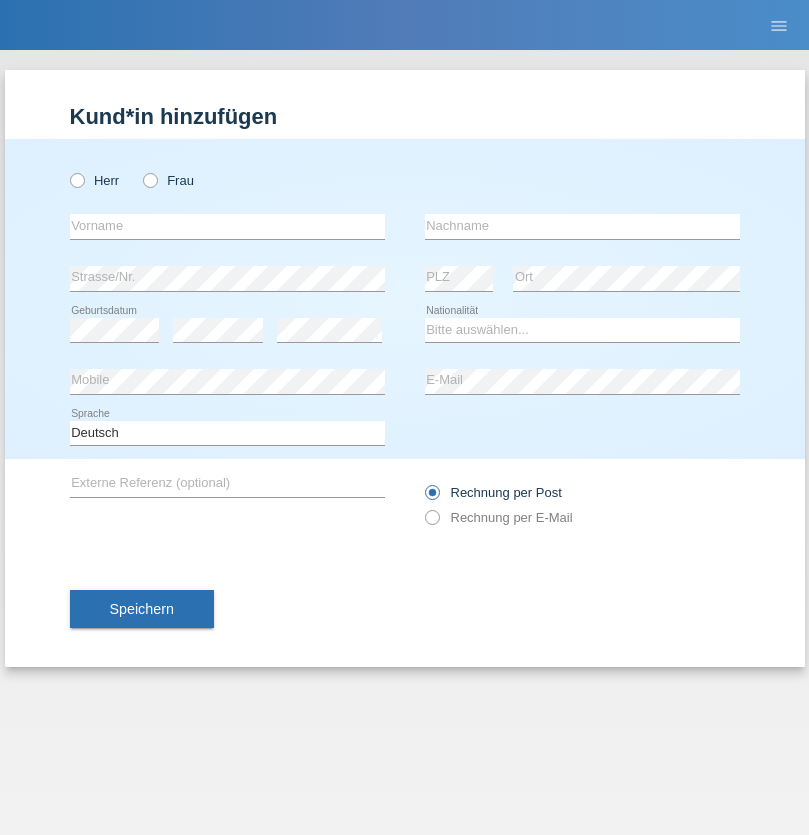 scroll, scrollTop: 0, scrollLeft: 0, axis: both 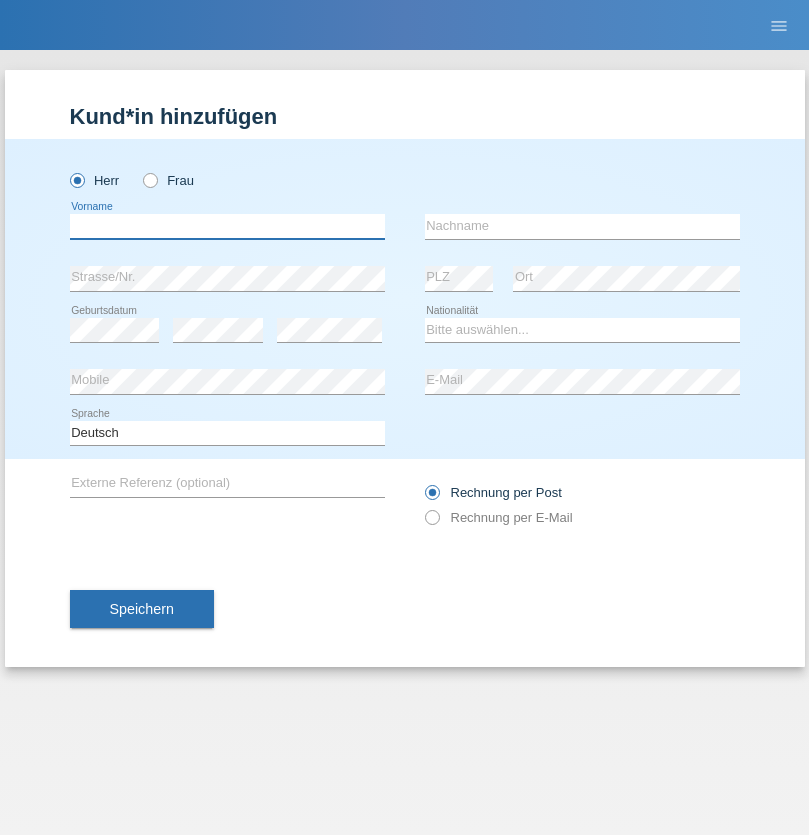 click at bounding box center (227, 226) 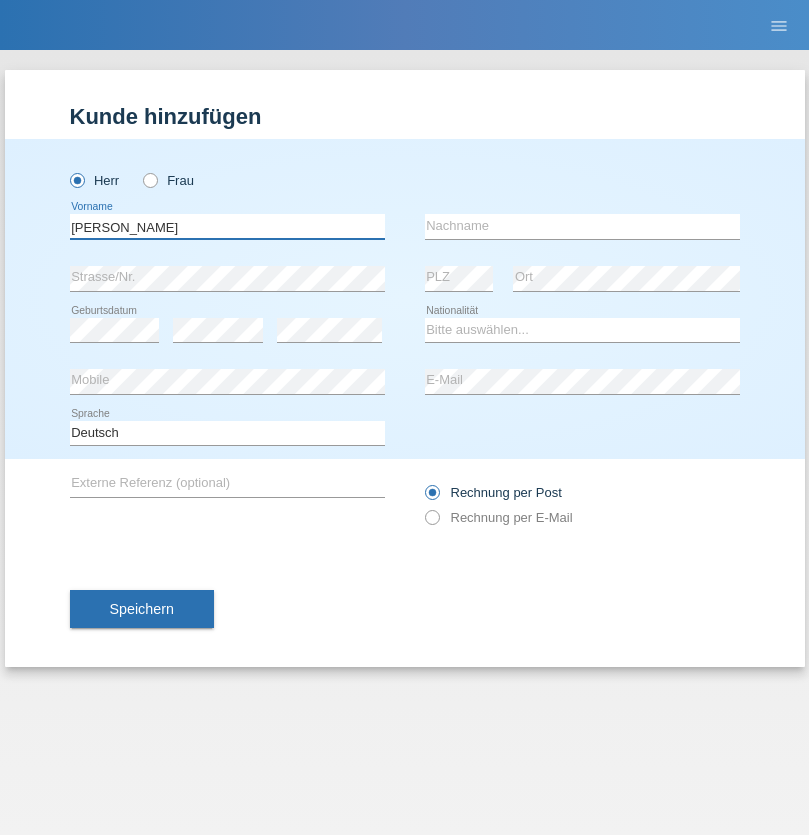 type on "Eric" 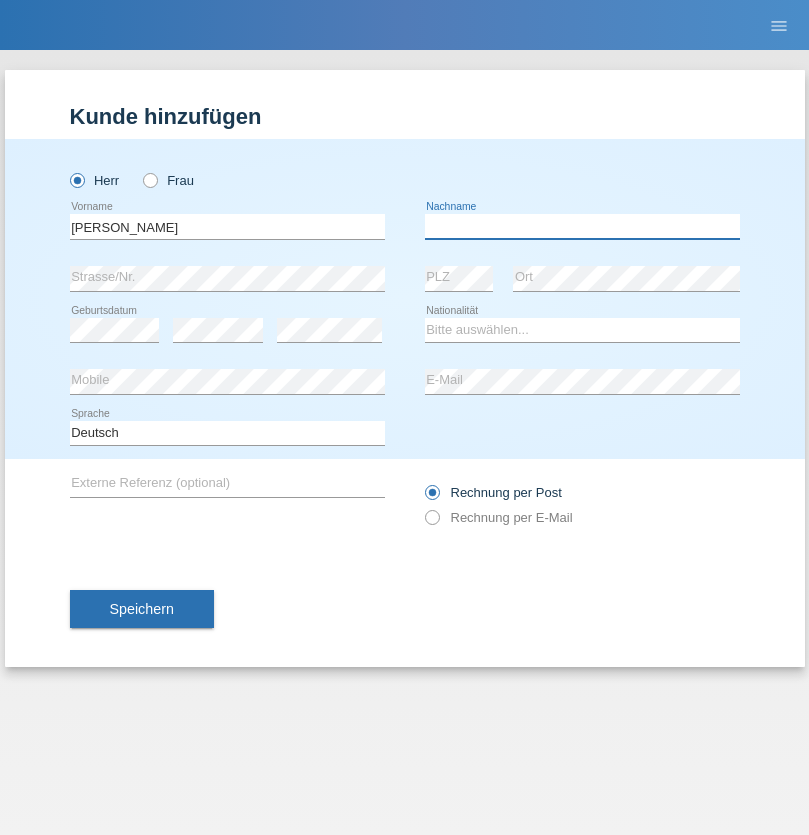 click at bounding box center (582, 226) 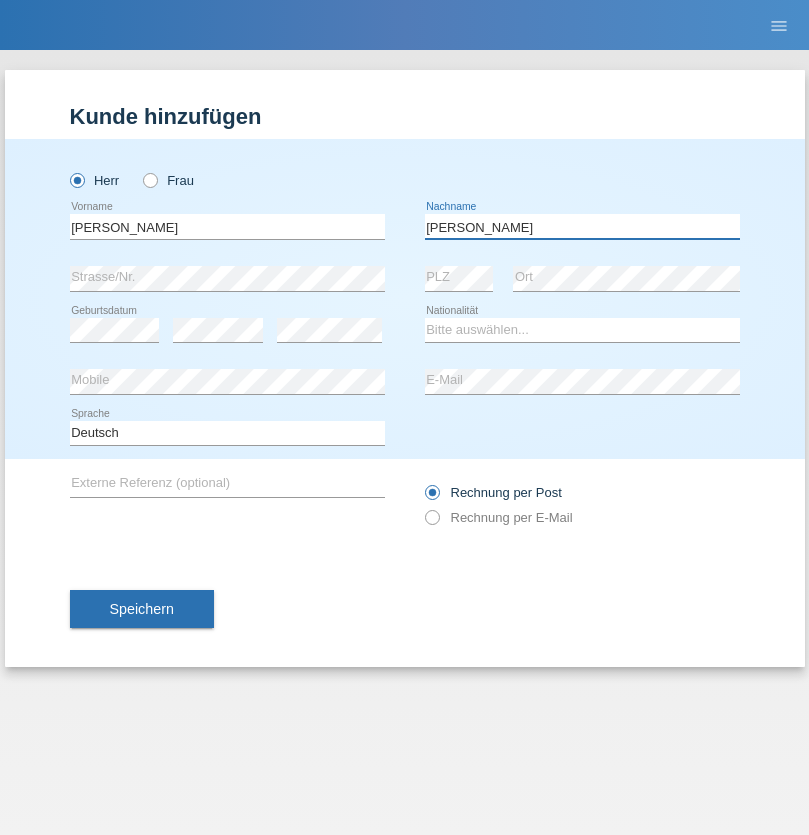 type on "Hernandez-Zenil" 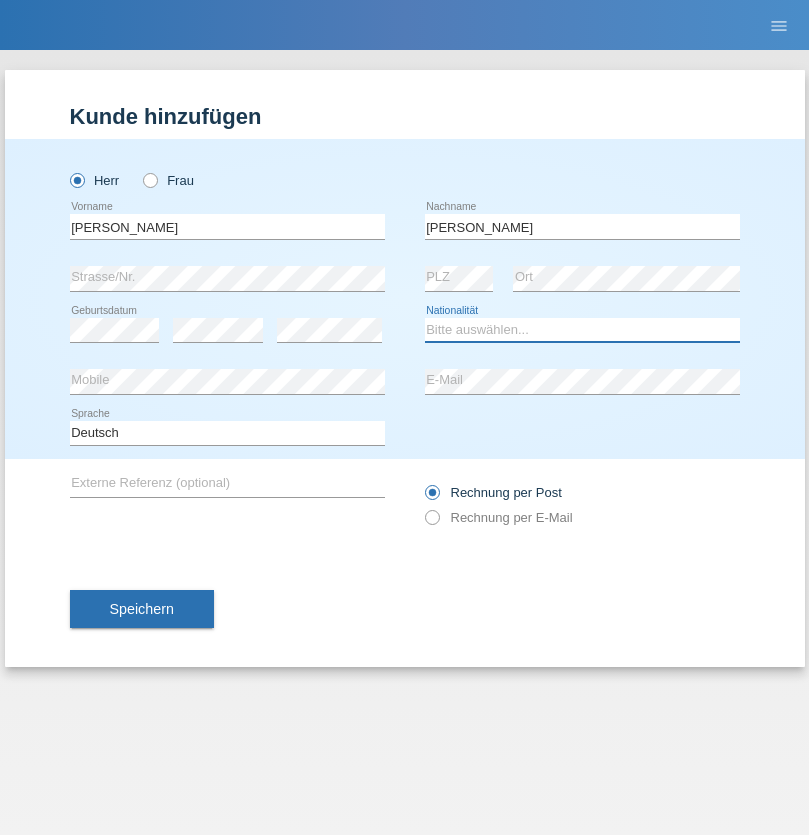 select on "DE" 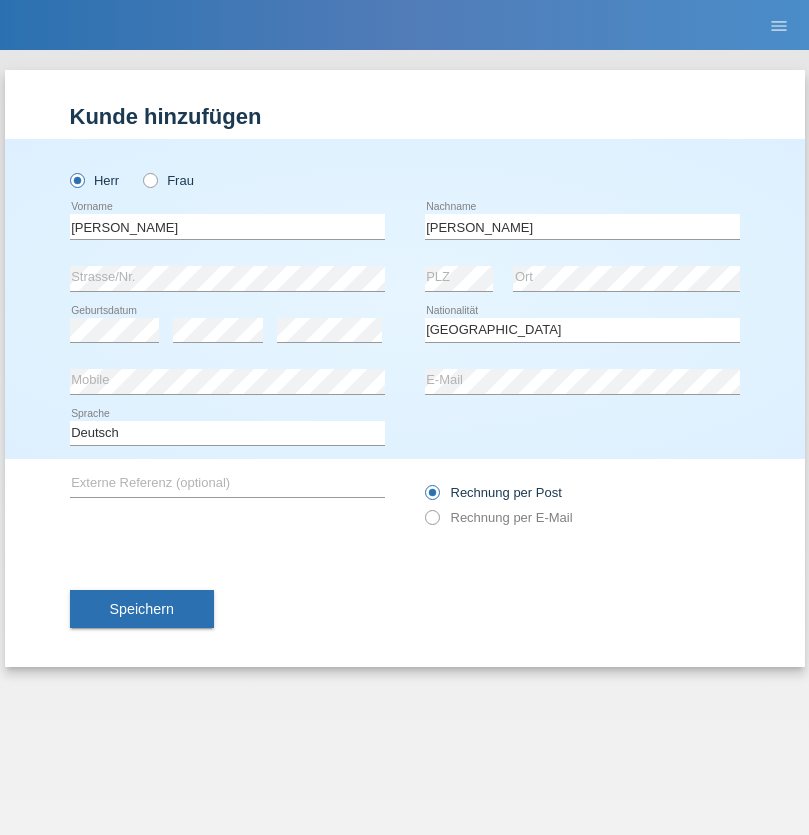 select on "C" 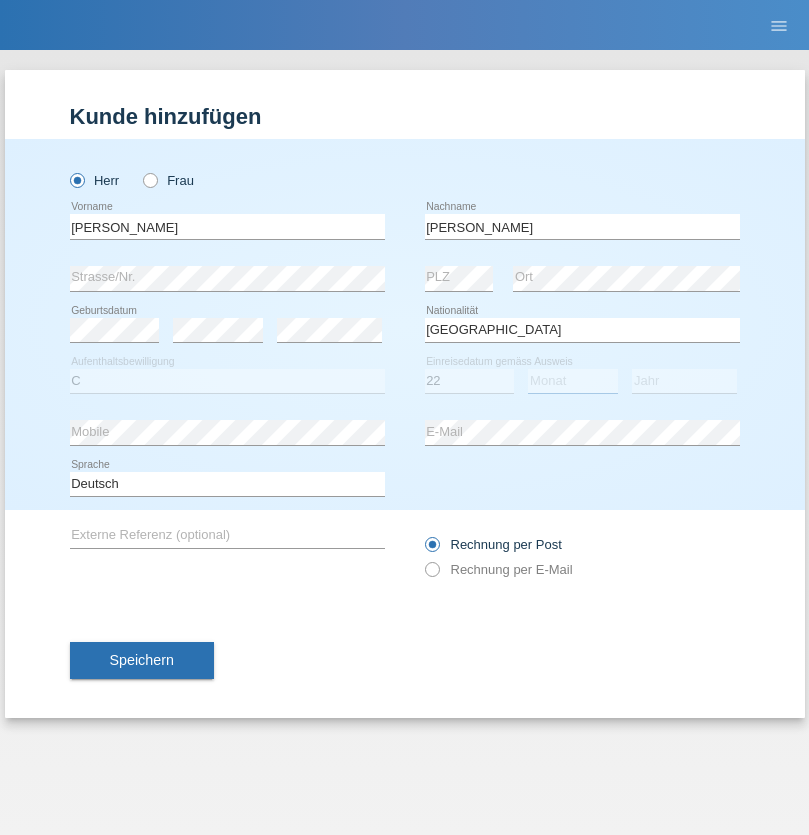 select on "11" 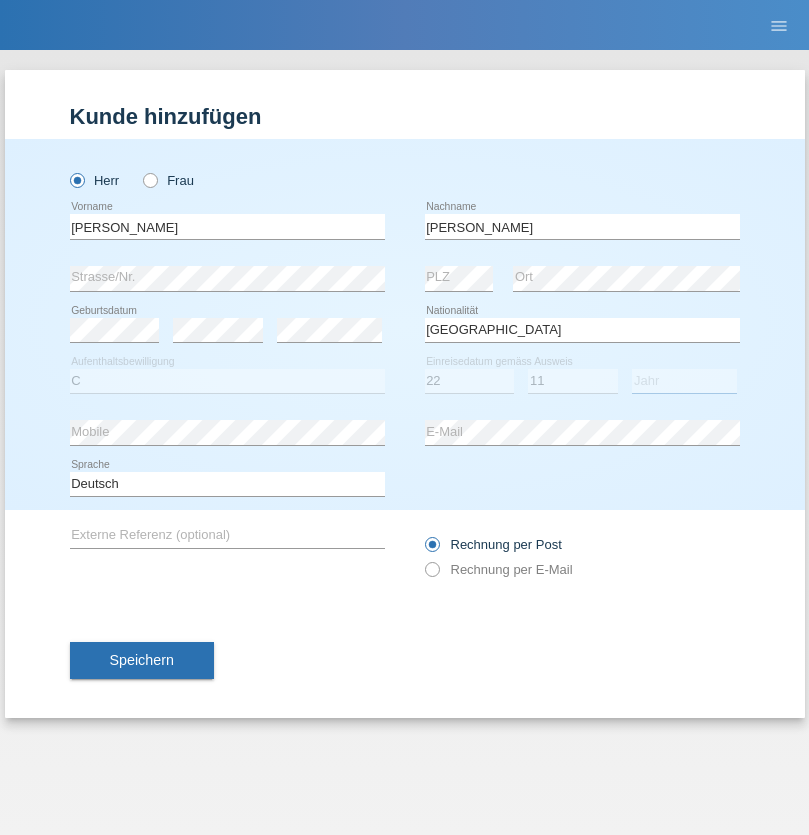 select on "2017" 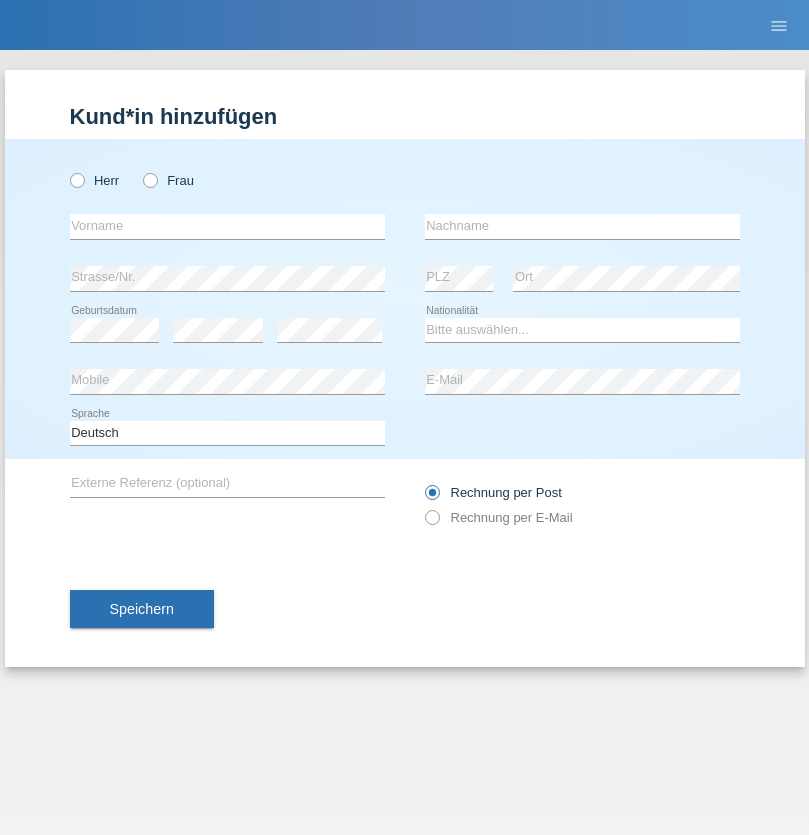 scroll, scrollTop: 0, scrollLeft: 0, axis: both 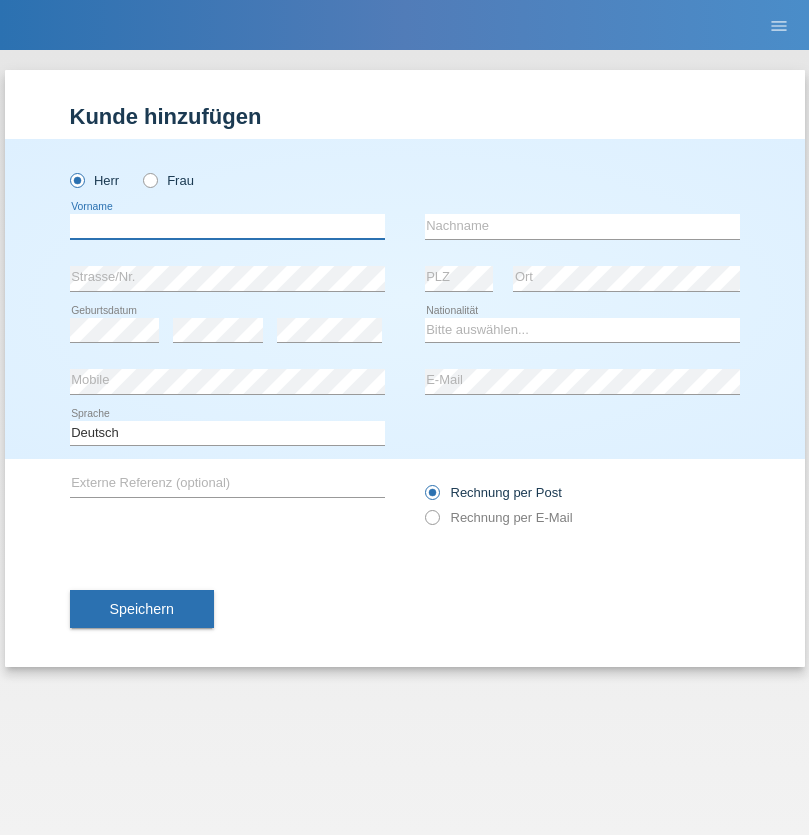 click at bounding box center [227, 226] 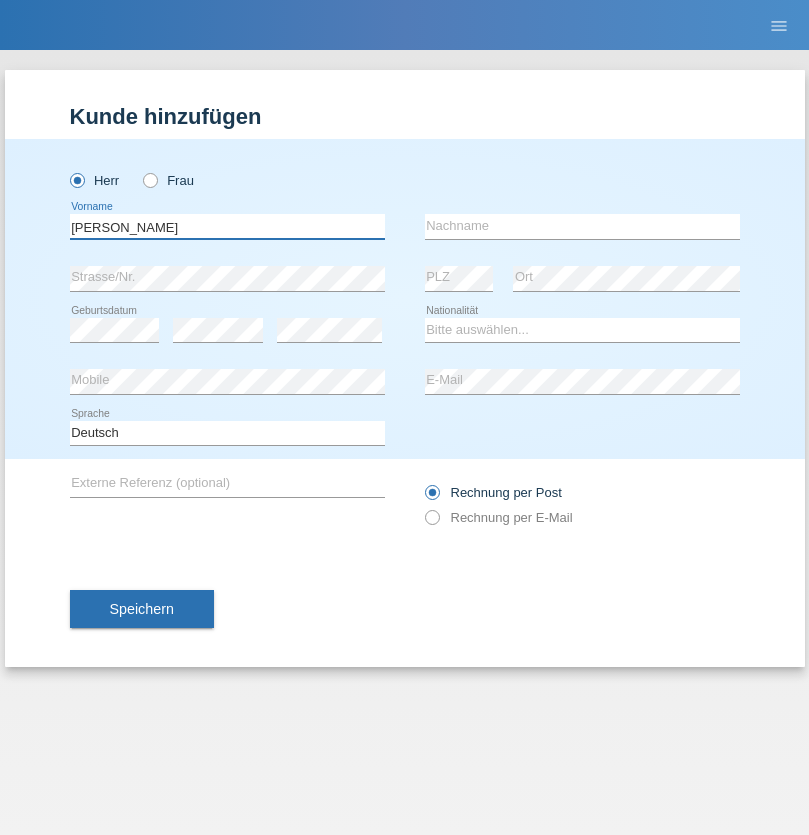 type on "[PERSON_NAME]" 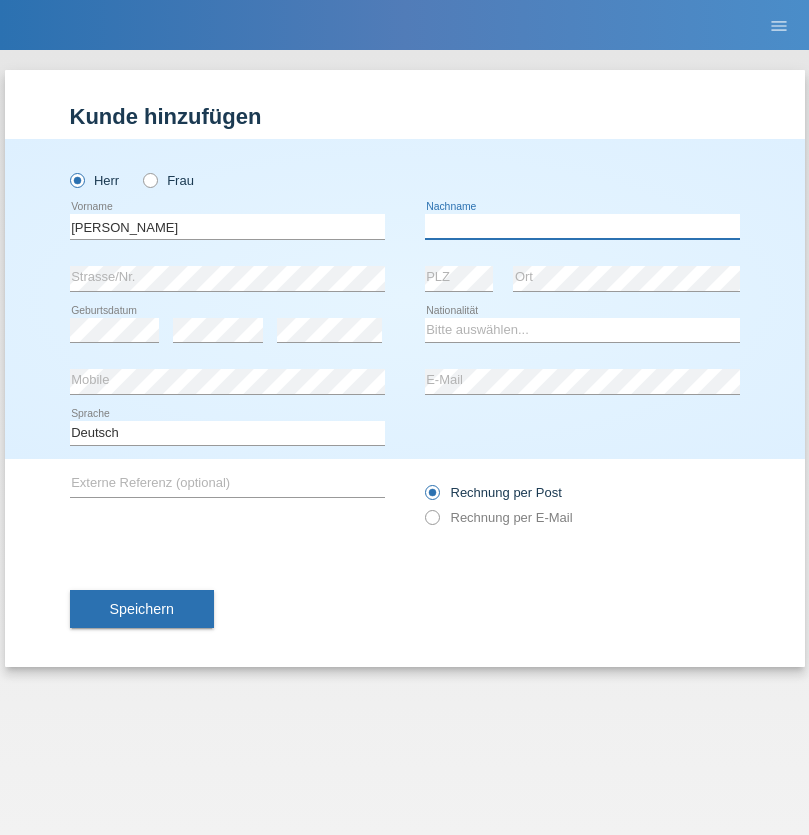 click at bounding box center [582, 226] 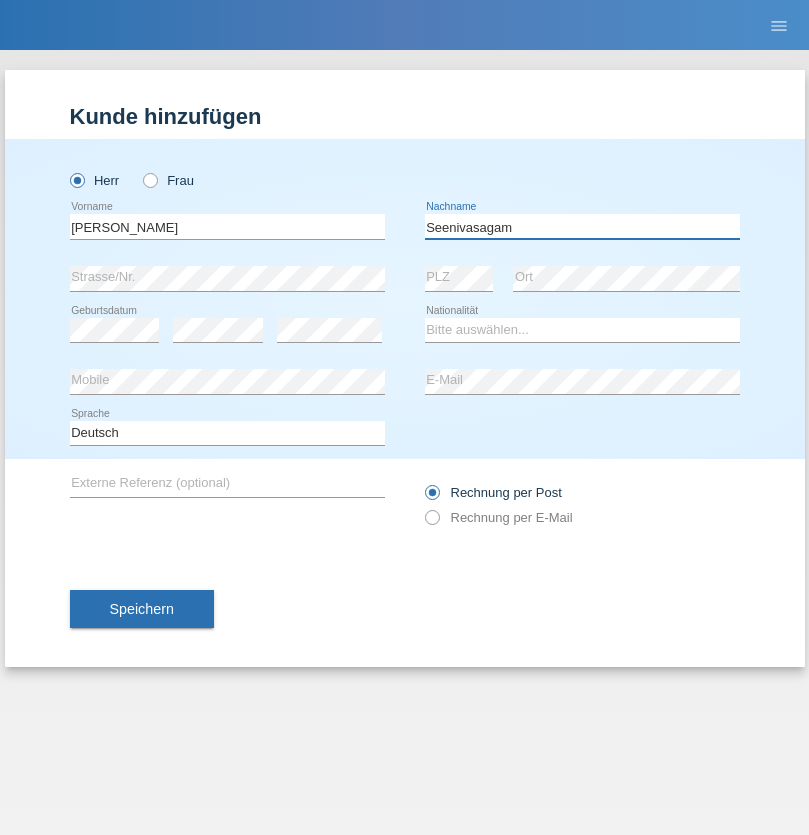 type on "Seenivasagam" 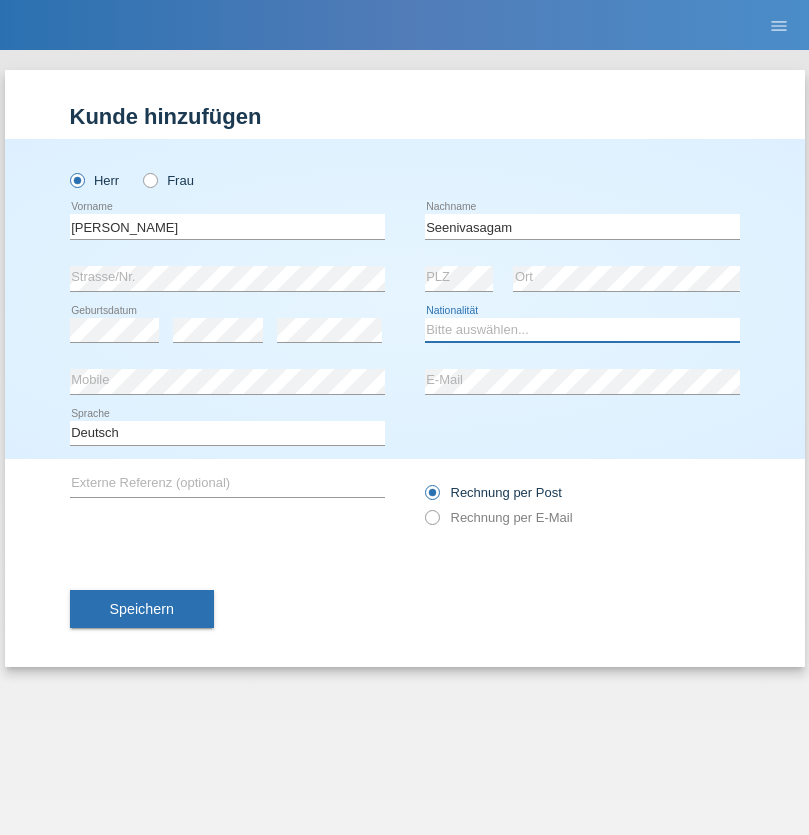 select on "LK" 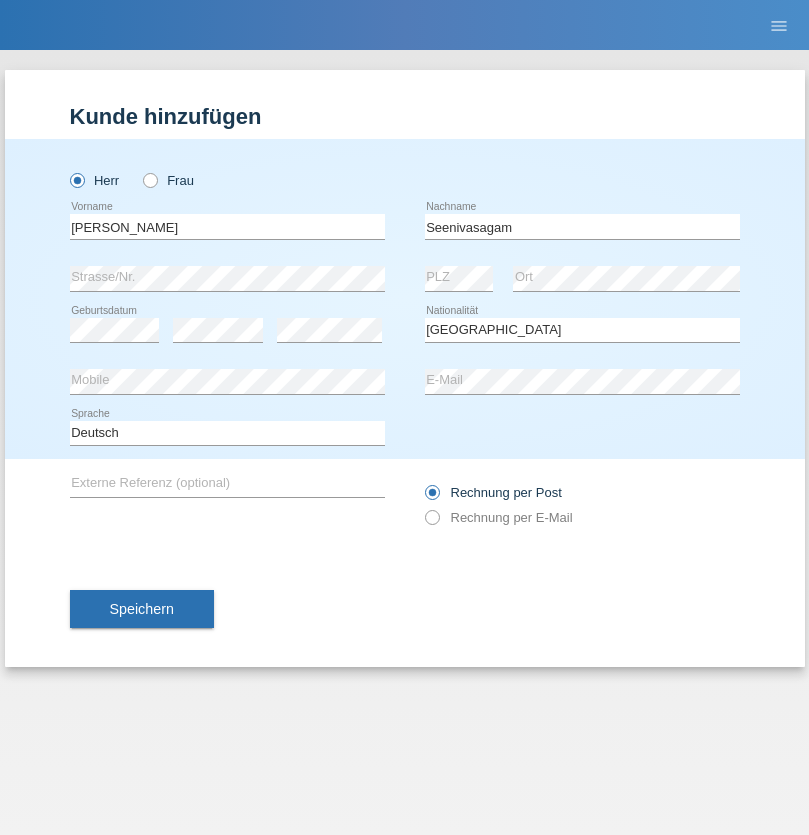 select on "C" 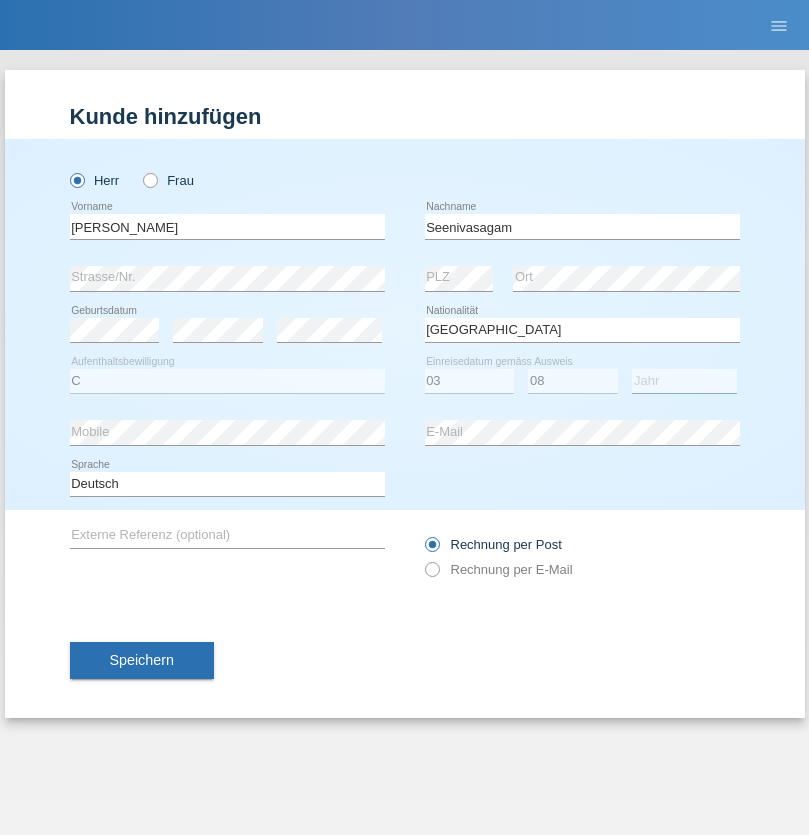 select on "2009" 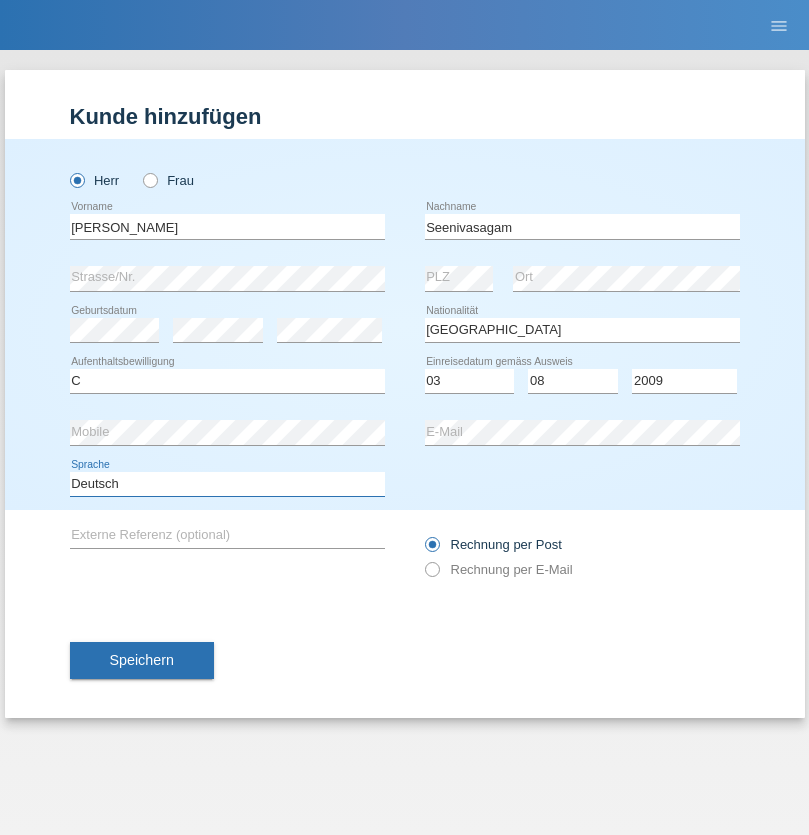 select on "en" 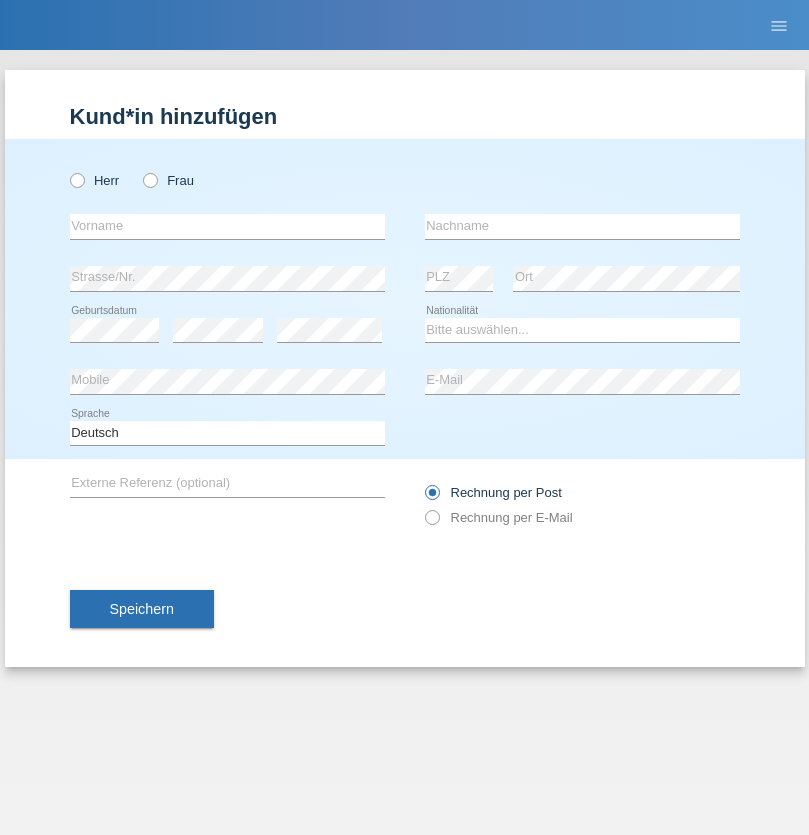 scroll, scrollTop: 0, scrollLeft: 0, axis: both 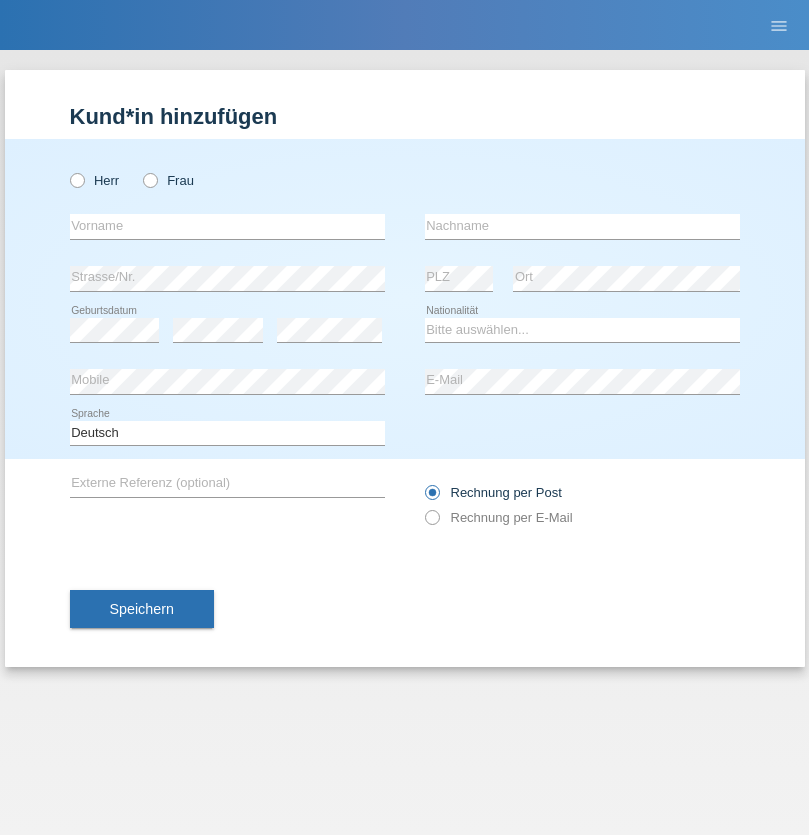 radio on "true" 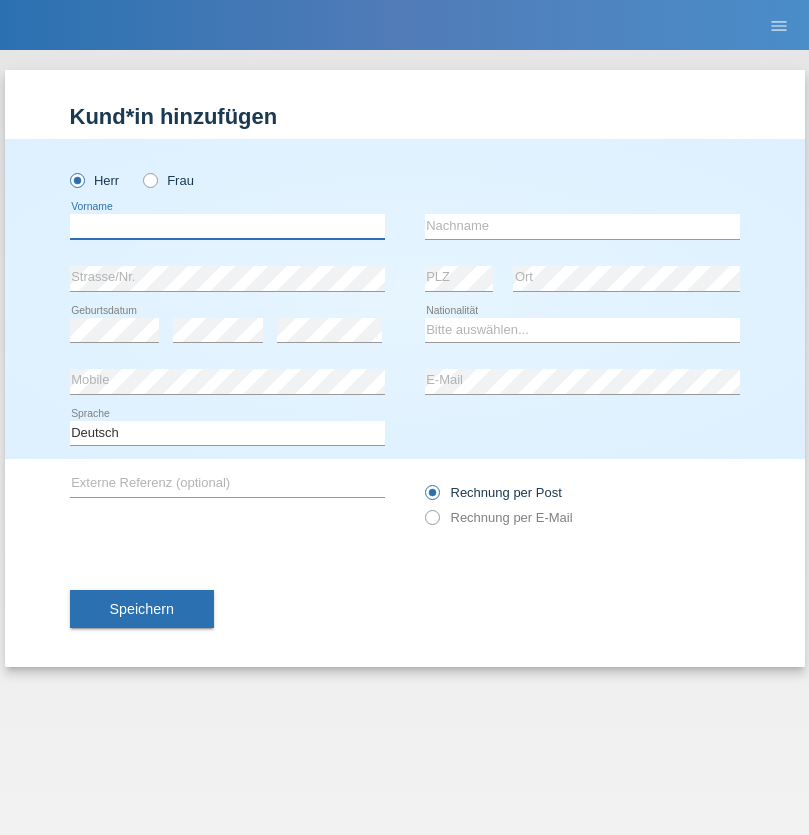 click at bounding box center [227, 226] 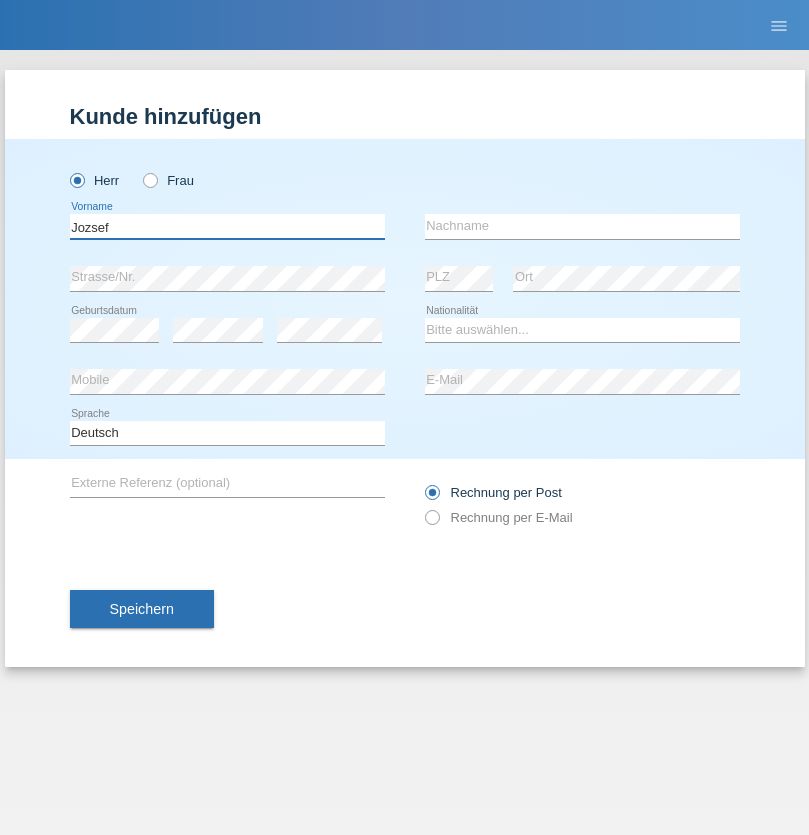 type on "Jozsef" 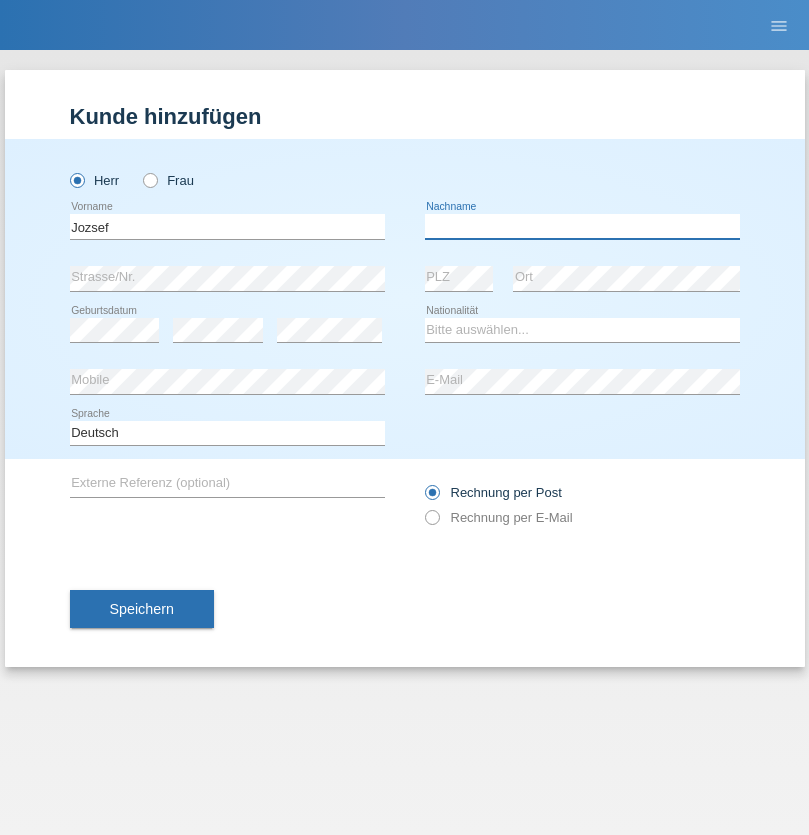 click at bounding box center [582, 226] 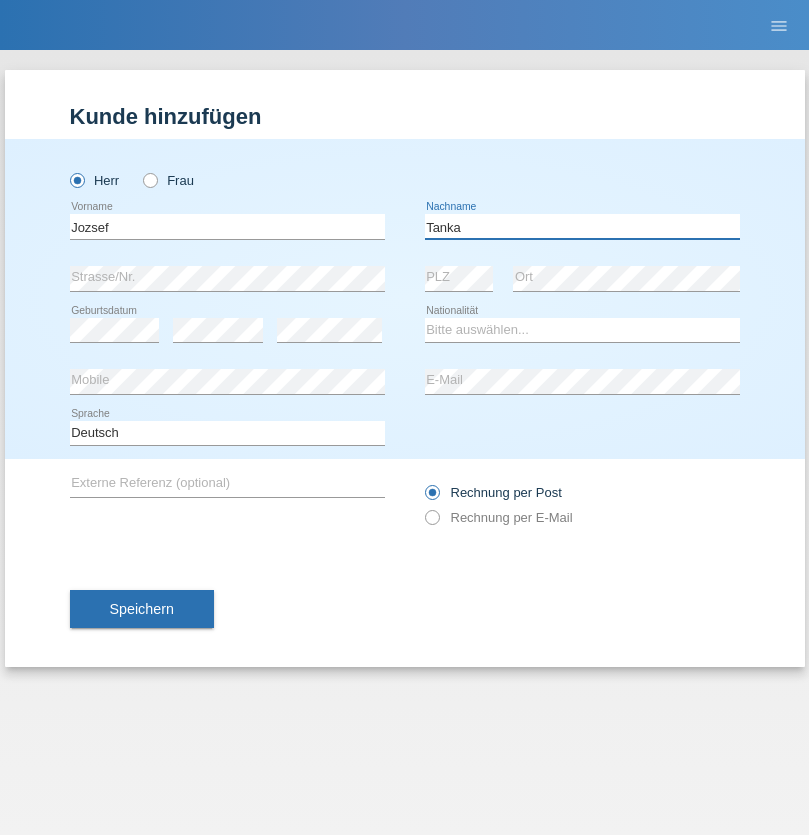 type on "Tanka" 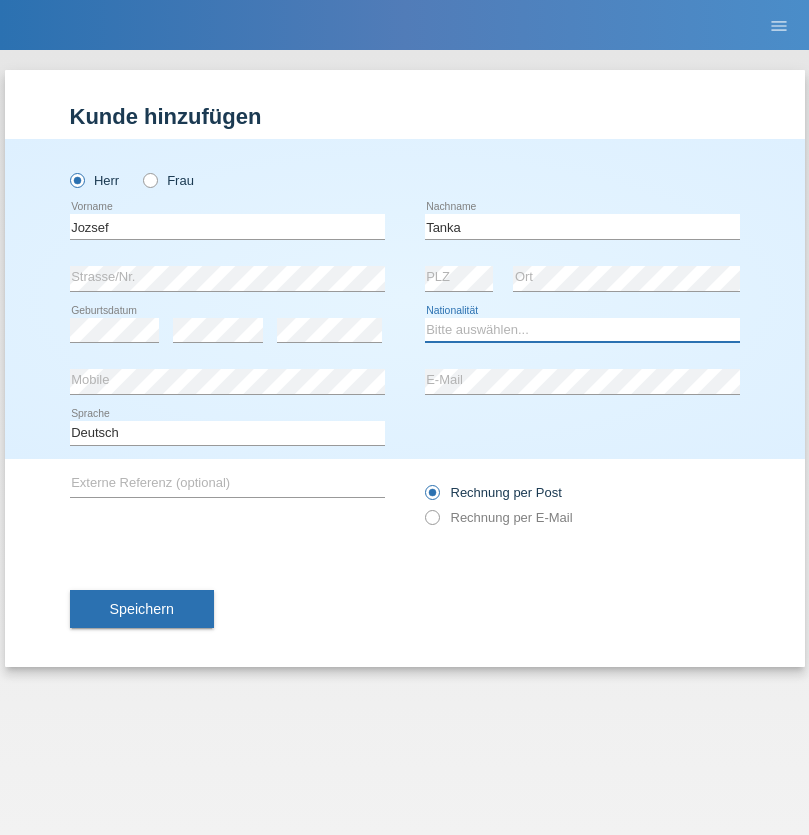 select on "HU" 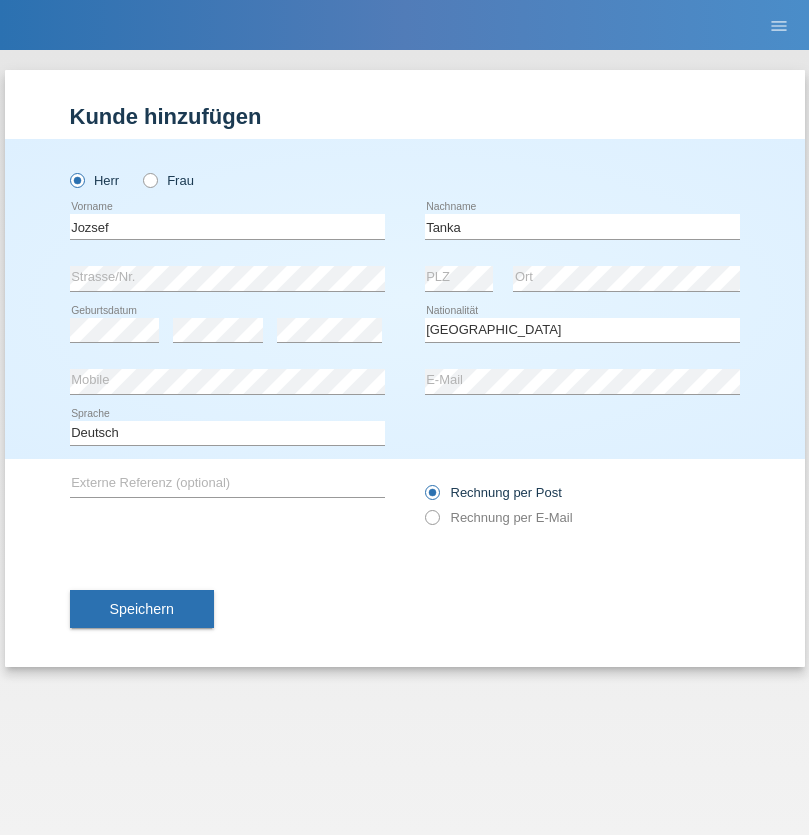 select on "C" 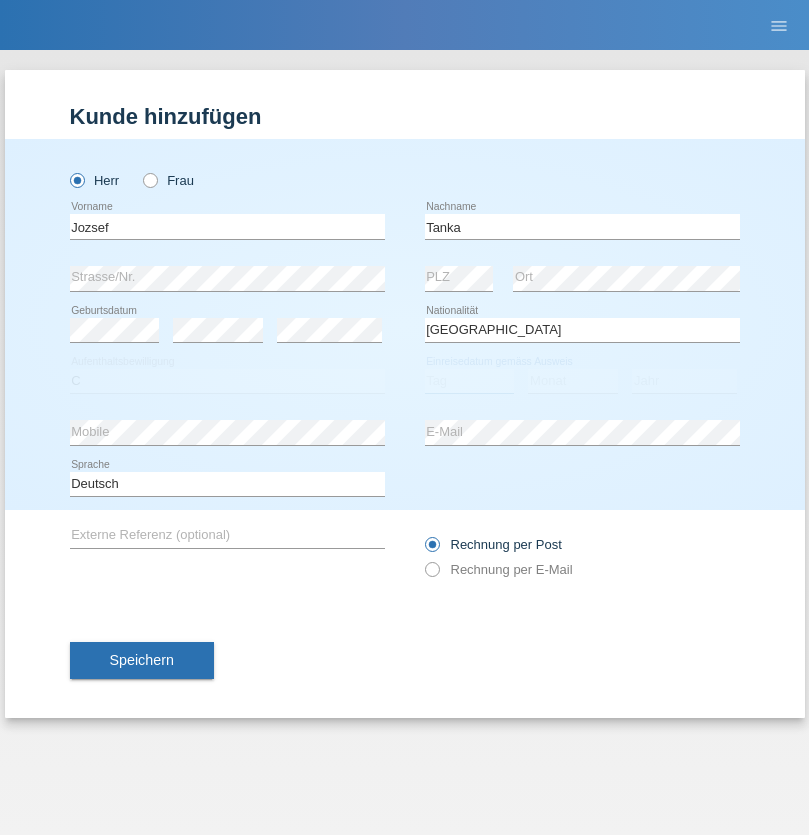 select on "17" 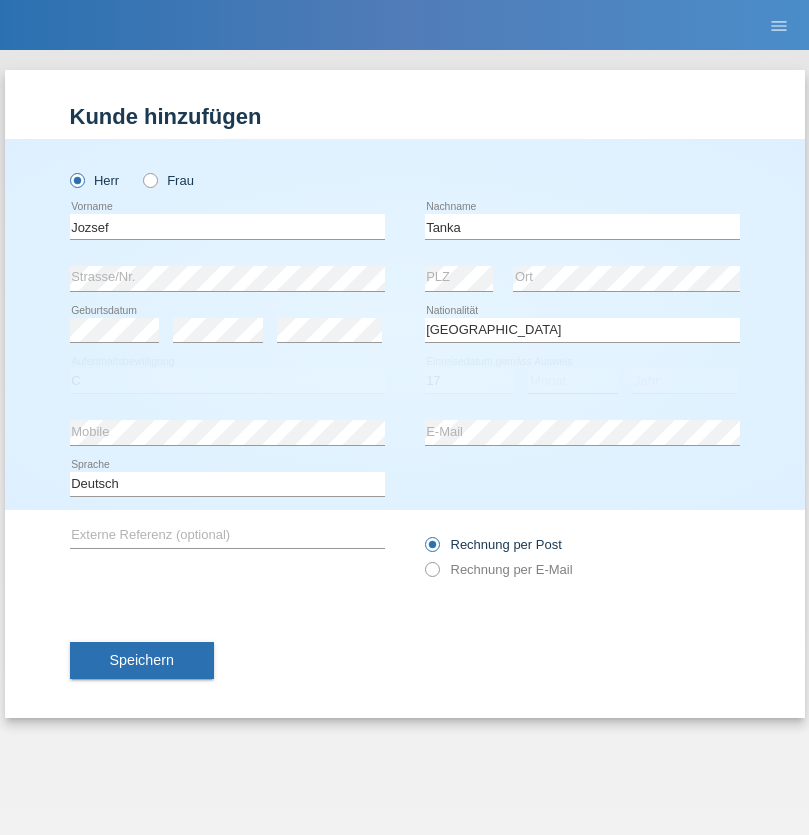 select on "03" 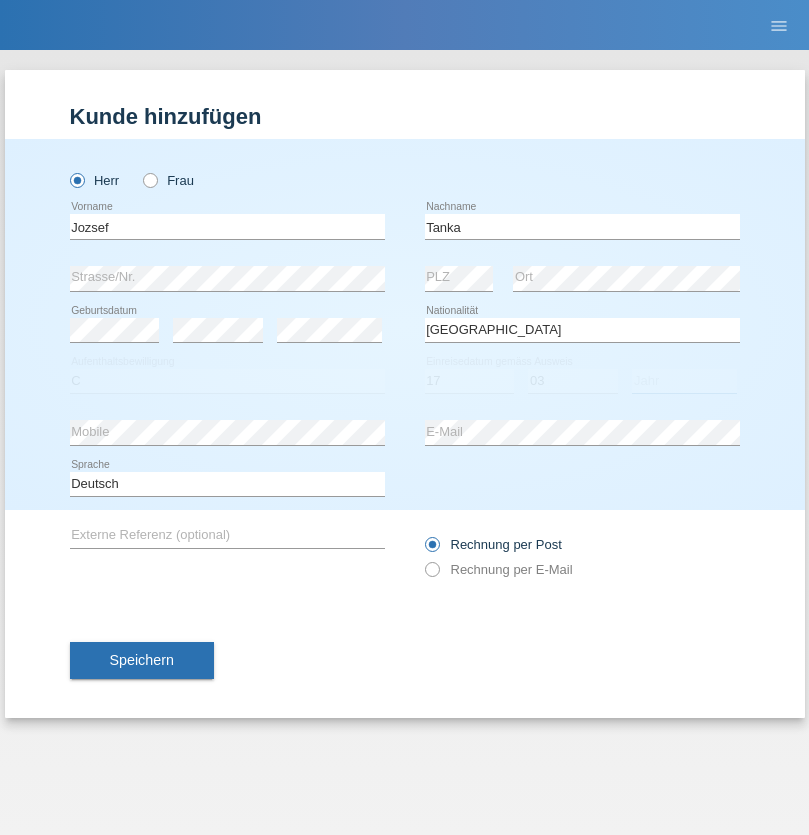 select on "2010" 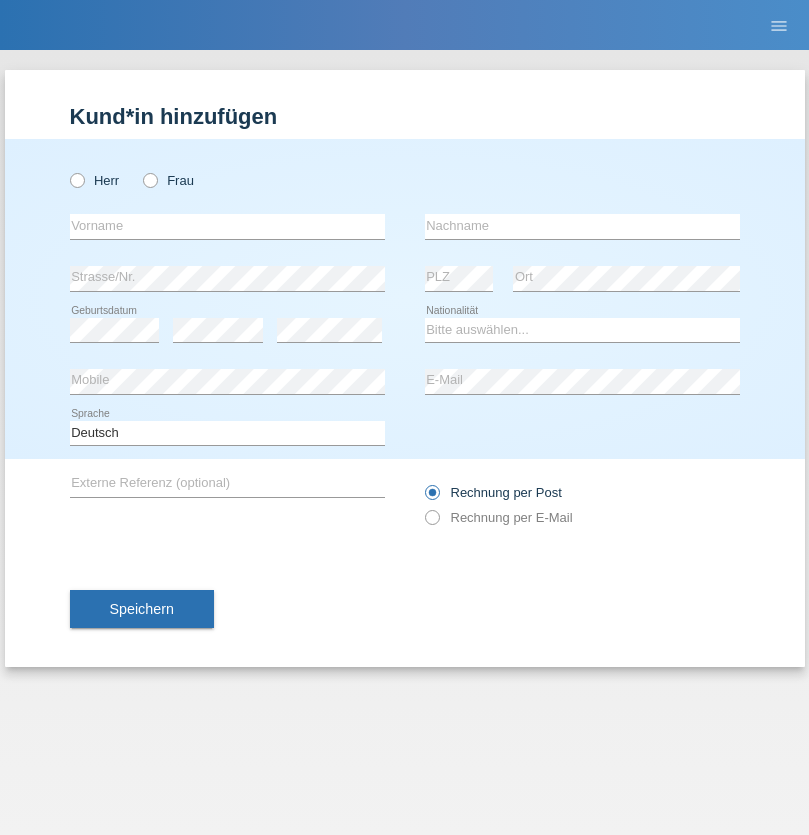 scroll, scrollTop: 0, scrollLeft: 0, axis: both 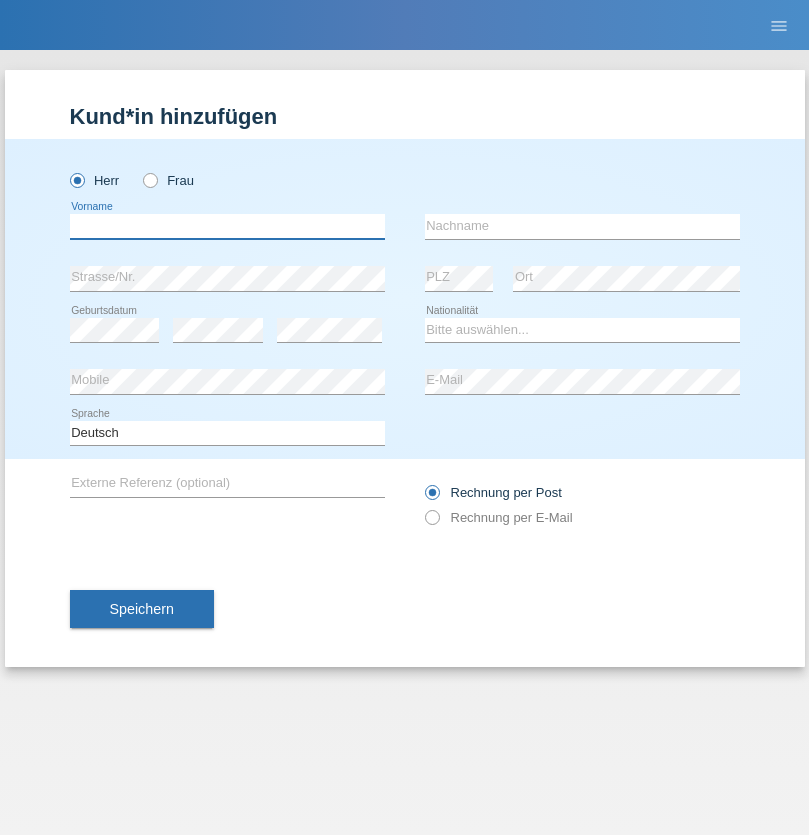 click at bounding box center [227, 226] 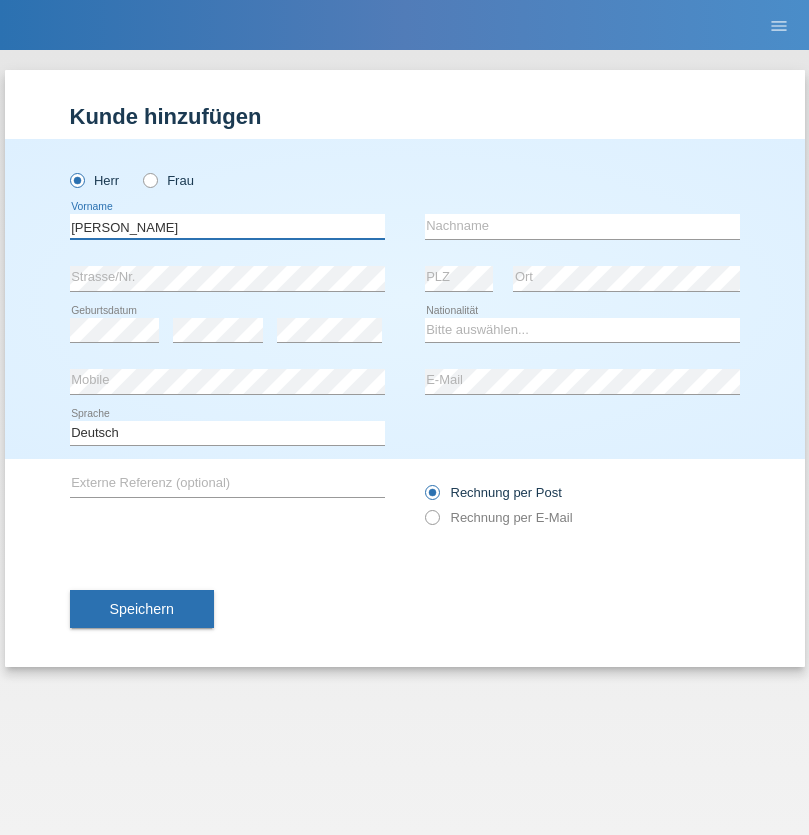 type on "[PERSON_NAME]" 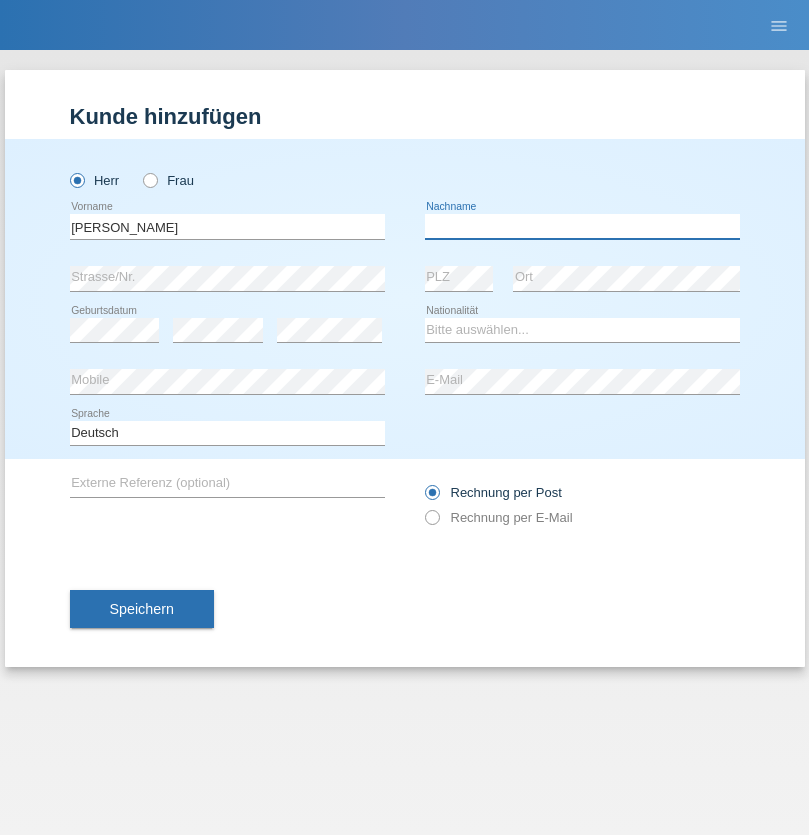 click at bounding box center (582, 226) 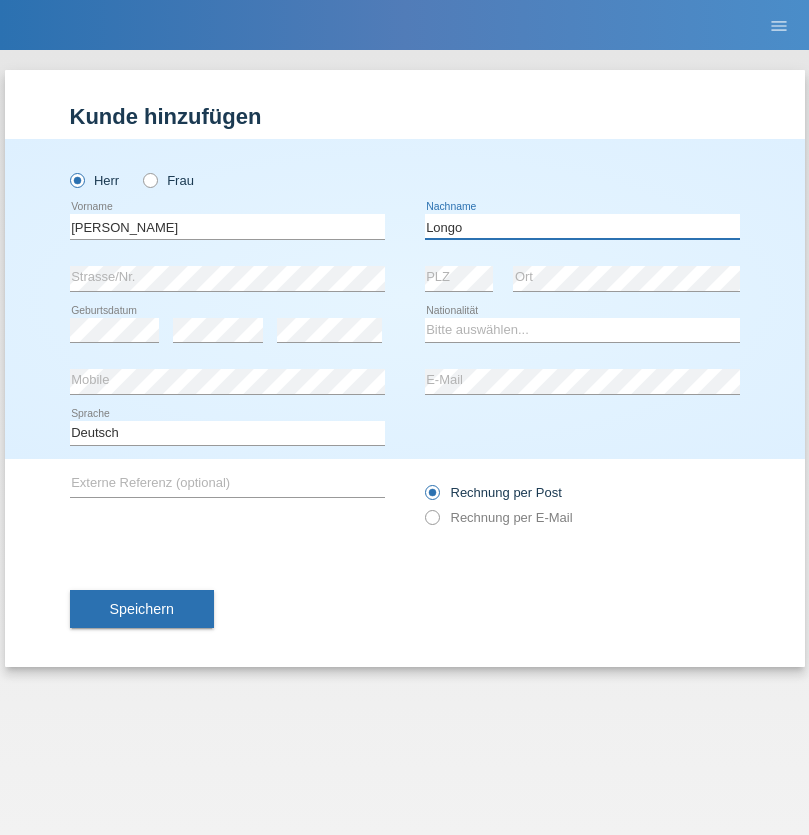 type on "Longo" 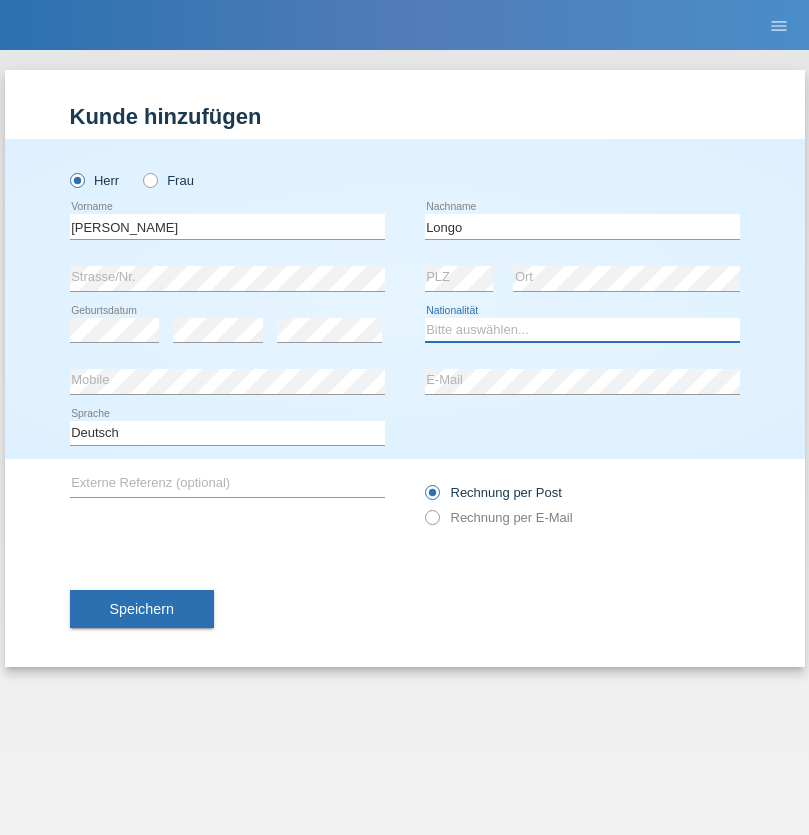 select on "IT" 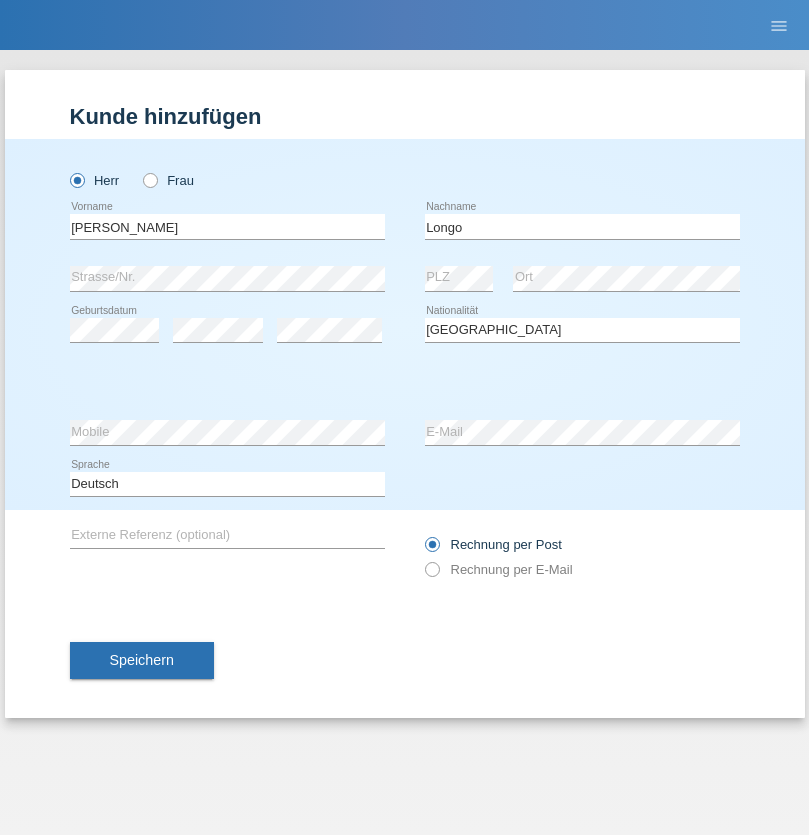 select on "C" 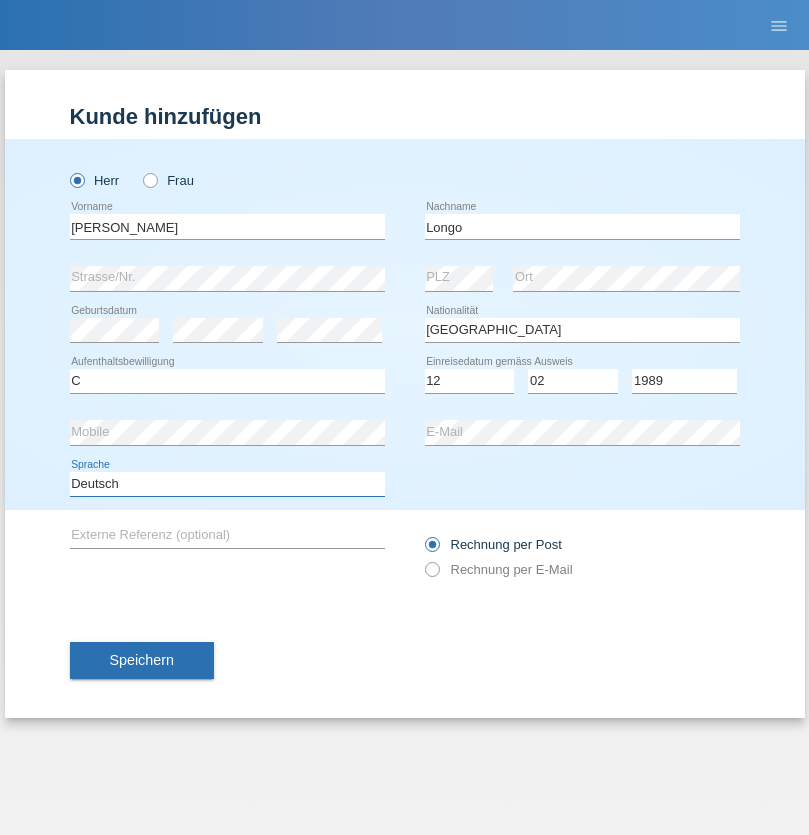 select on "en" 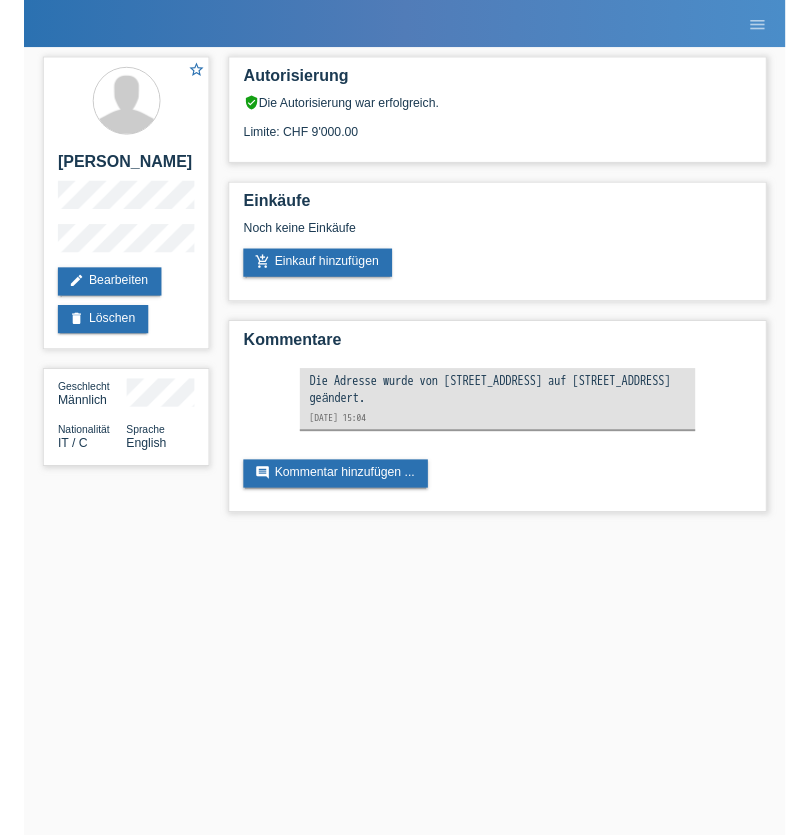 scroll, scrollTop: 0, scrollLeft: 0, axis: both 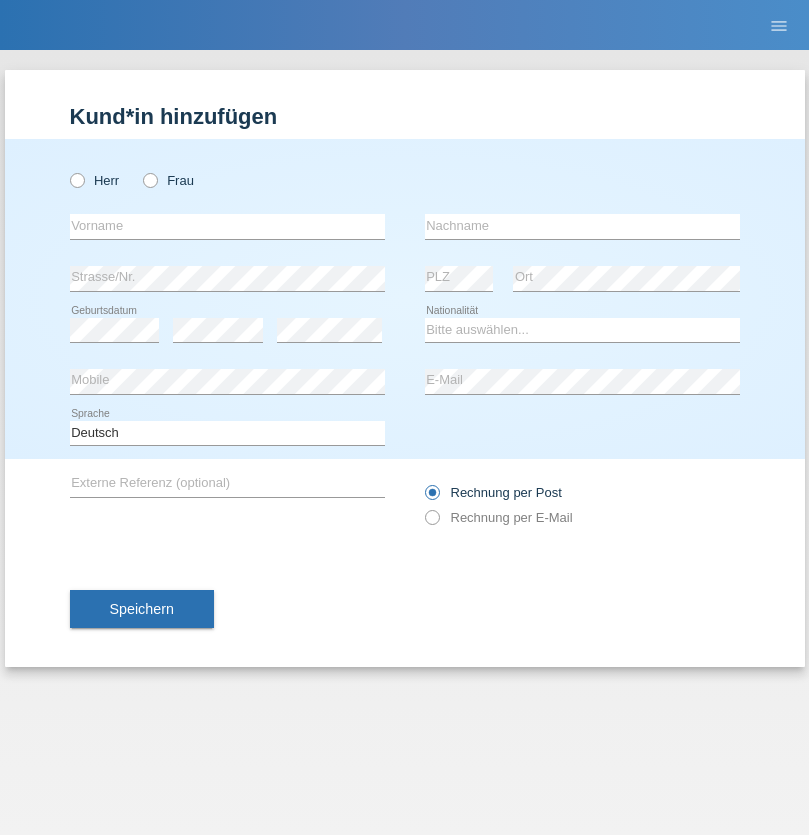 radio on "true" 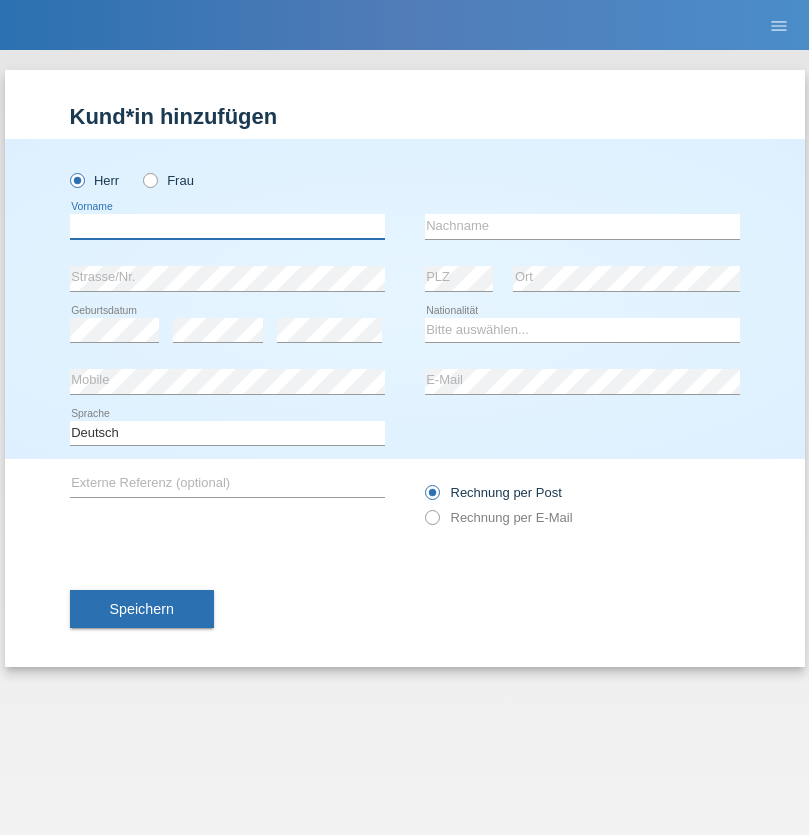 click at bounding box center [227, 226] 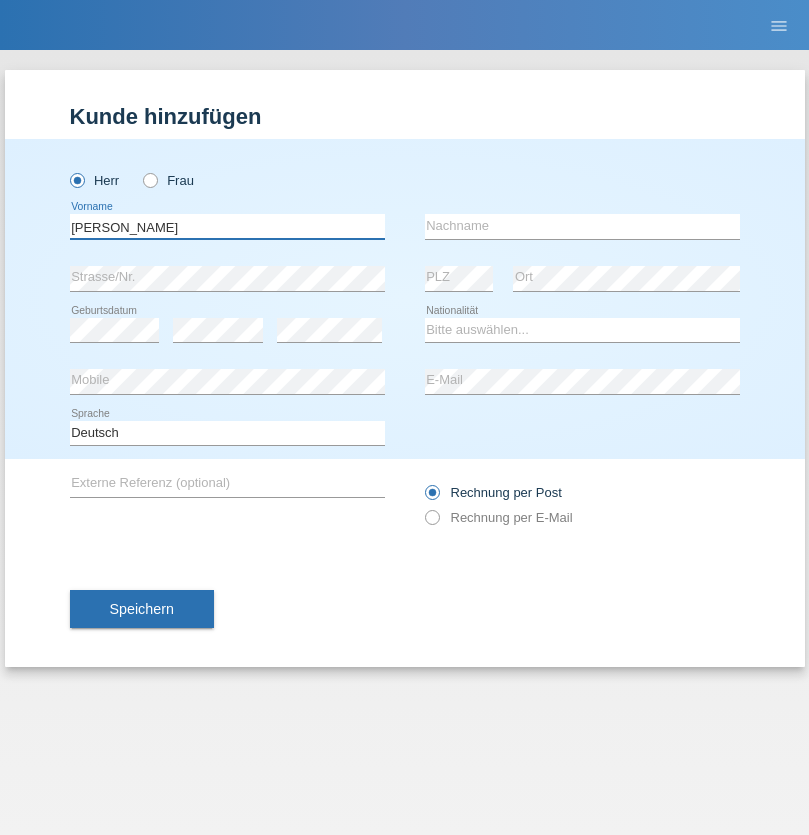 type on "Brian" 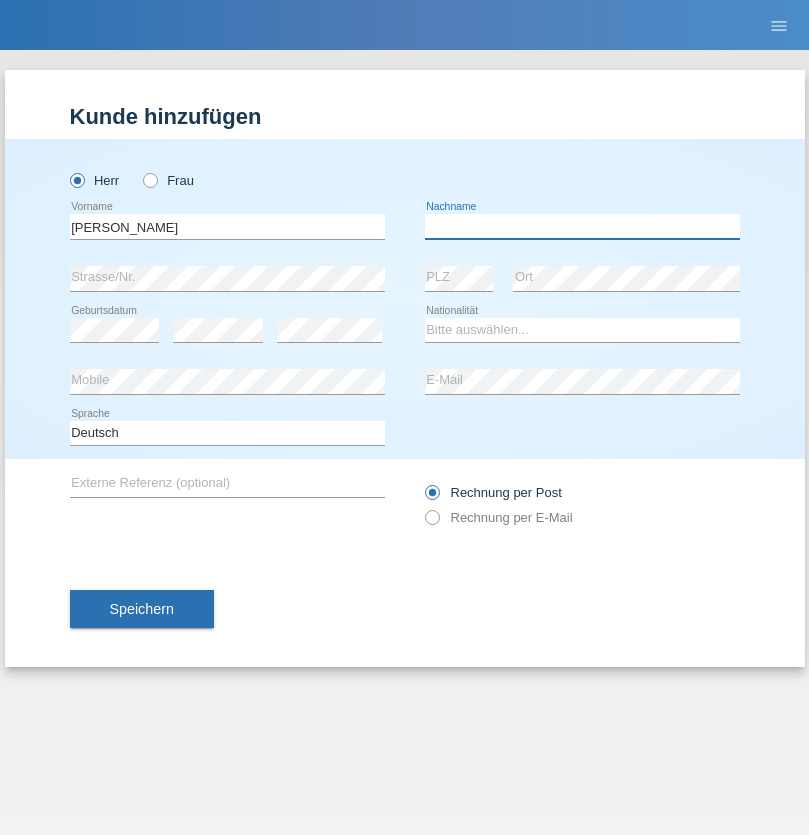 click at bounding box center (582, 226) 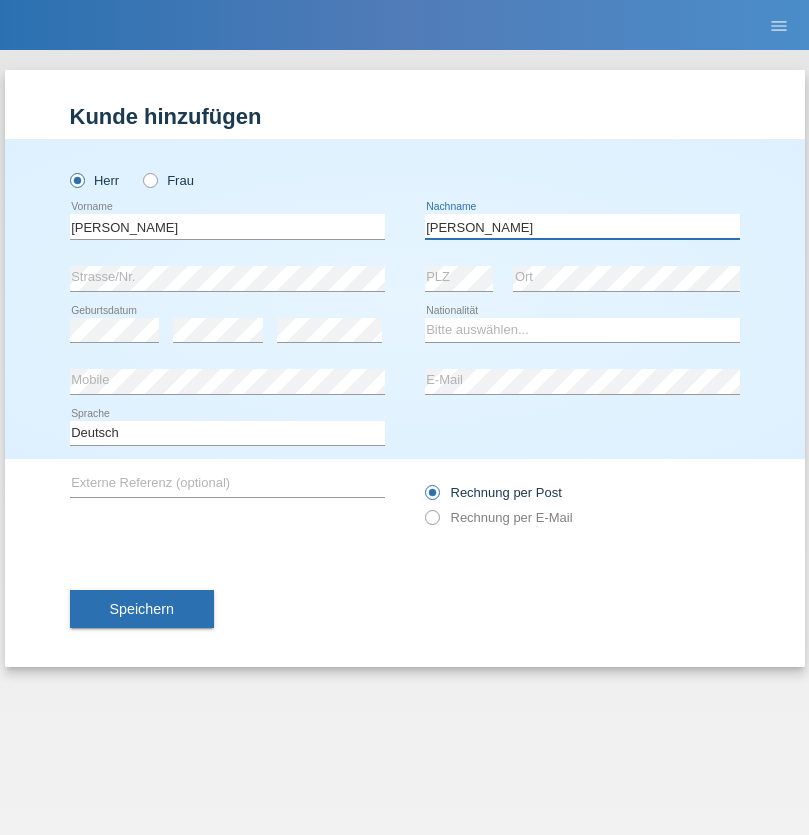 type on "David" 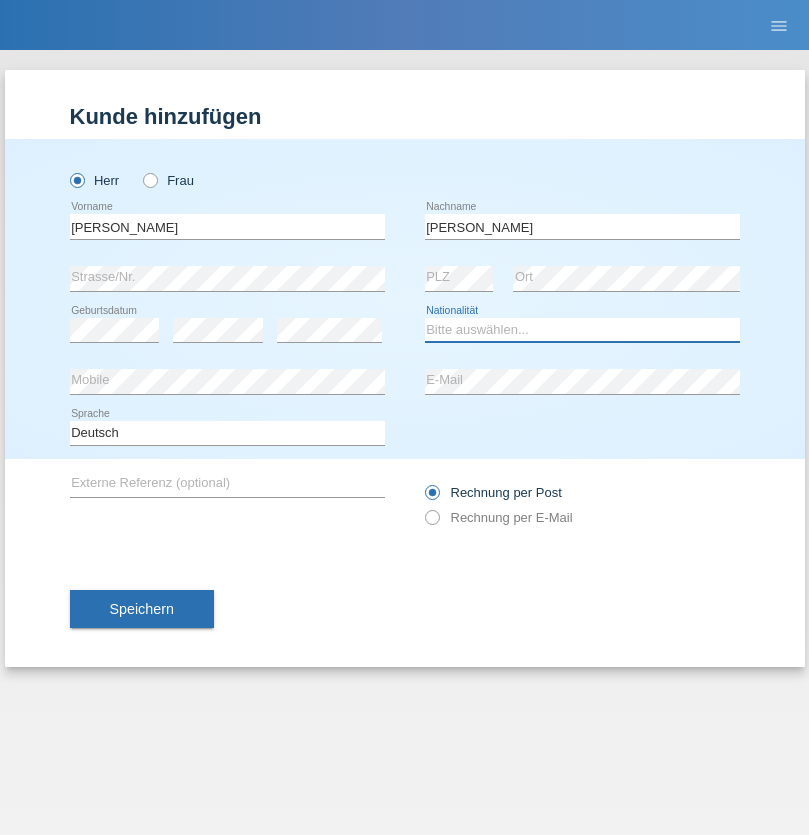 select on "CH" 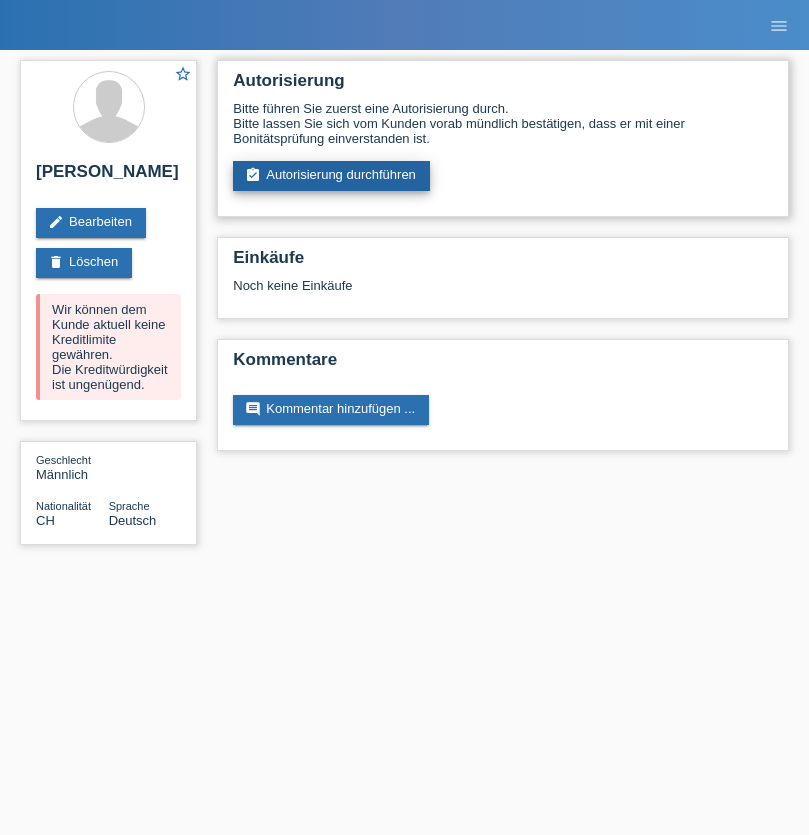 click on "assignment_turned_in  Autorisierung durchführen" at bounding box center [331, 176] 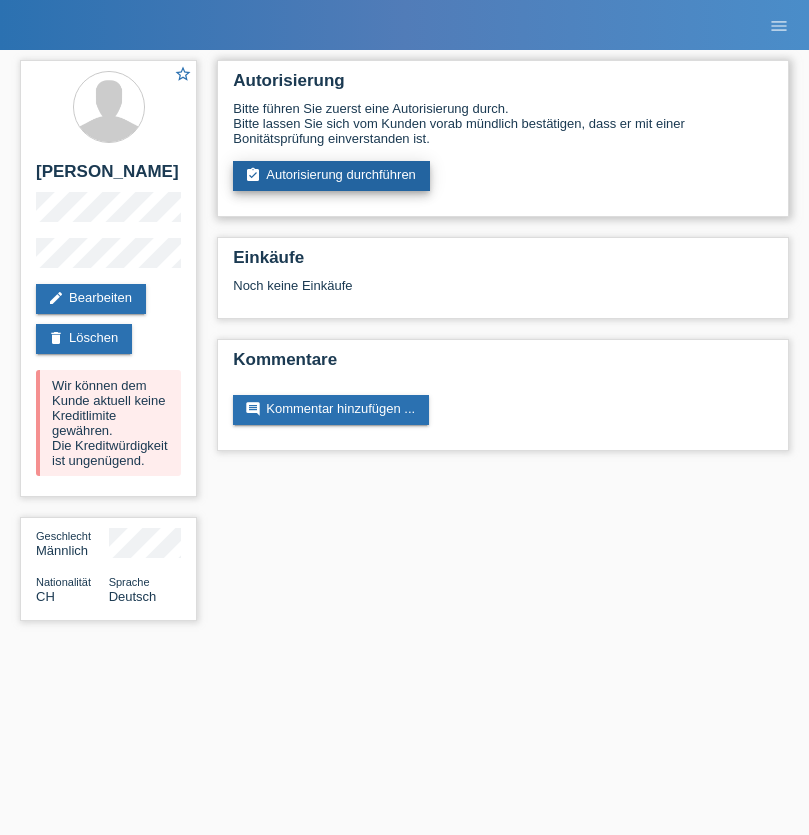 scroll, scrollTop: 0, scrollLeft: 0, axis: both 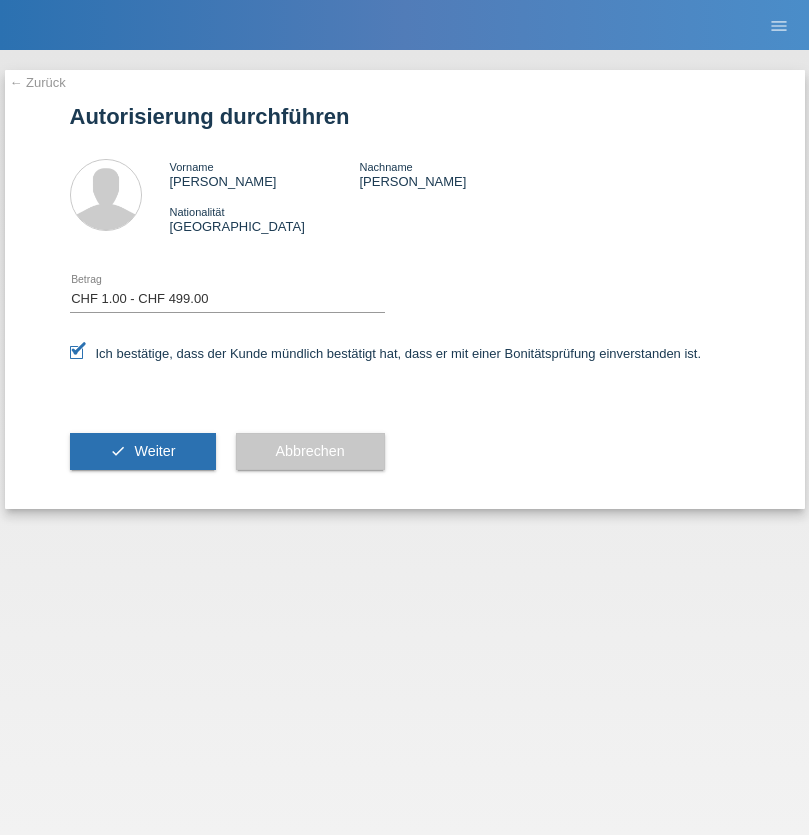 select on "1" 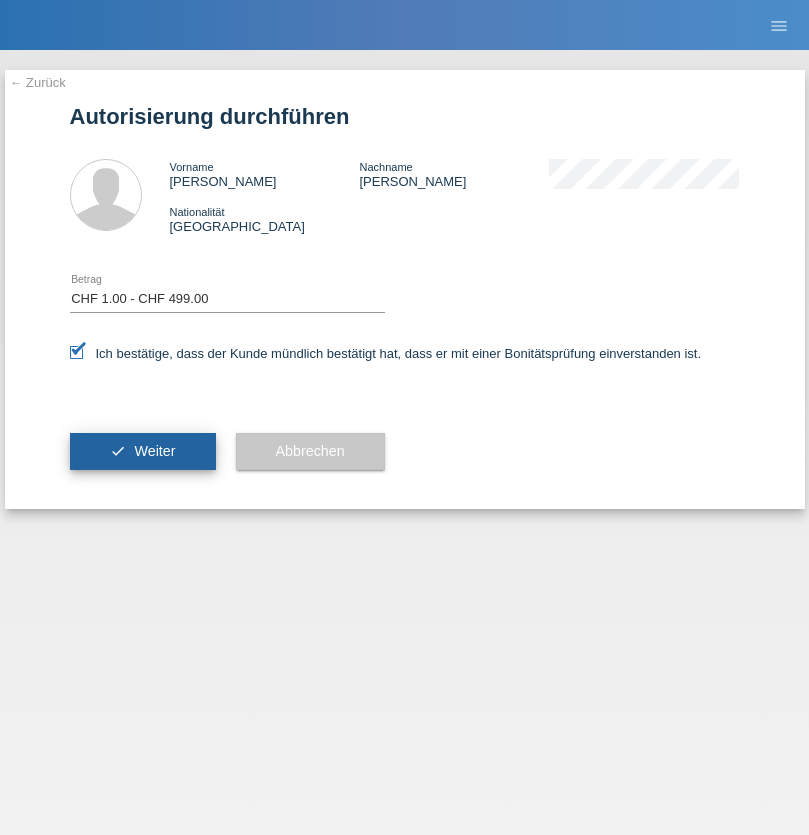 click on "Weiter" at bounding box center (154, 451) 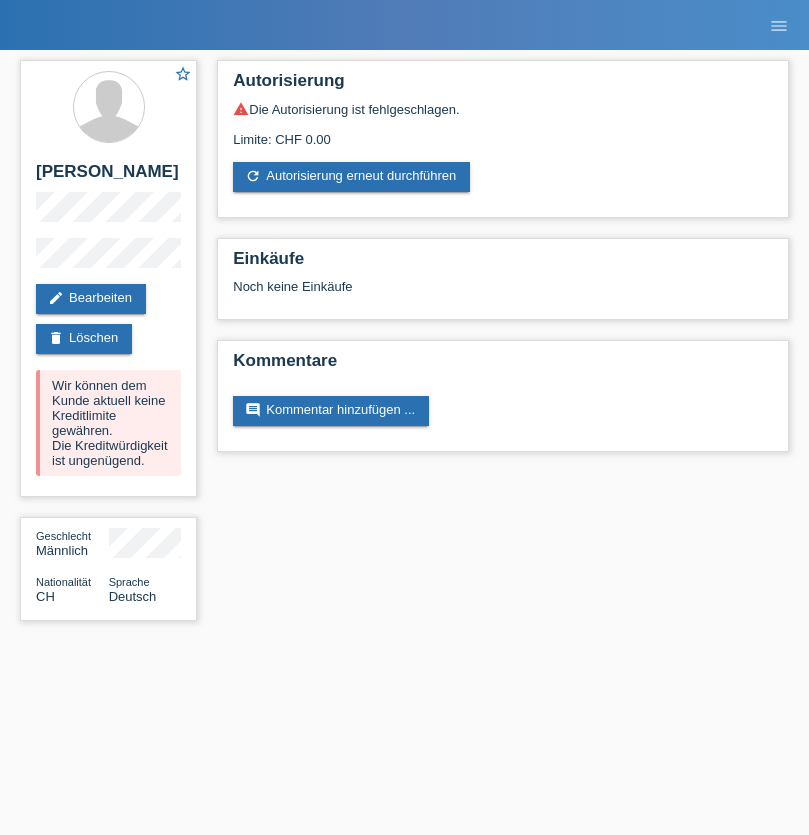scroll, scrollTop: 0, scrollLeft: 0, axis: both 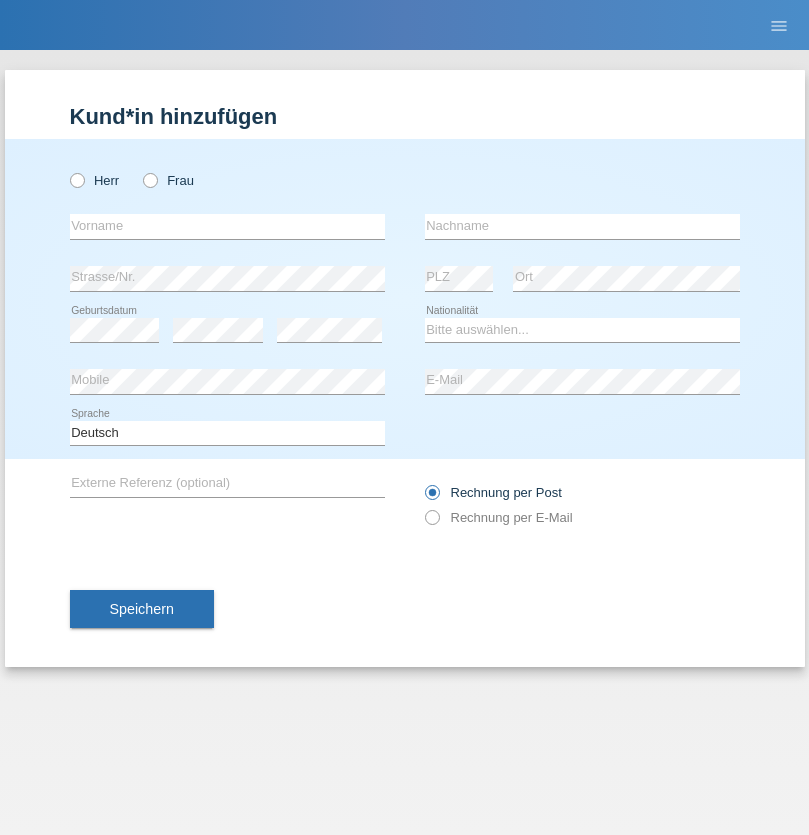radio on "true" 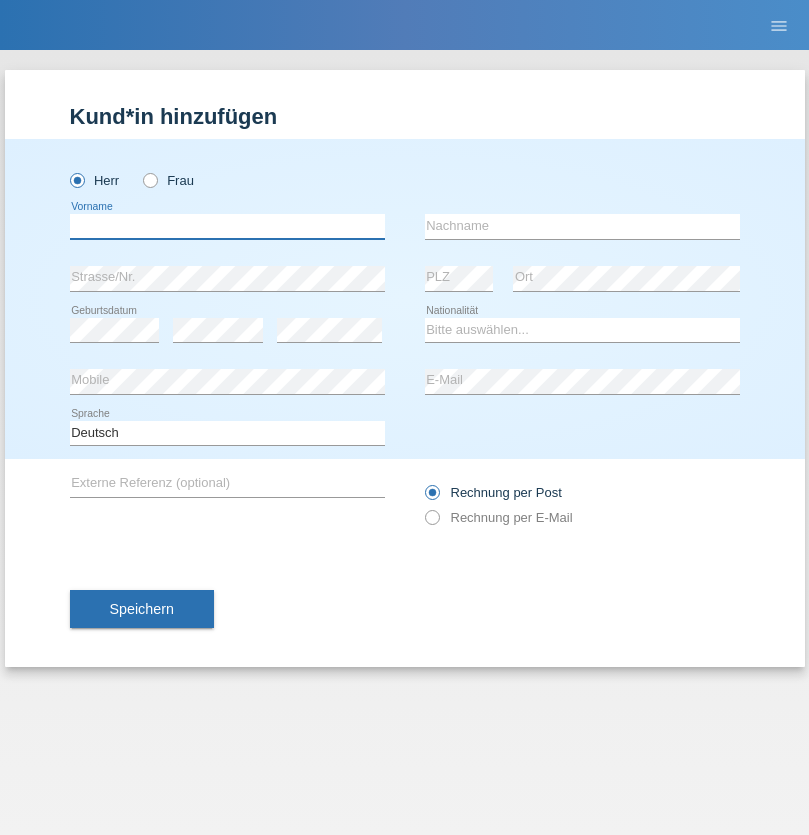 click at bounding box center (227, 226) 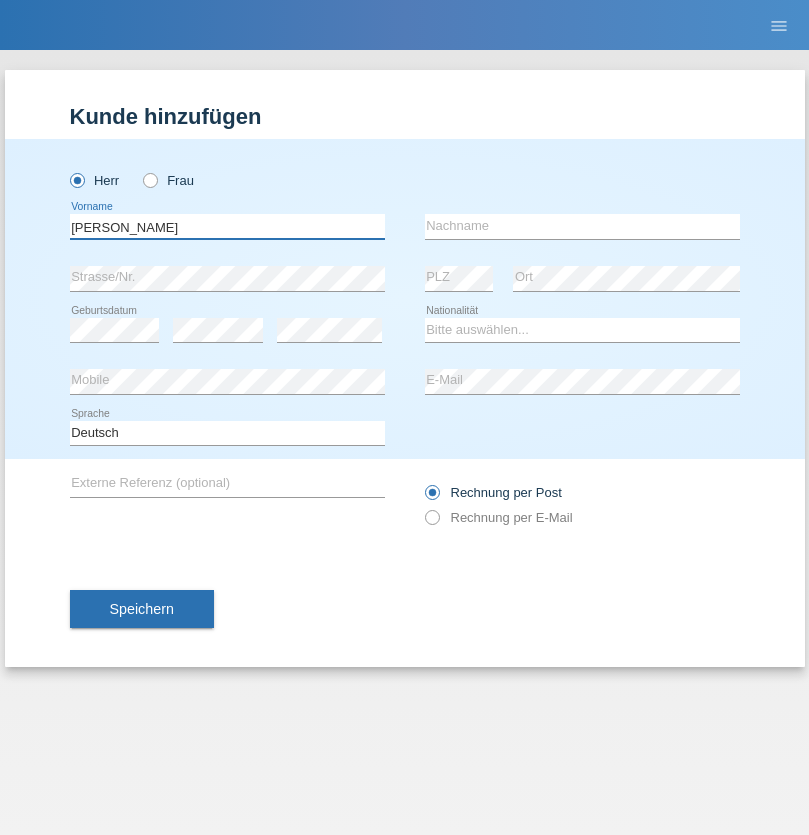 type on "Jose" 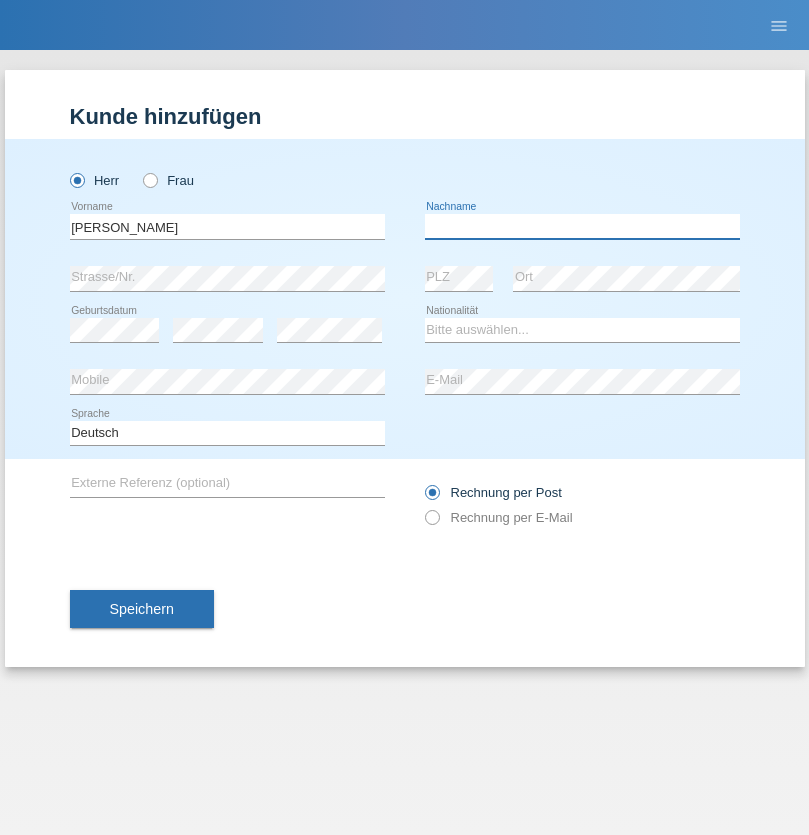 click at bounding box center [582, 226] 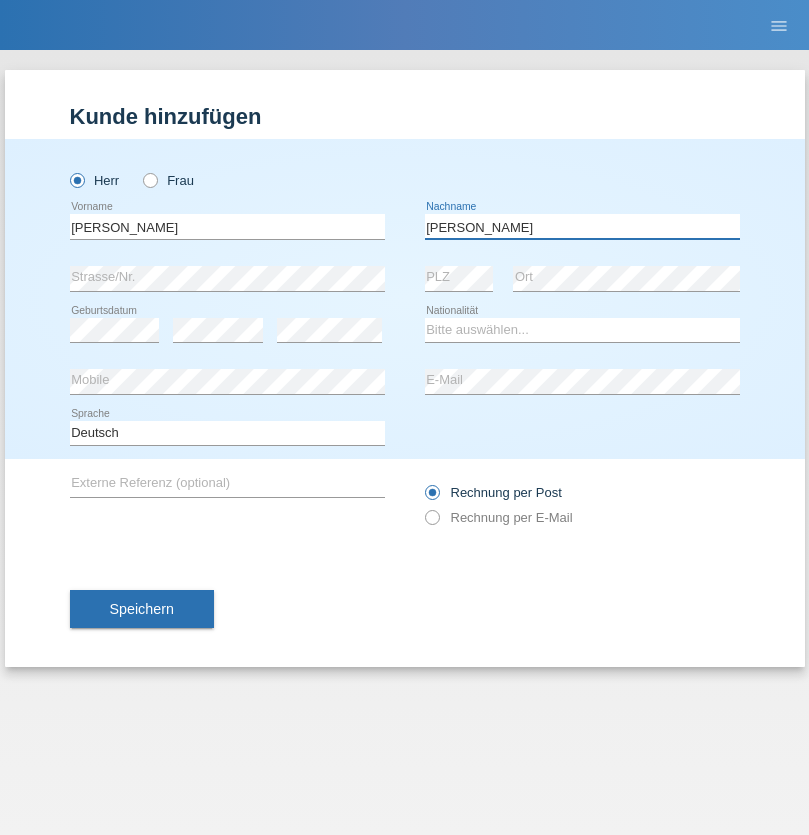 type on "Luiz" 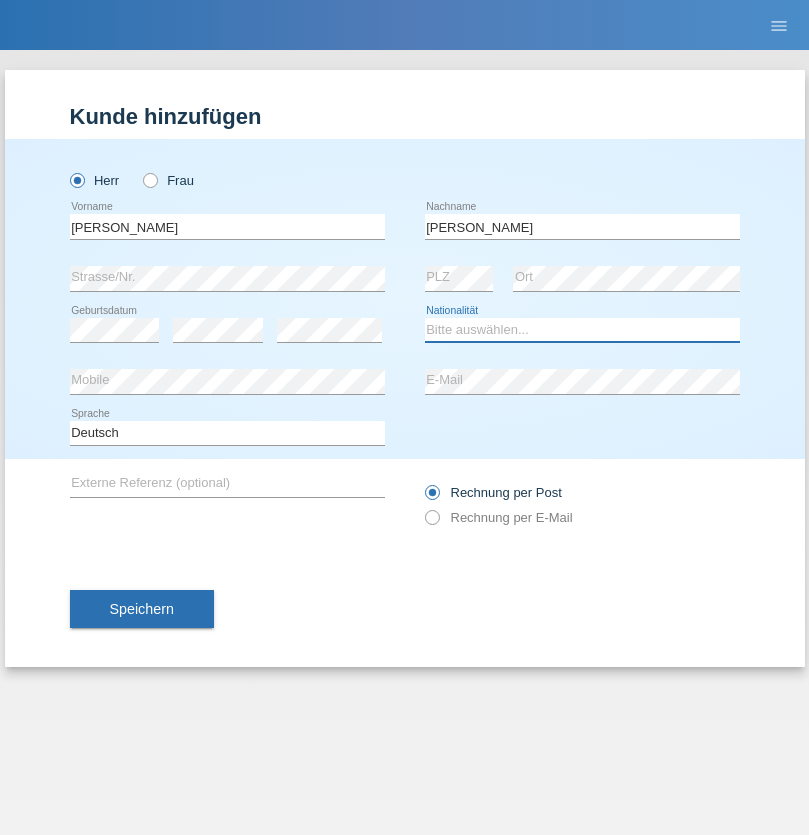 select on "CH" 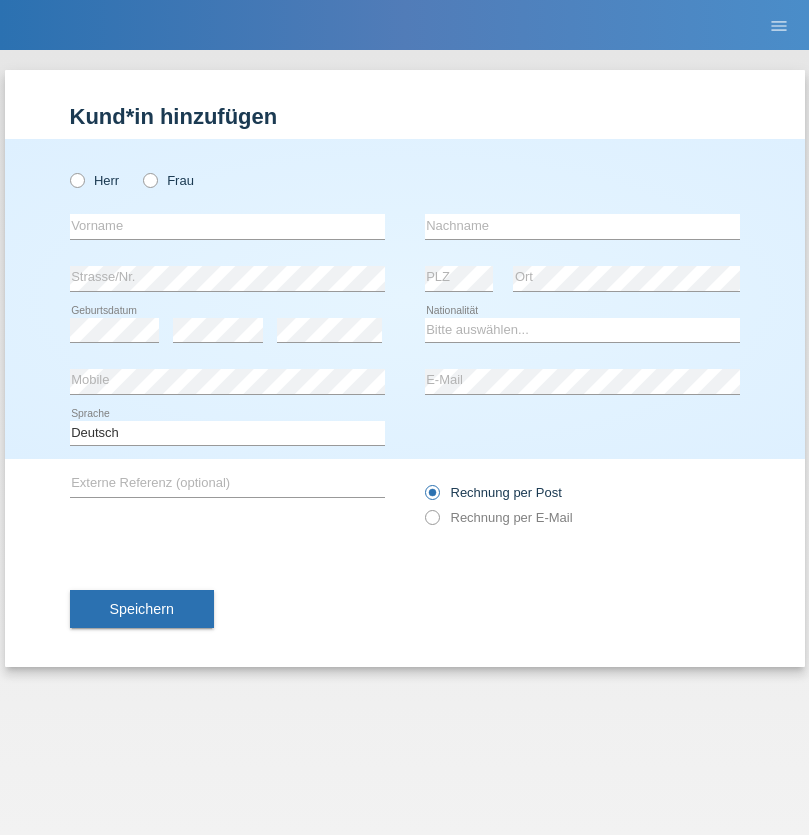 scroll, scrollTop: 0, scrollLeft: 0, axis: both 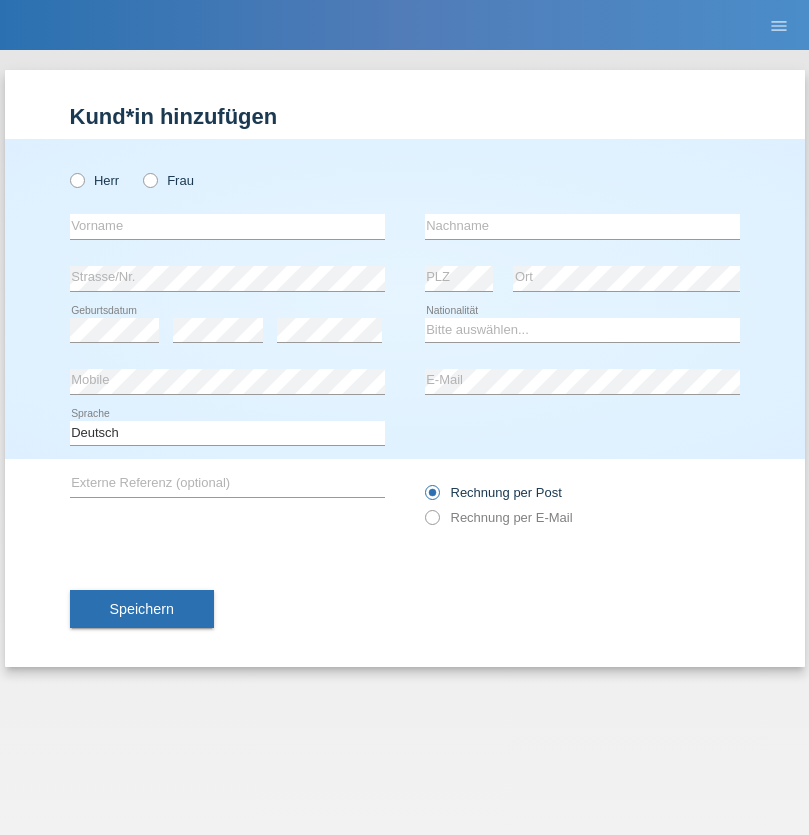 radio on "true" 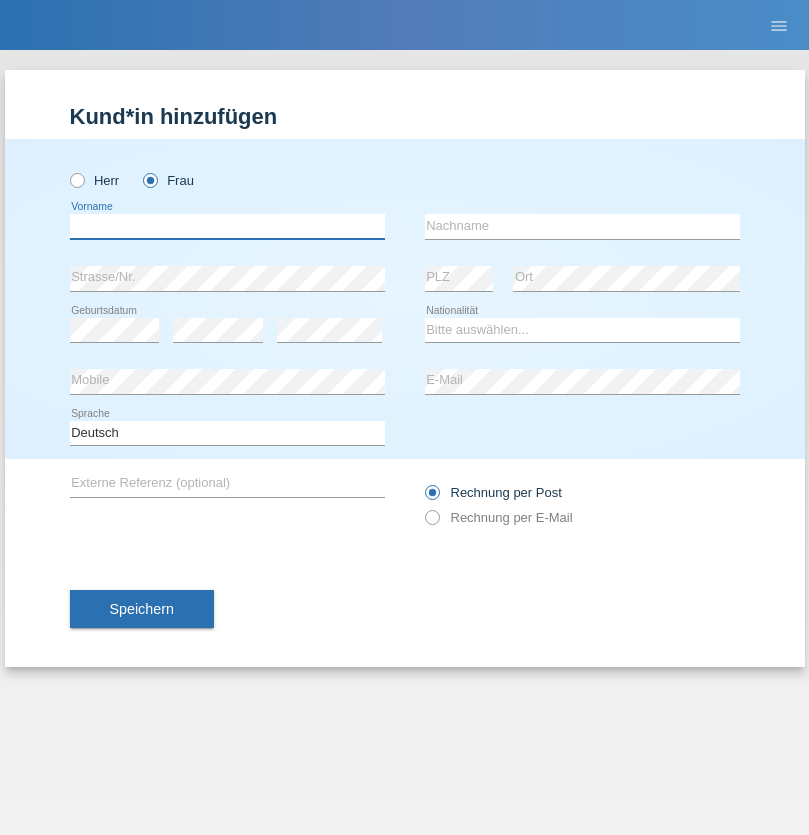 click at bounding box center (227, 226) 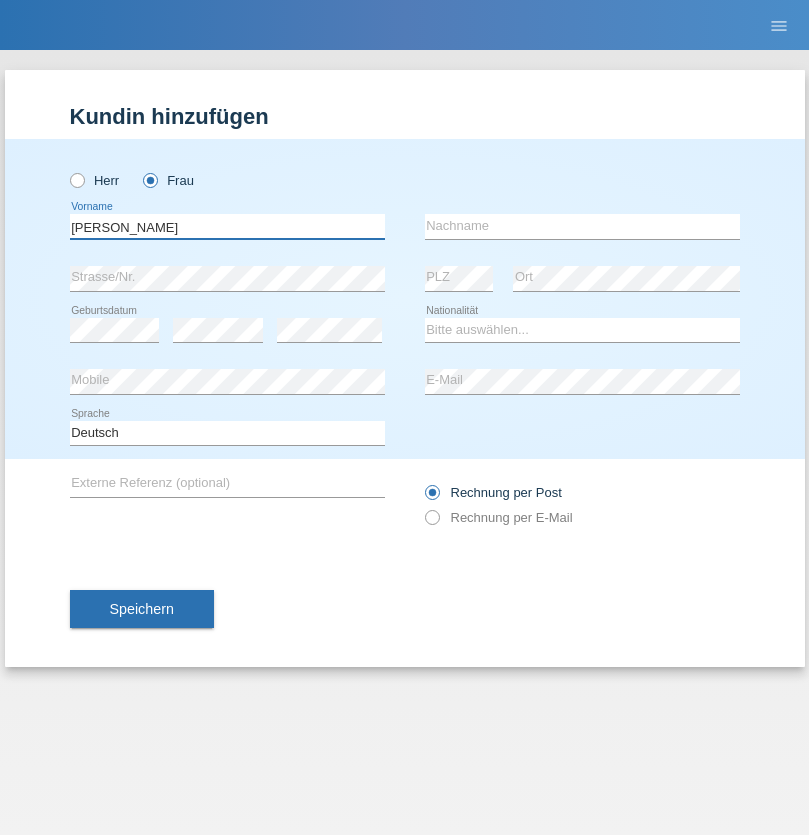 type on "[PERSON_NAME]" 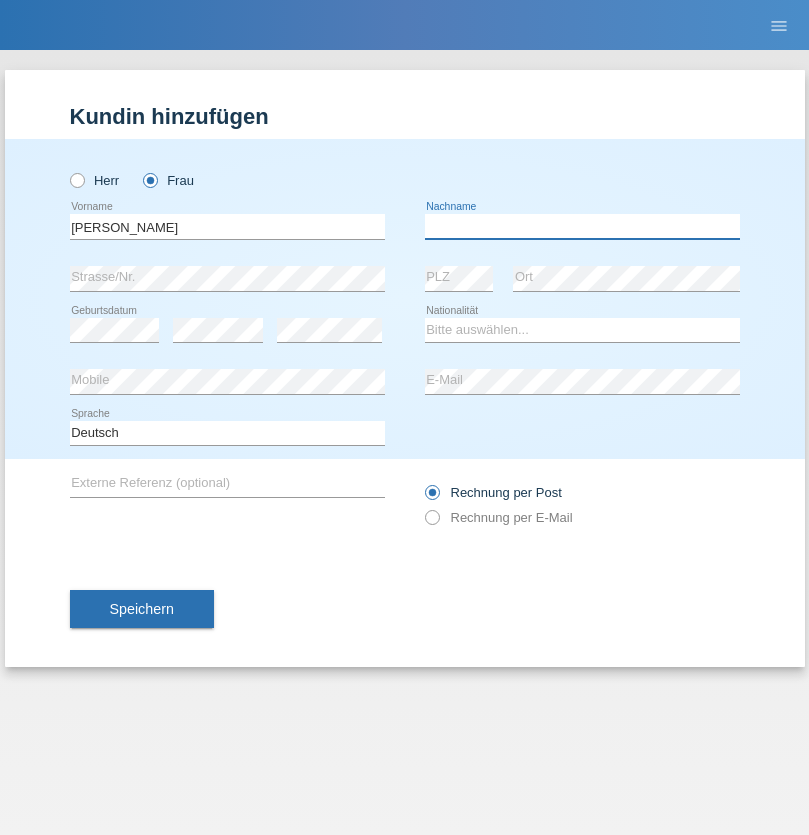 click at bounding box center [582, 226] 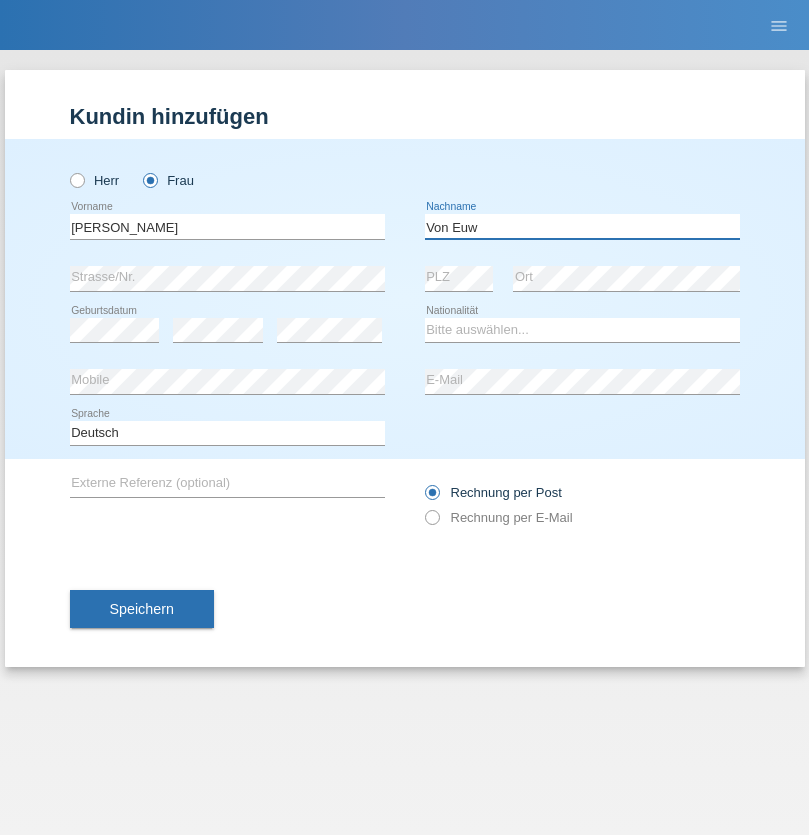 type on "Von Euw" 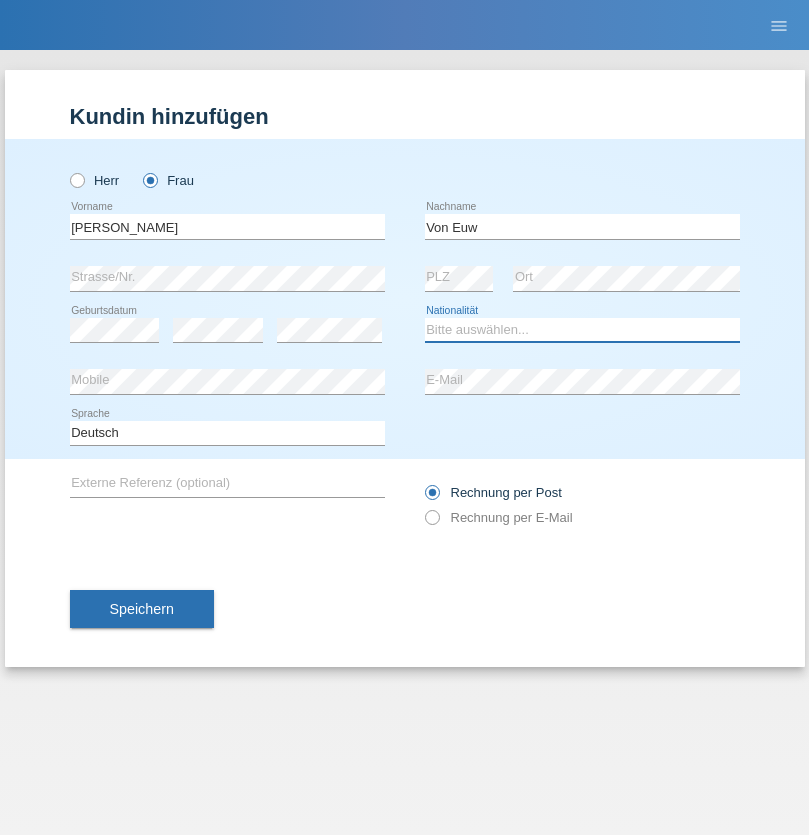 select on "CH" 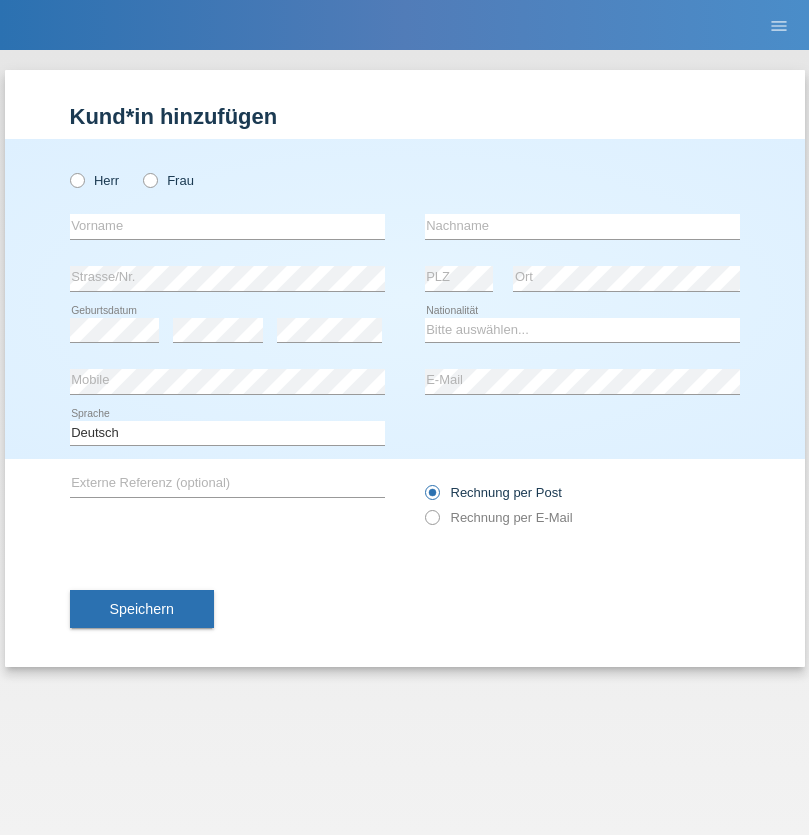 scroll, scrollTop: 0, scrollLeft: 0, axis: both 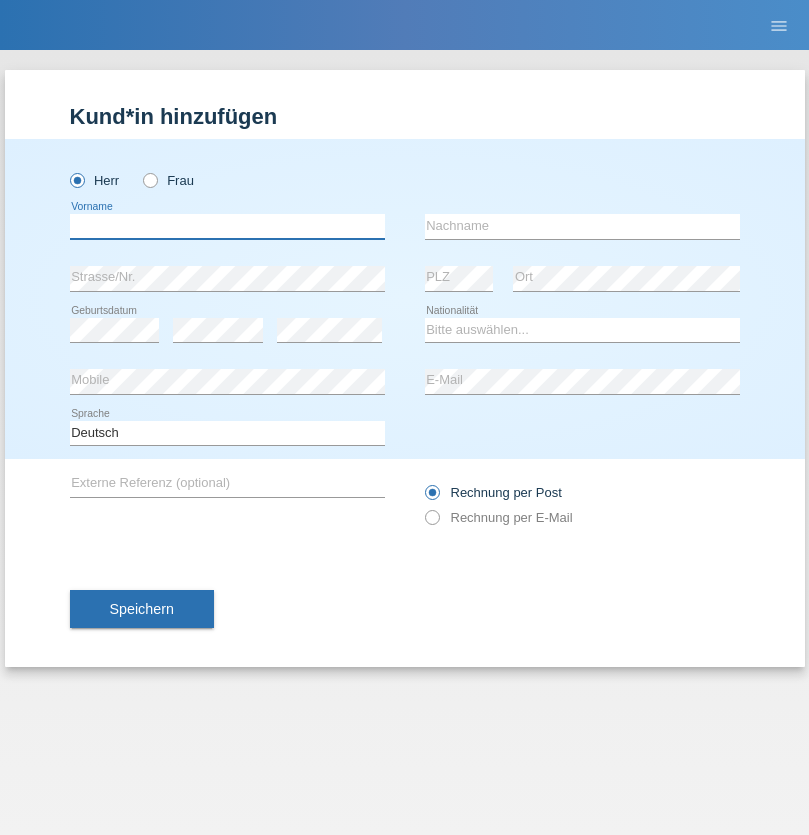 click at bounding box center (227, 226) 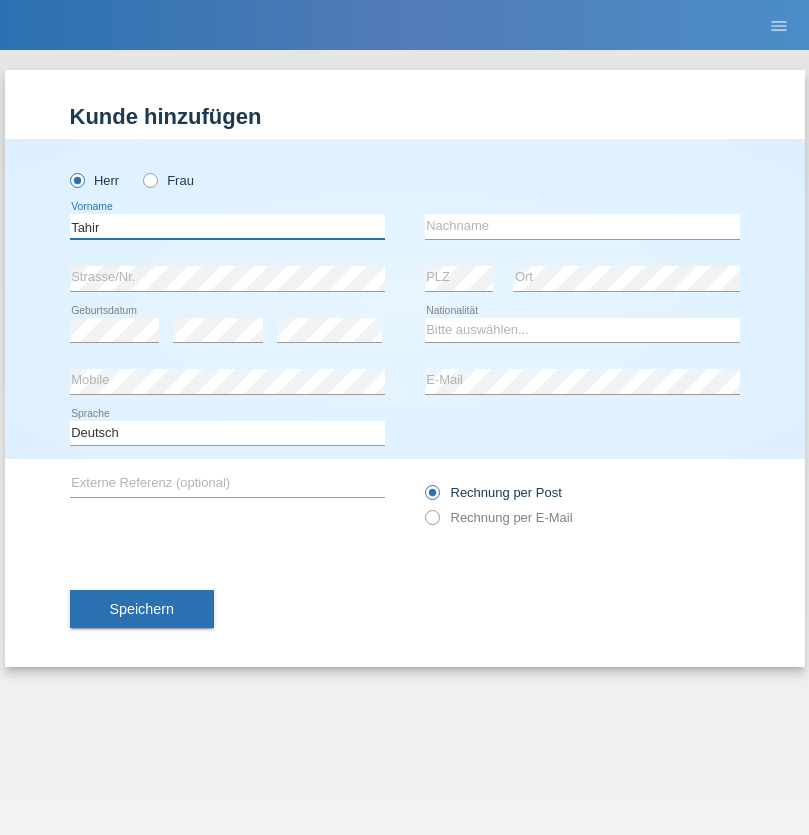 type on "Tahir" 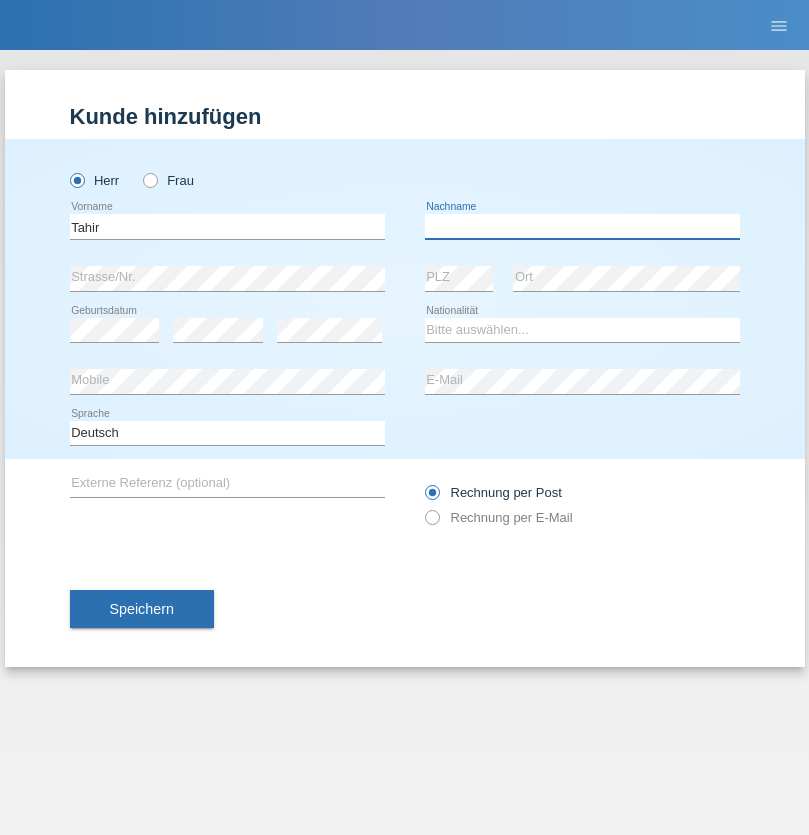 click at bounding box center [582, 226] 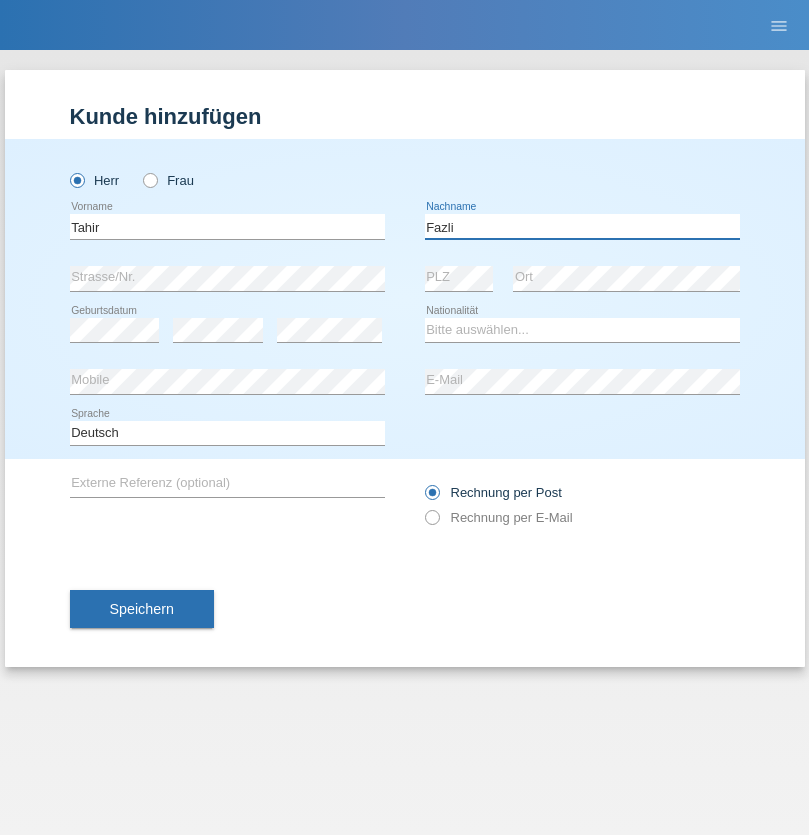 type on "Fazli" 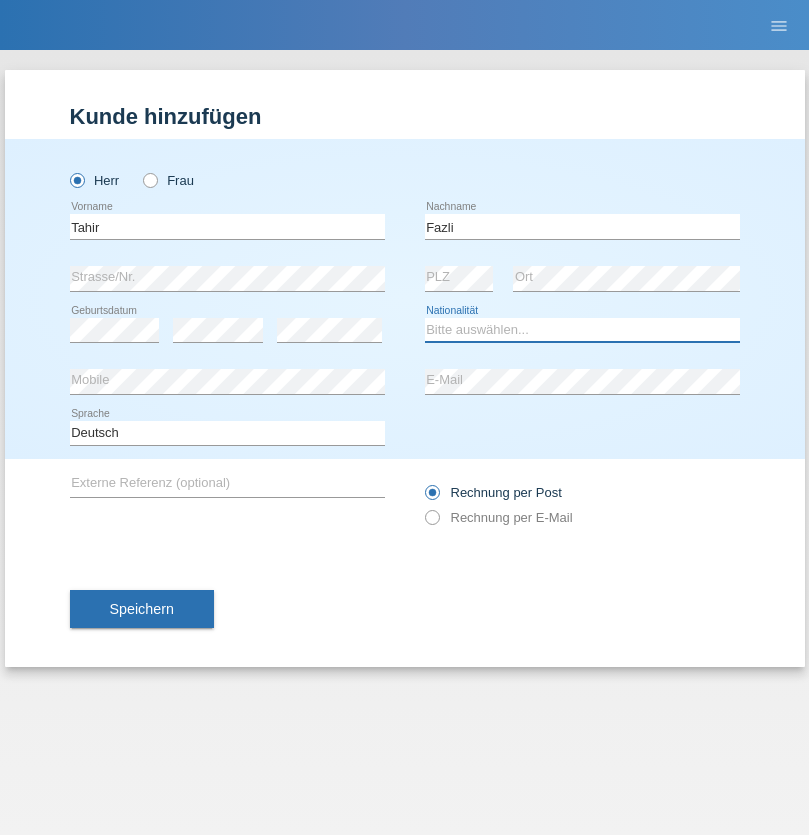 select on "MK" 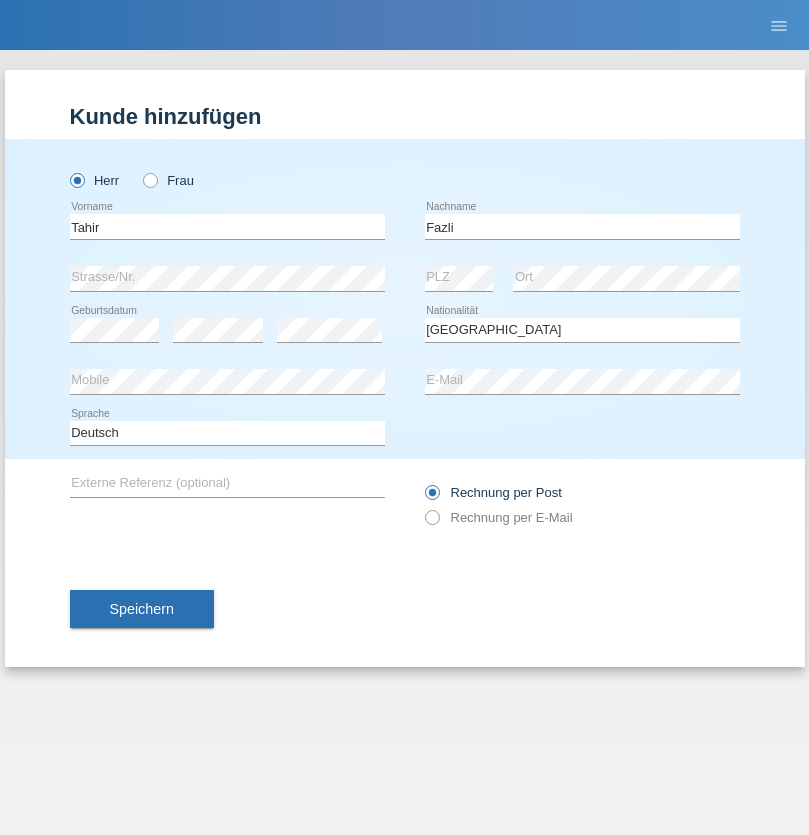 select on "C" 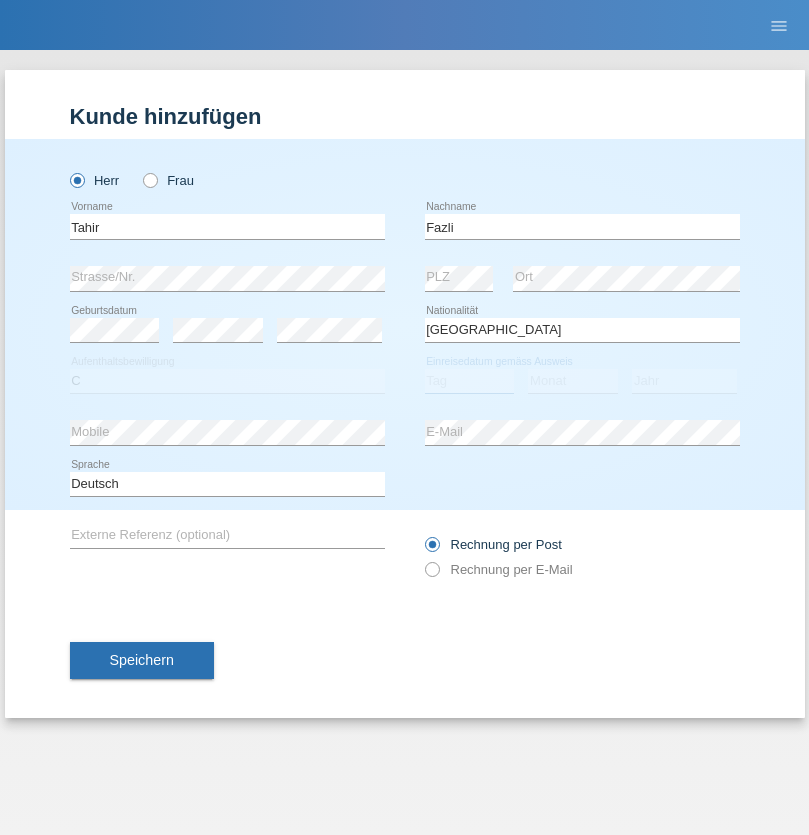 select on "15" 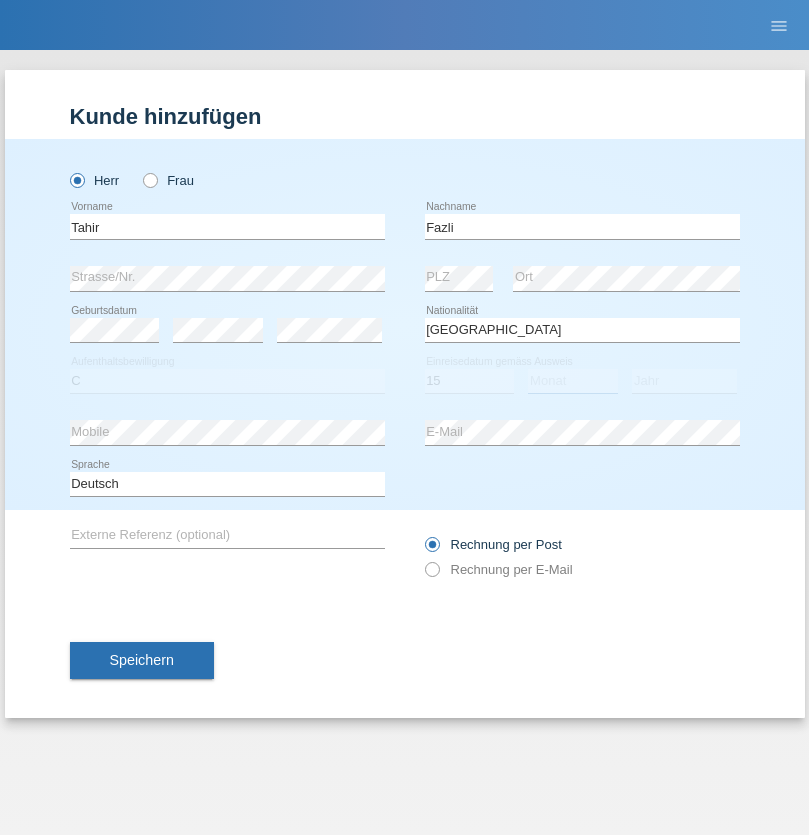 select on "07" 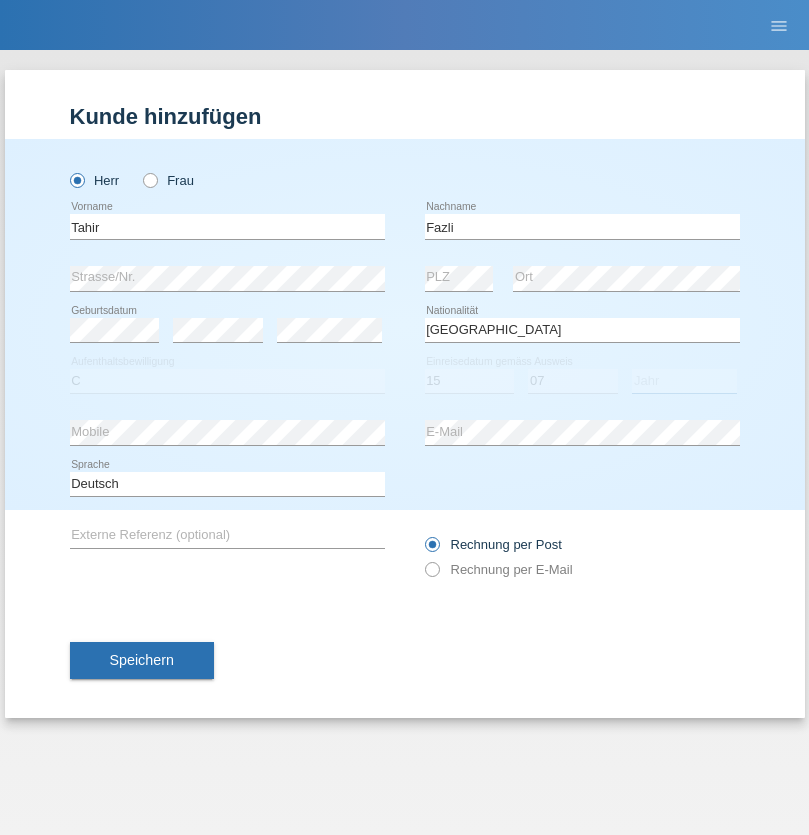 select on "1988" 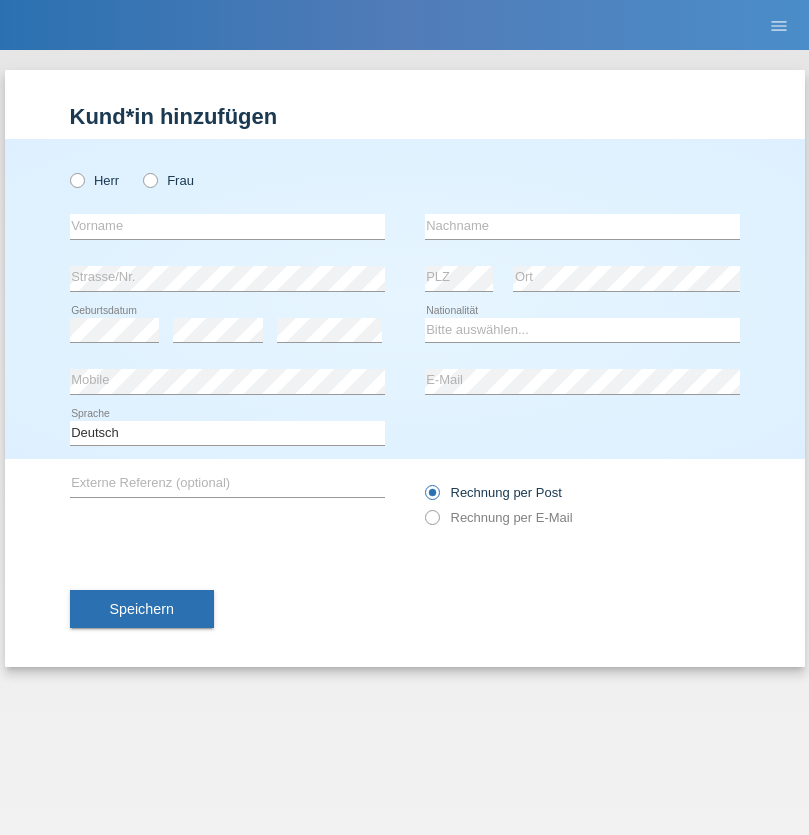 scroll, scrollTop: 0, scrollLeft: 0, axis: both 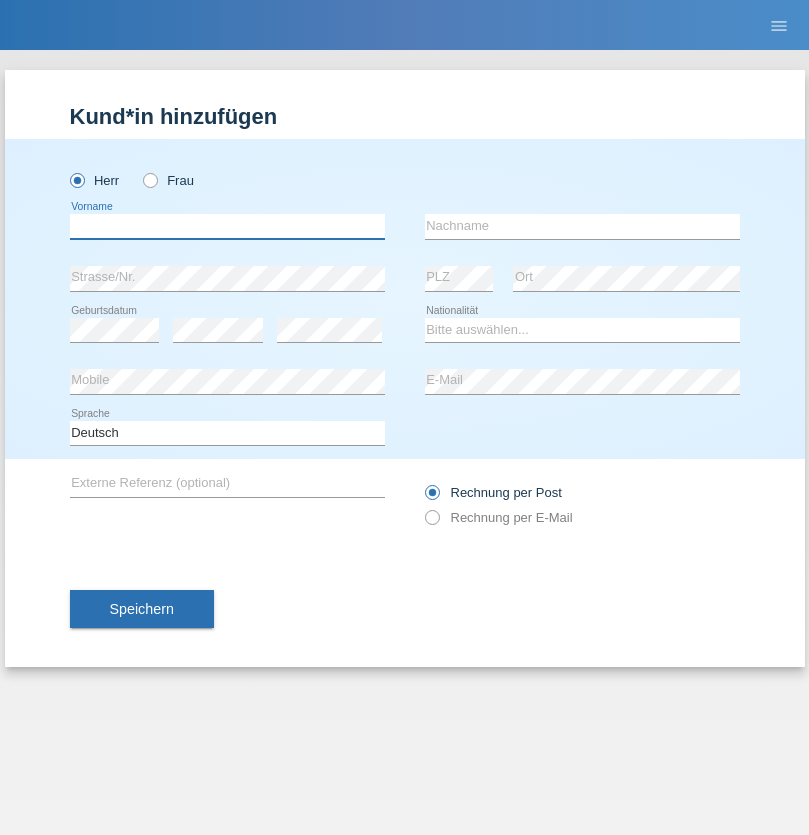 click at bounding box center [227, 226] 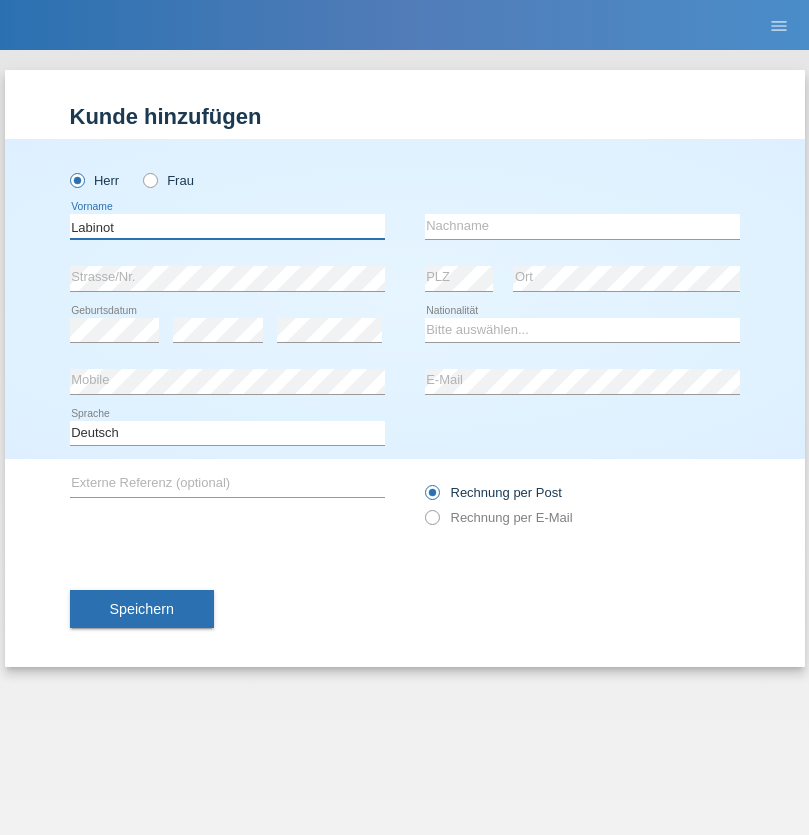 type on "Labinot" 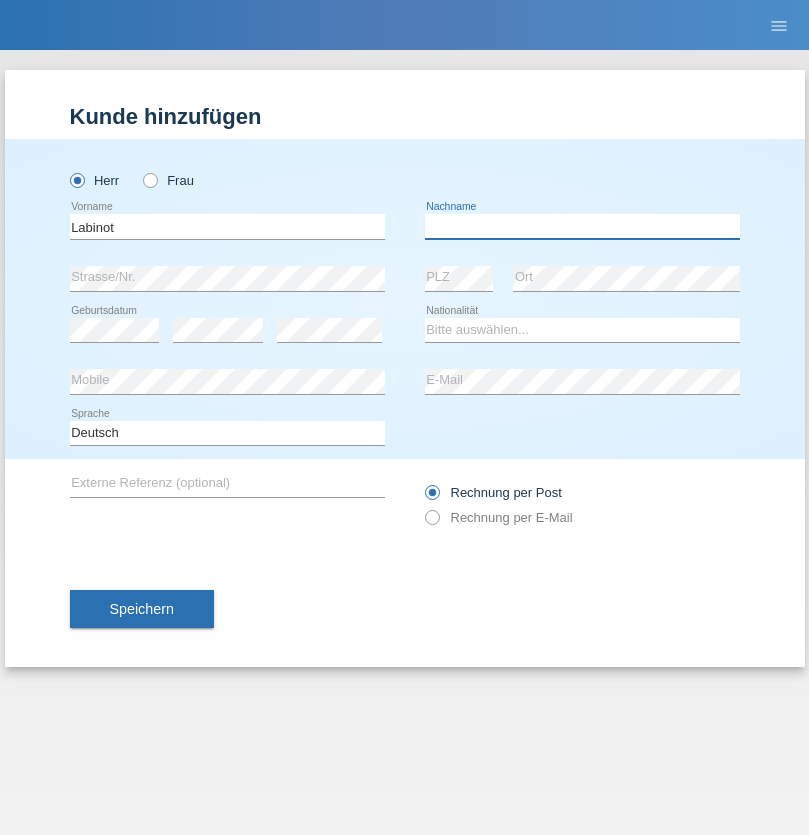 click at bounding box center (582, 226) 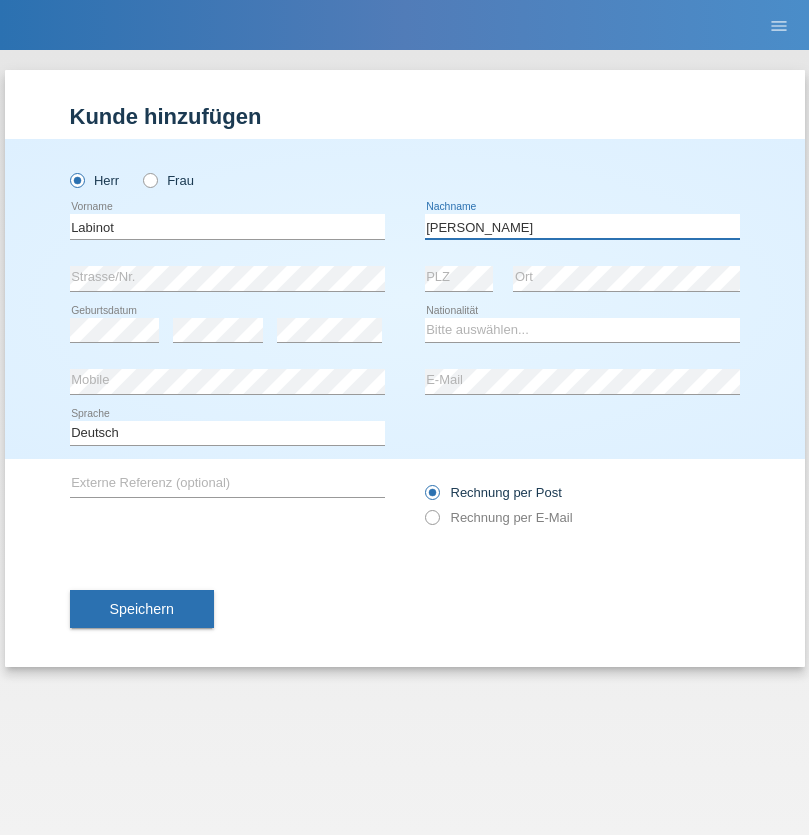 type on "Abduli" 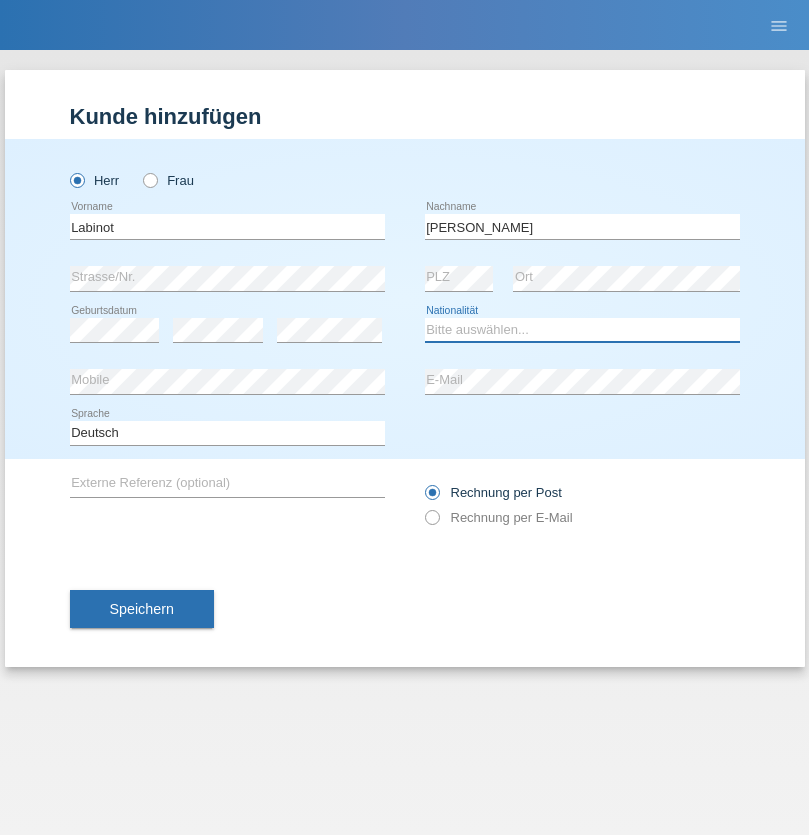 select on "MK" 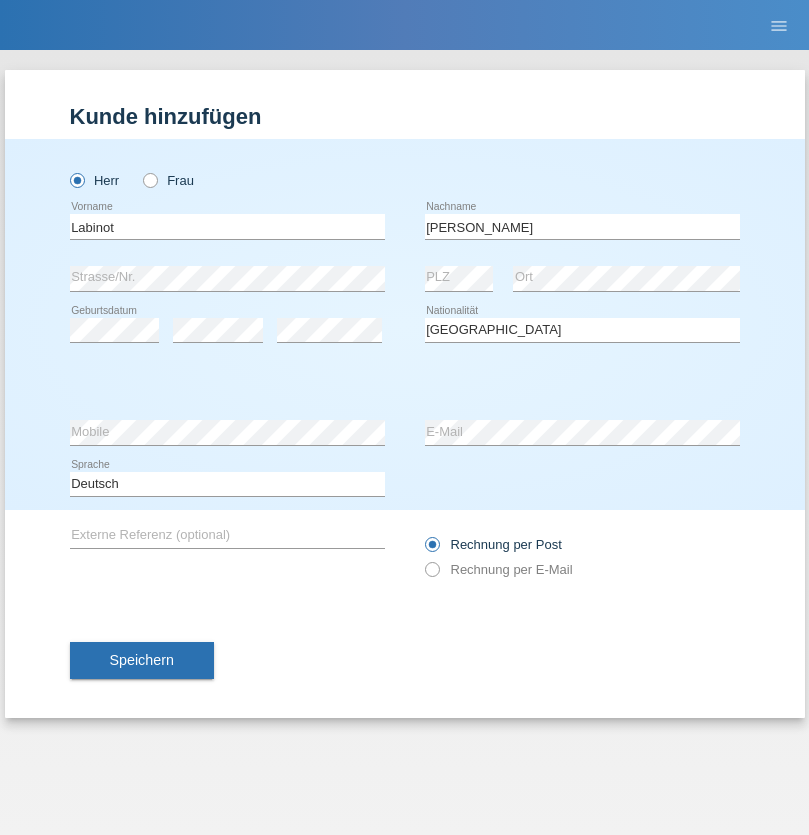select on "C" 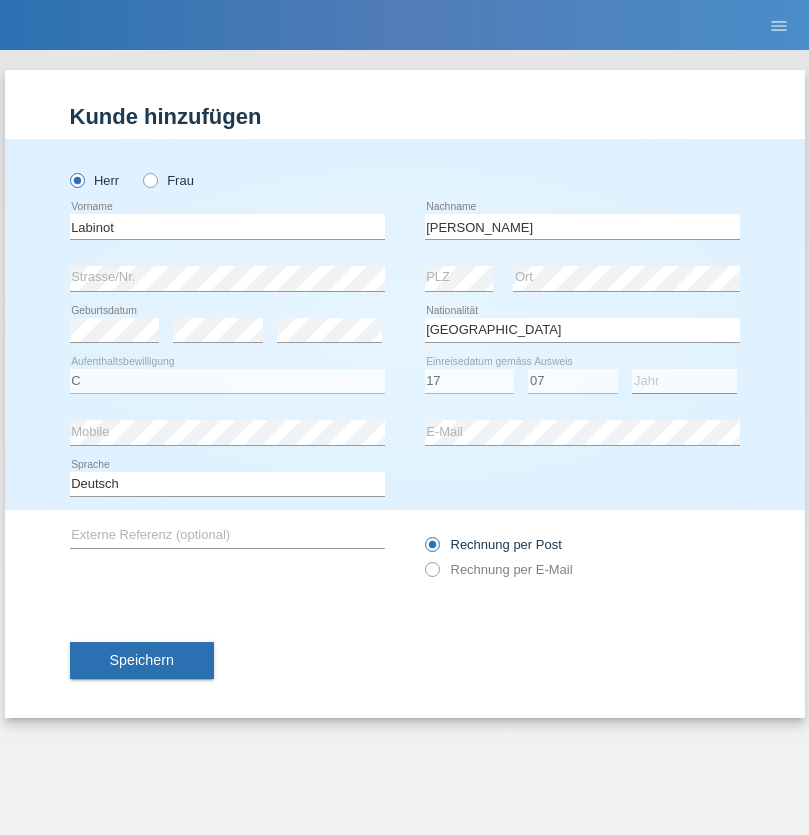 select on "2021" 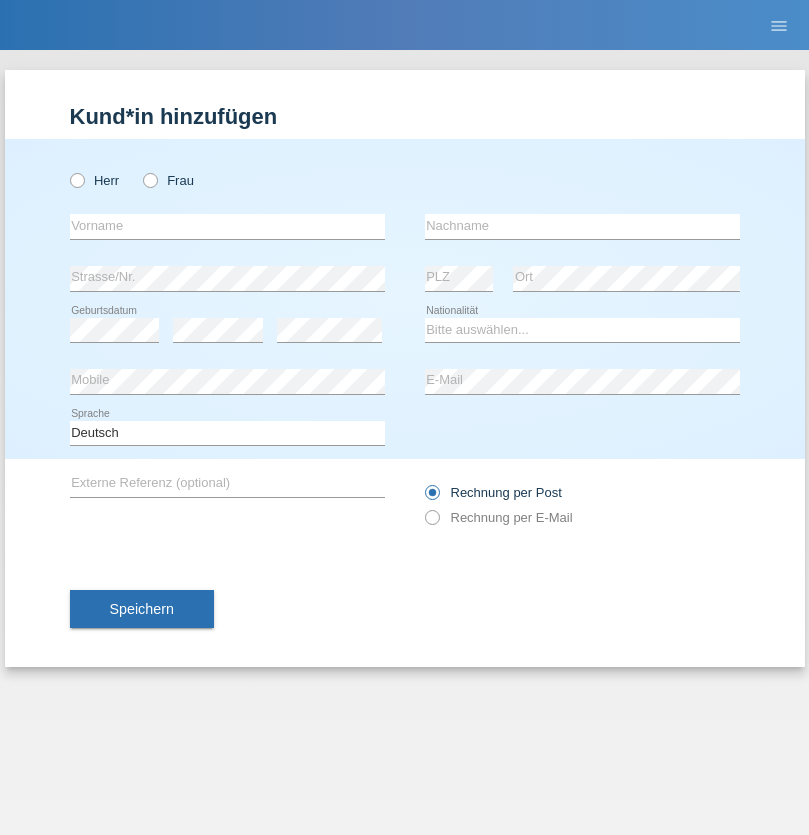 scroll, scrollTop: 0, scrollLeft: 0, axis: both 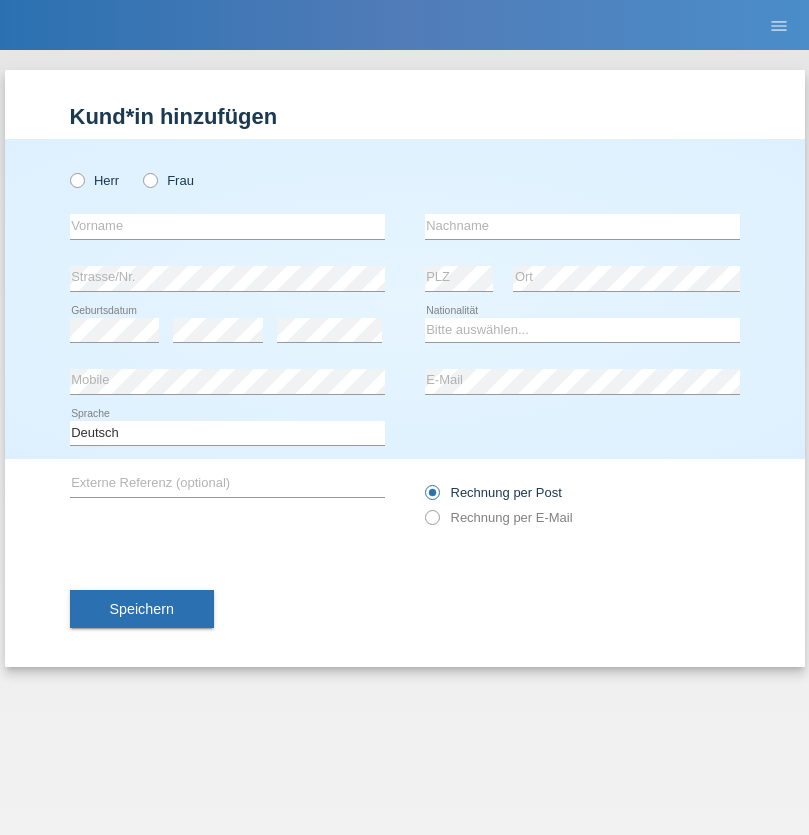 radio on "true" 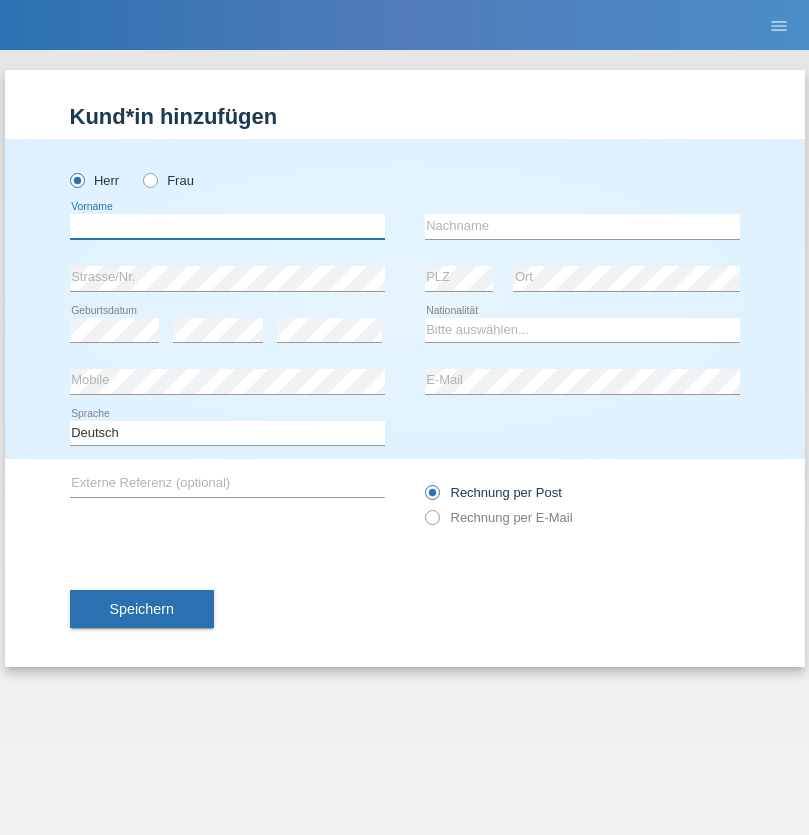 click at bounding box center [227, 226] 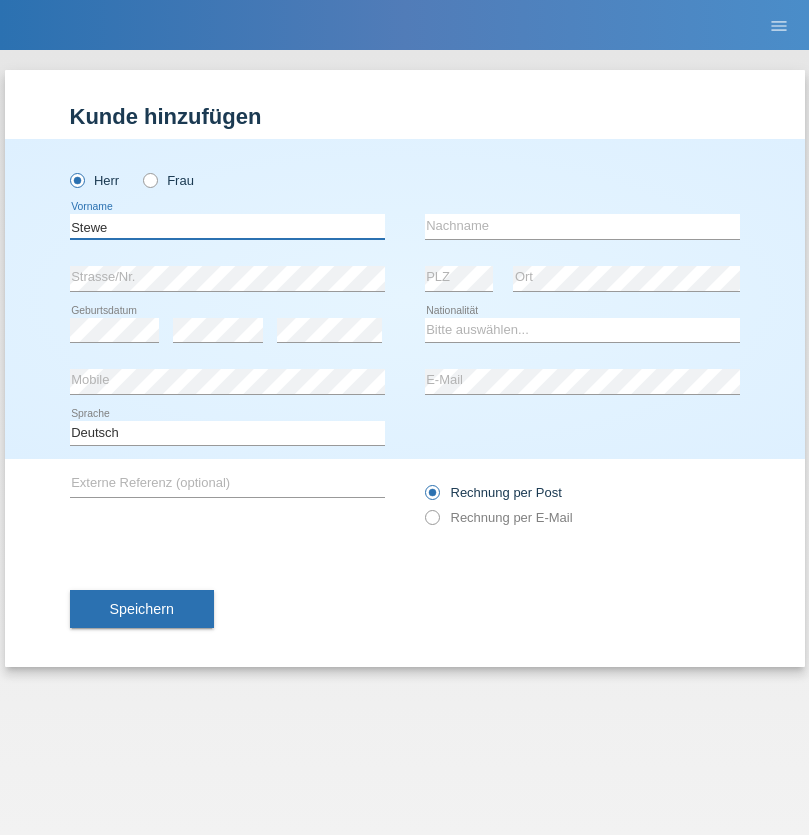 type on "Stewe" 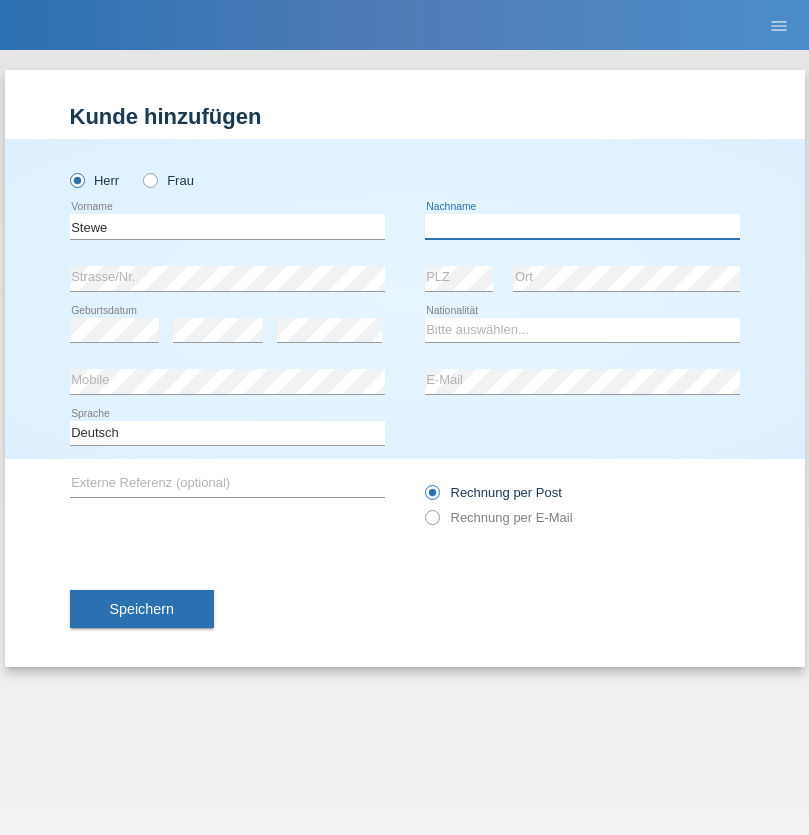 click at bounding box center [582, 226] 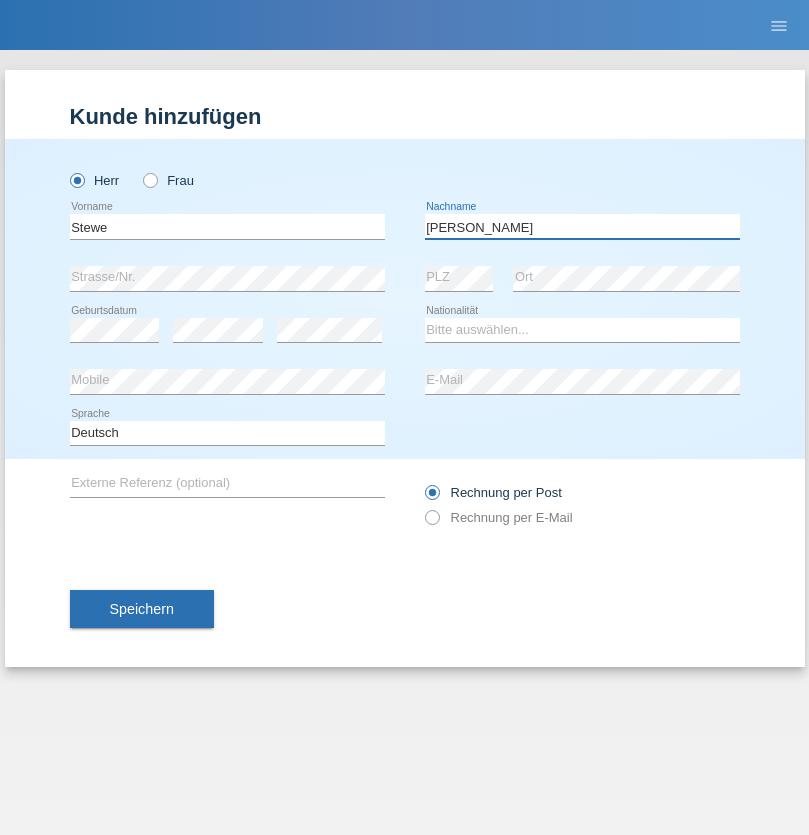 type on "[PERSON_NAME]" 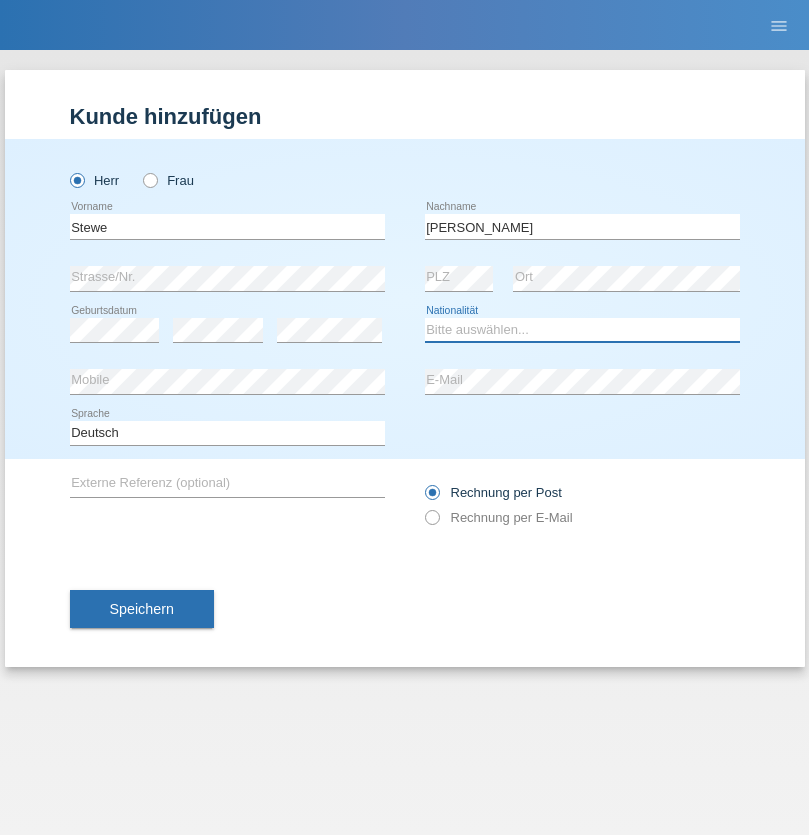 select on "CH" 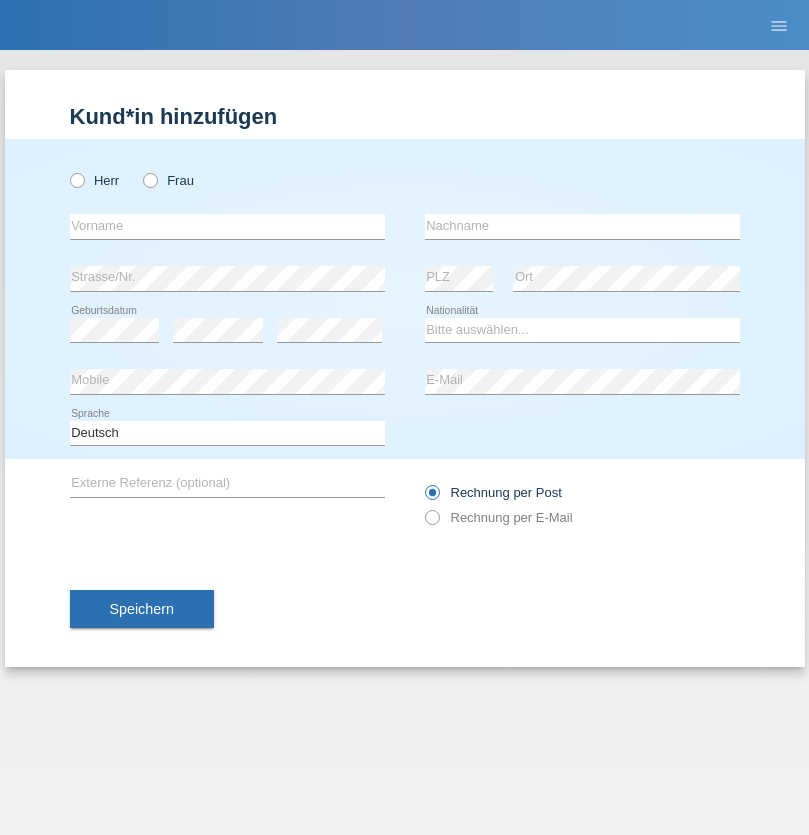 scroll, scrollTop: 0, scrollLeft: 0, axis: both 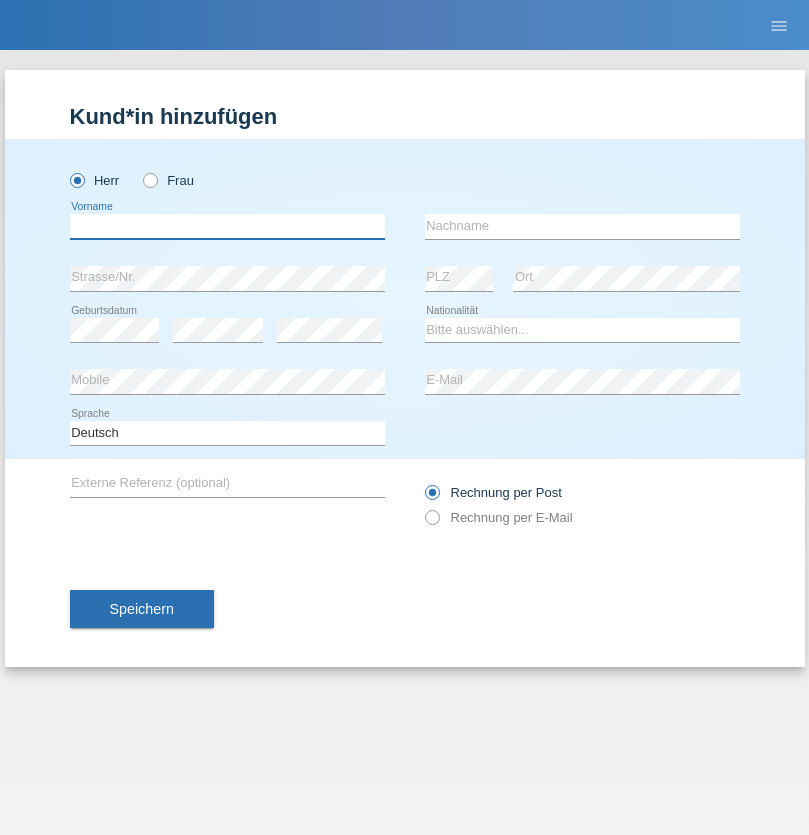 click at bounding box center (227, 226) 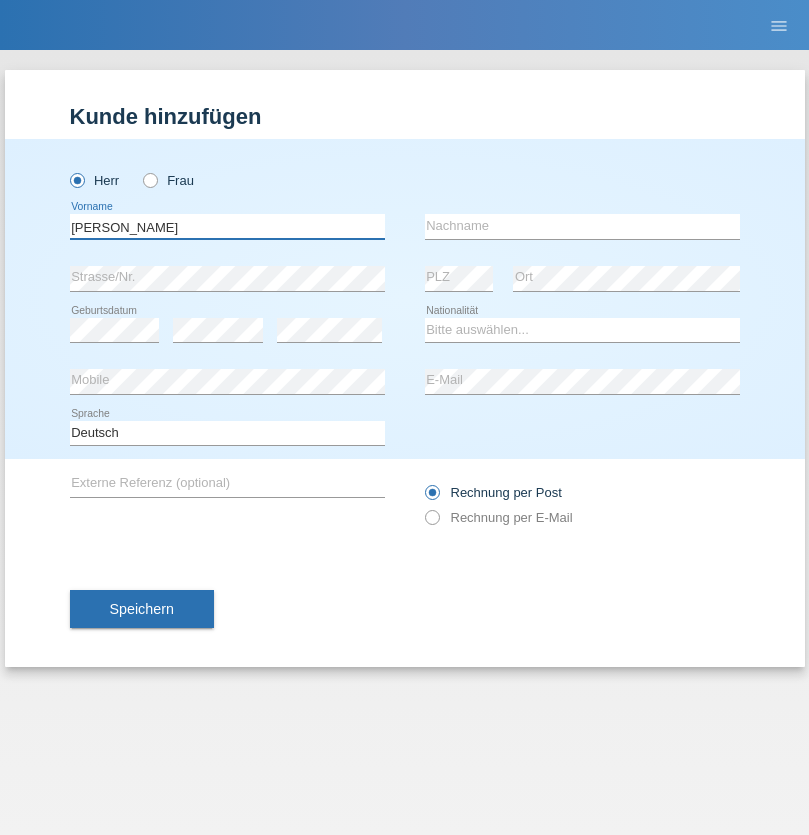 type on "[PERSON_NAME]" 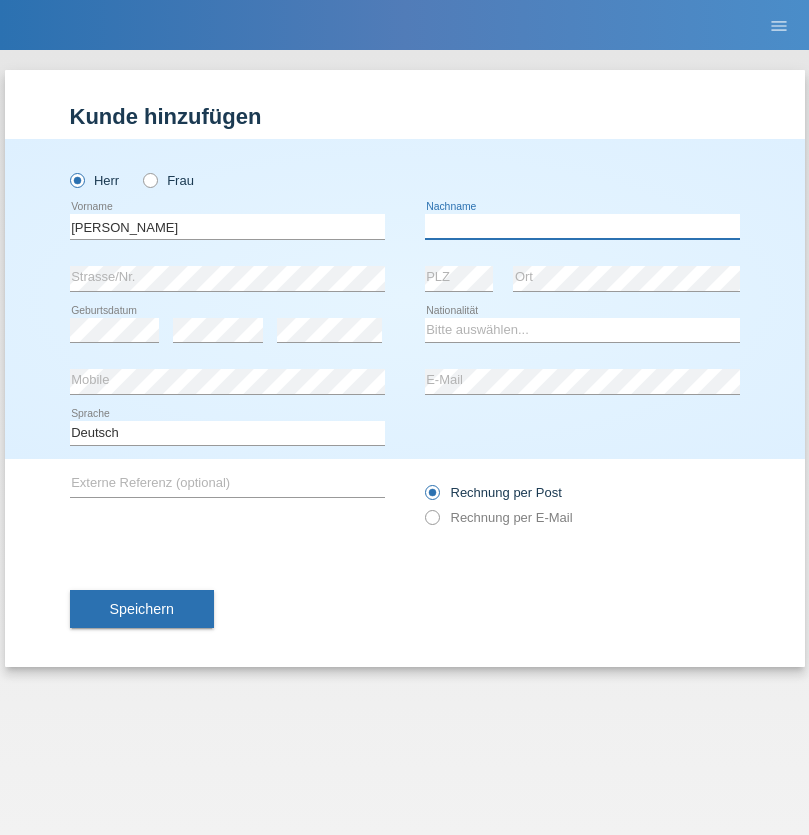 click at bounding box center (582, 226) 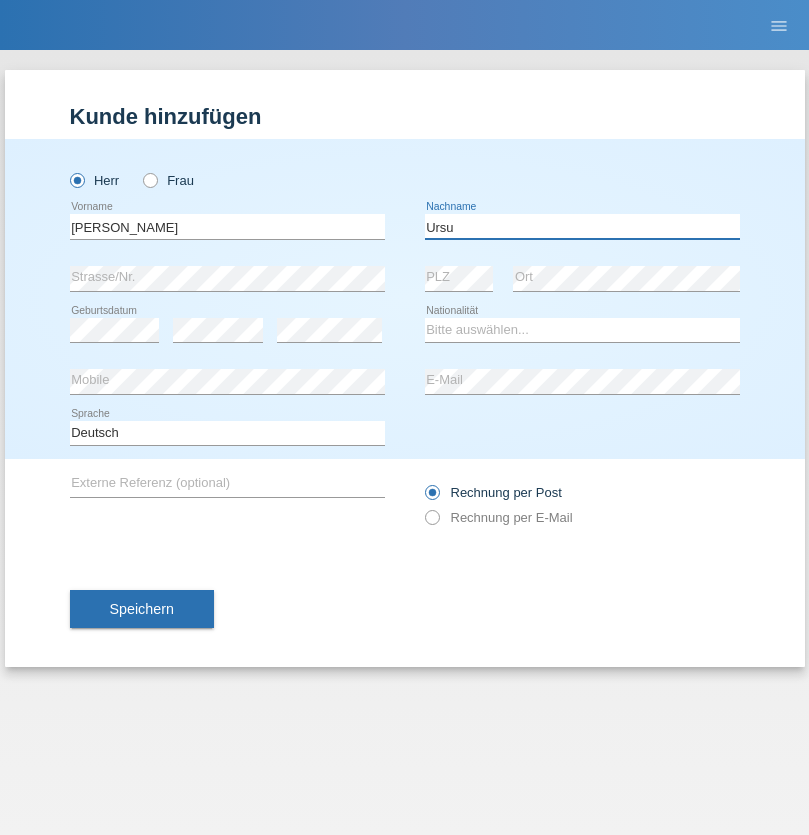 type on "Ursu" 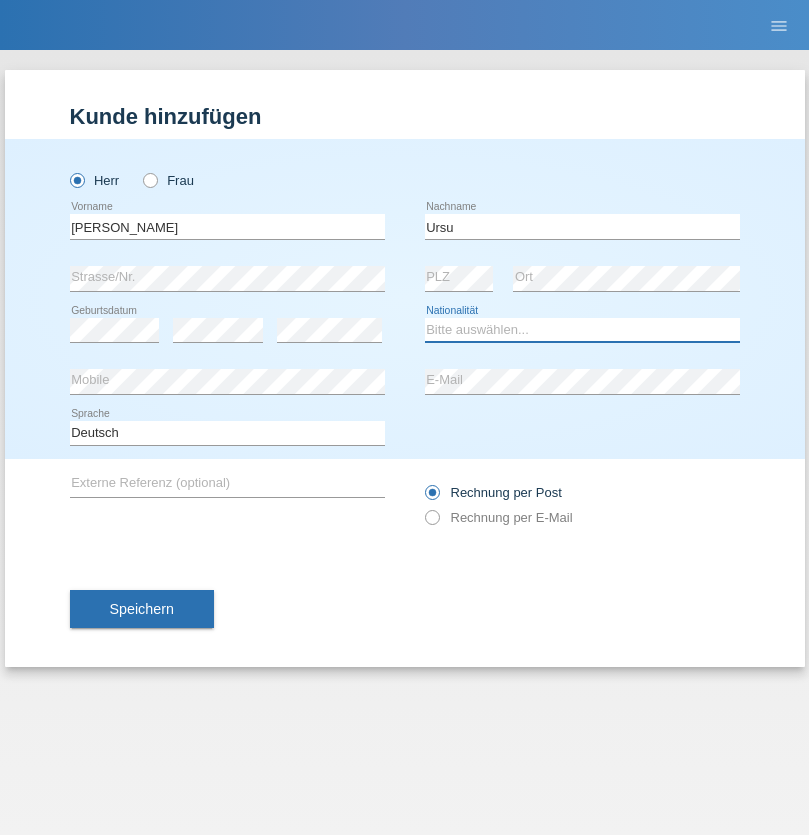 select on "CH" 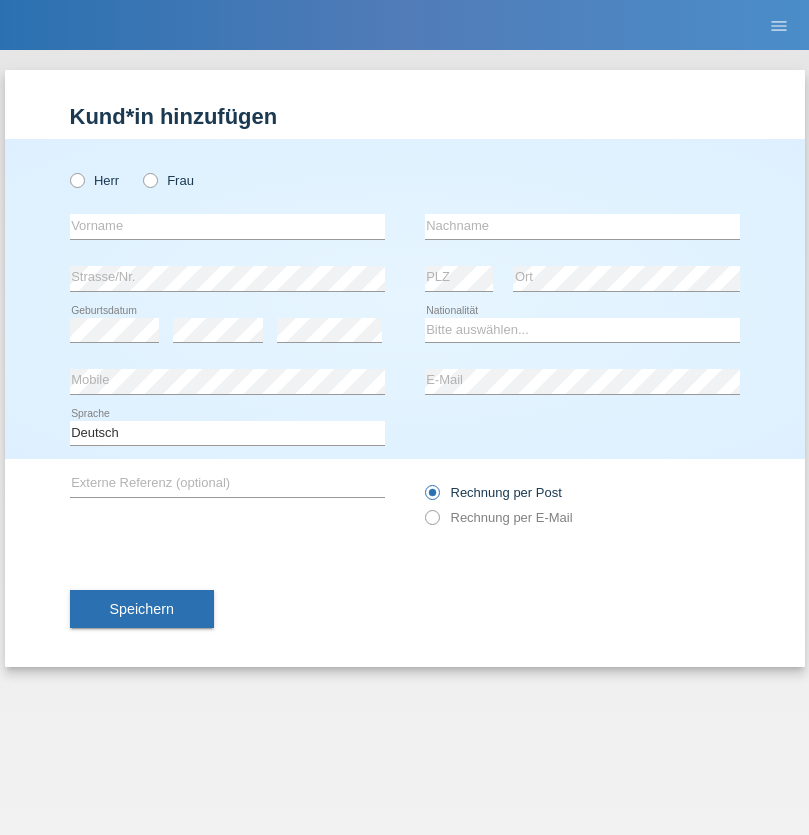 scroll, scrollTop: 0, scrollLeft: 0, axis: both 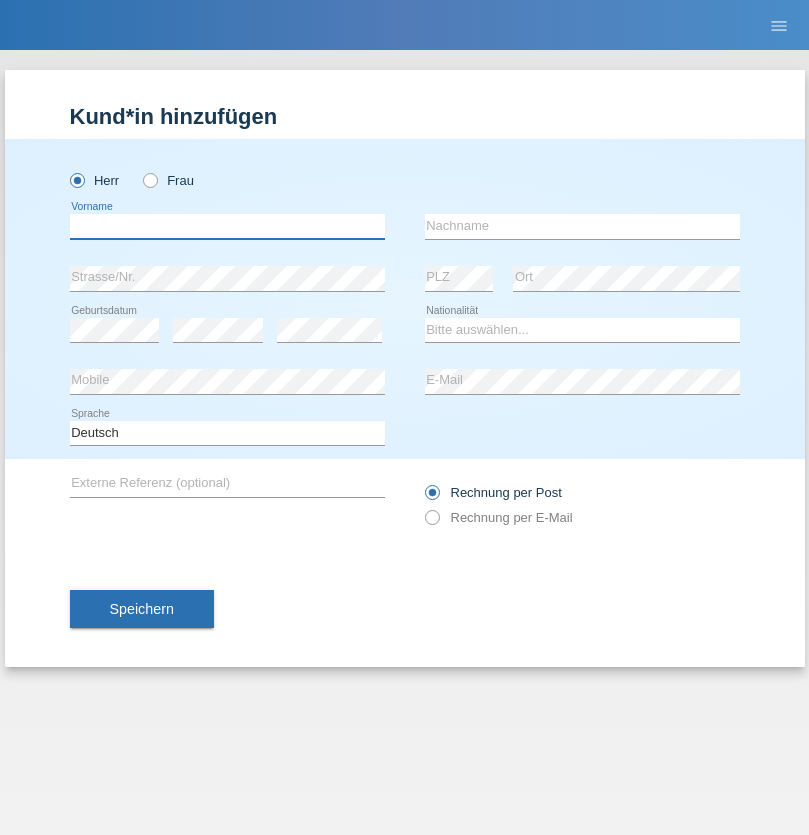 click at bounding box center [227, 226] 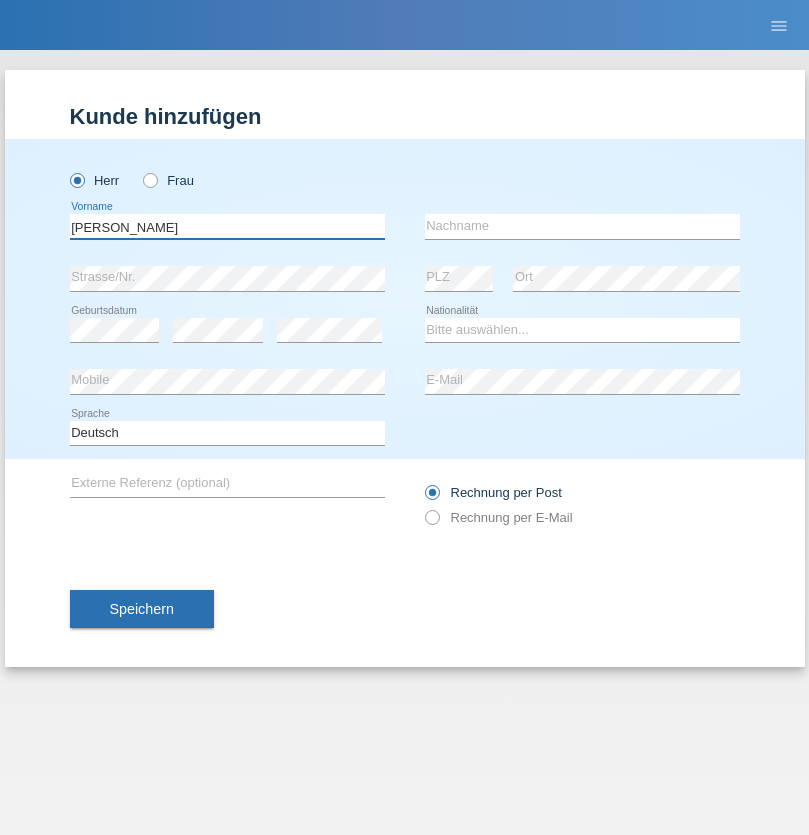 type on "[PERSON_NAME]" 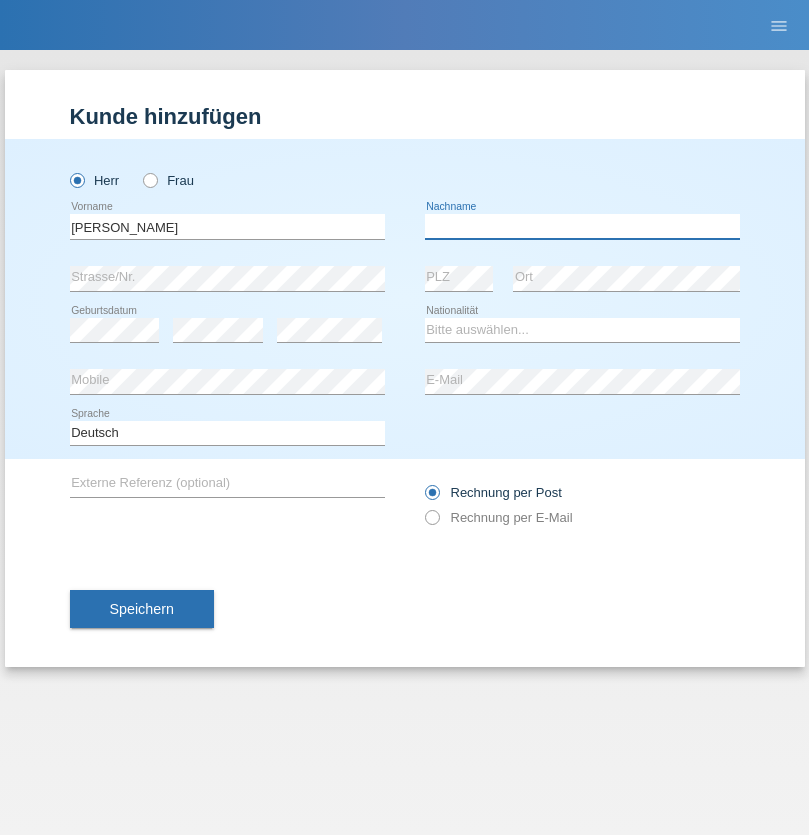 click at bounding box center [582, 226] 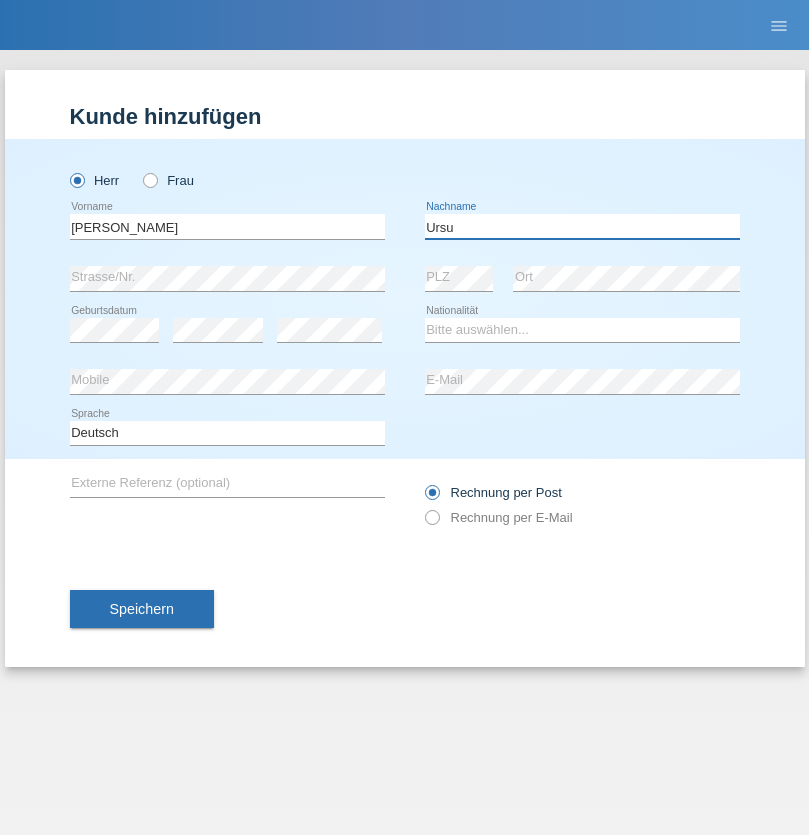 type on "Ursu" 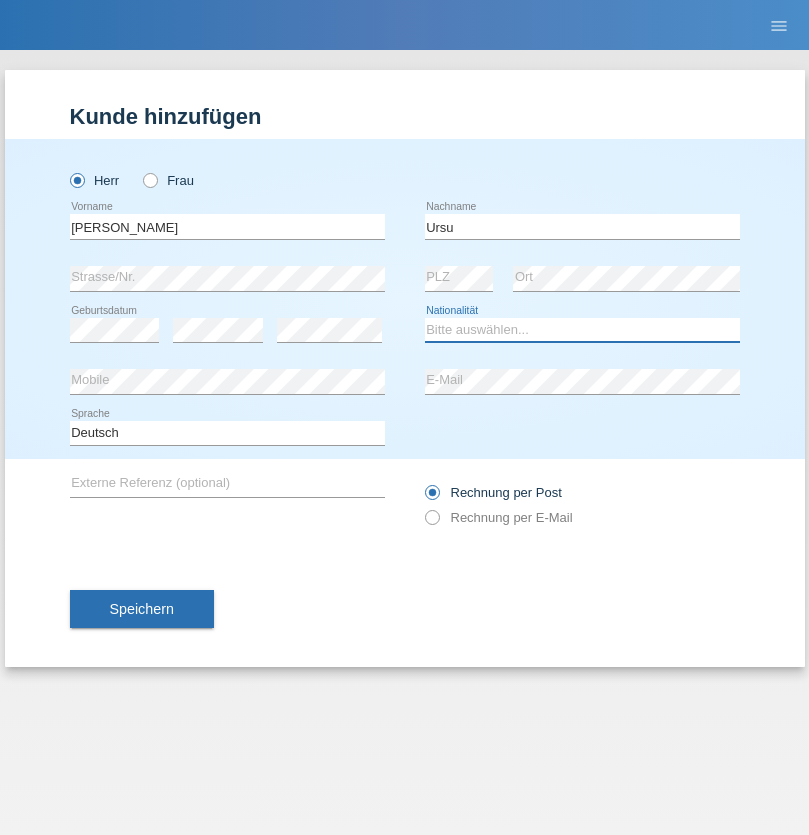 select on "CH" 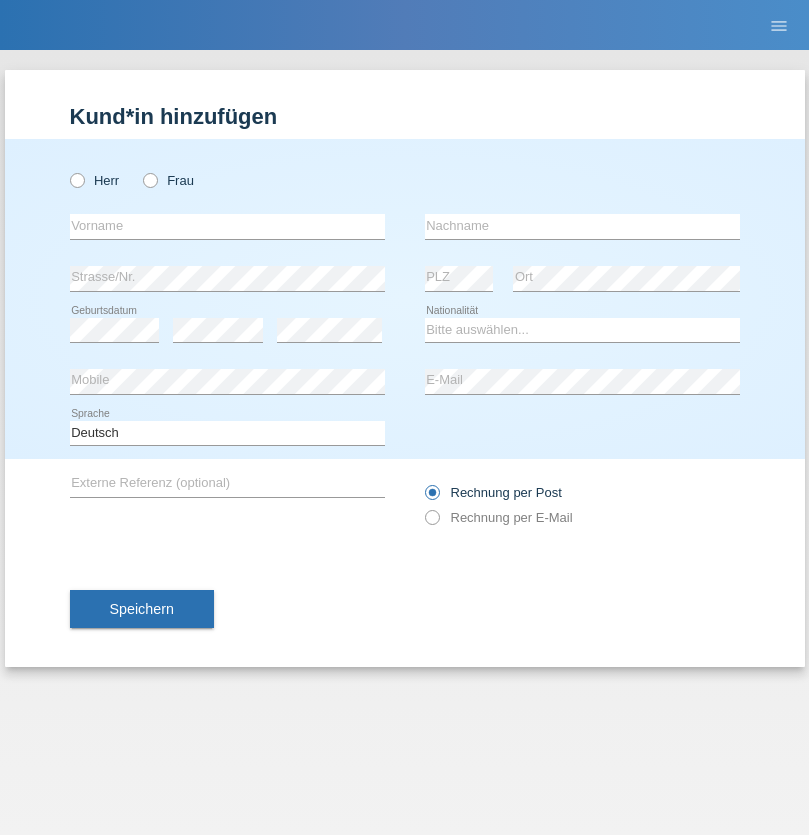 scroll, scrollTop: 0, scrollLeft: 0, axis: both 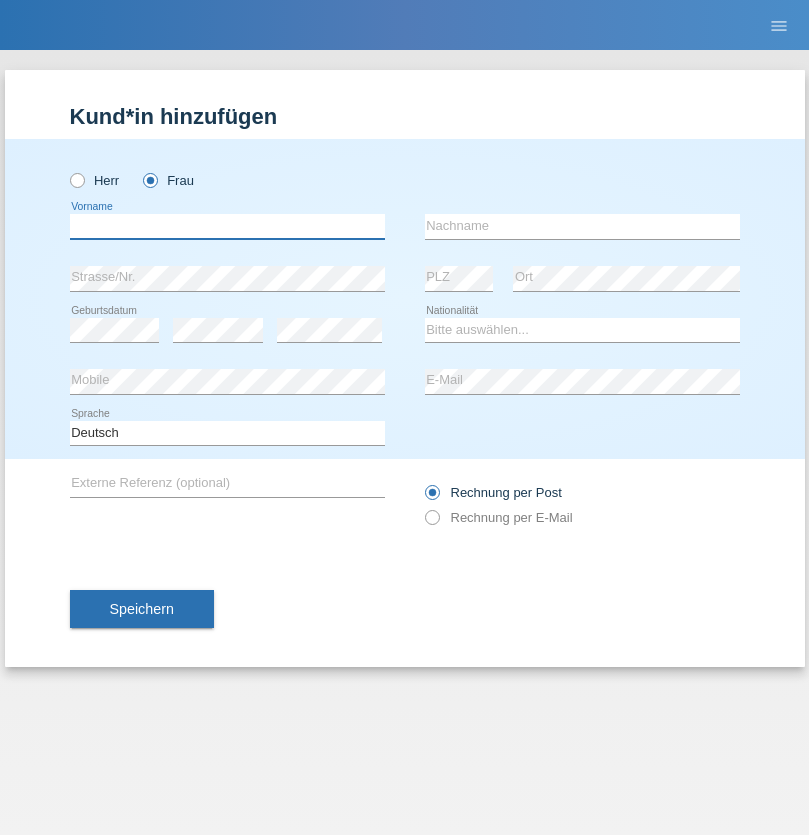 click at bounding box center (227, 226) 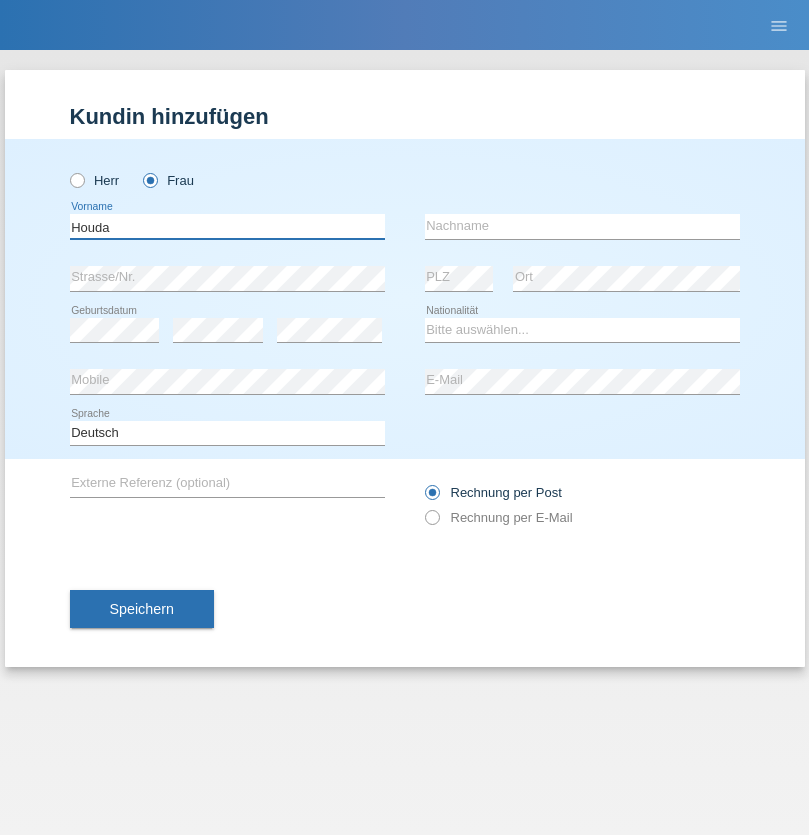 type on "Houda" 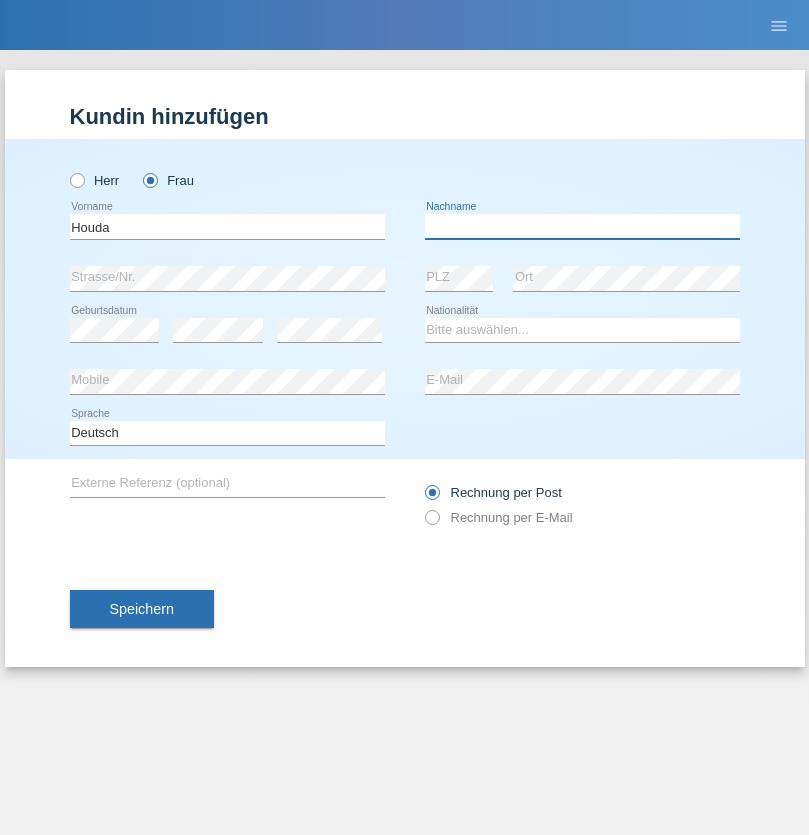 click at bounding box center [582, 226] 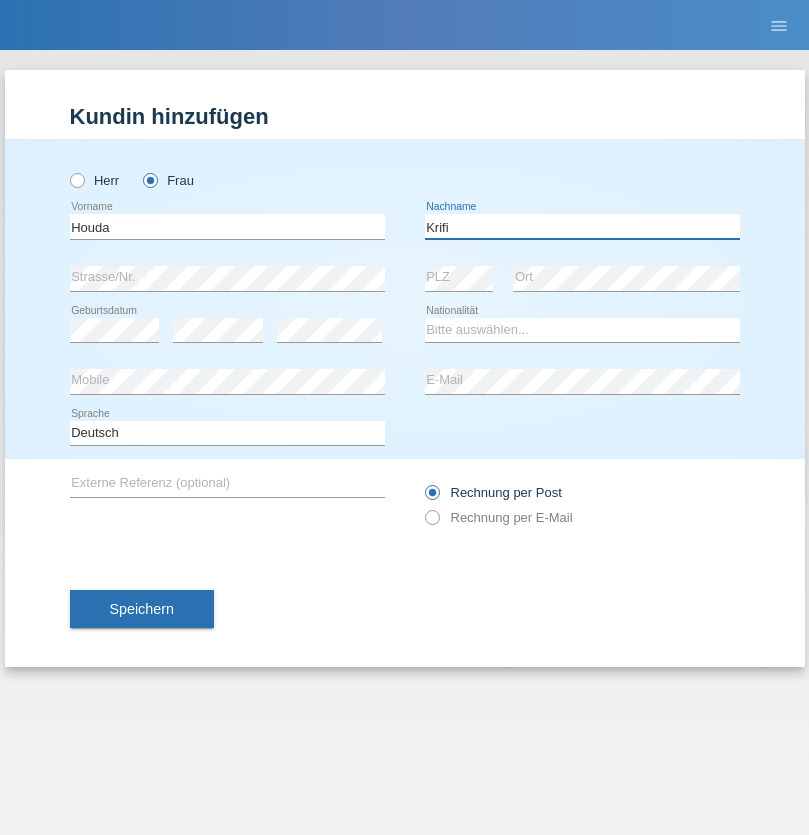 type on "Krifi" 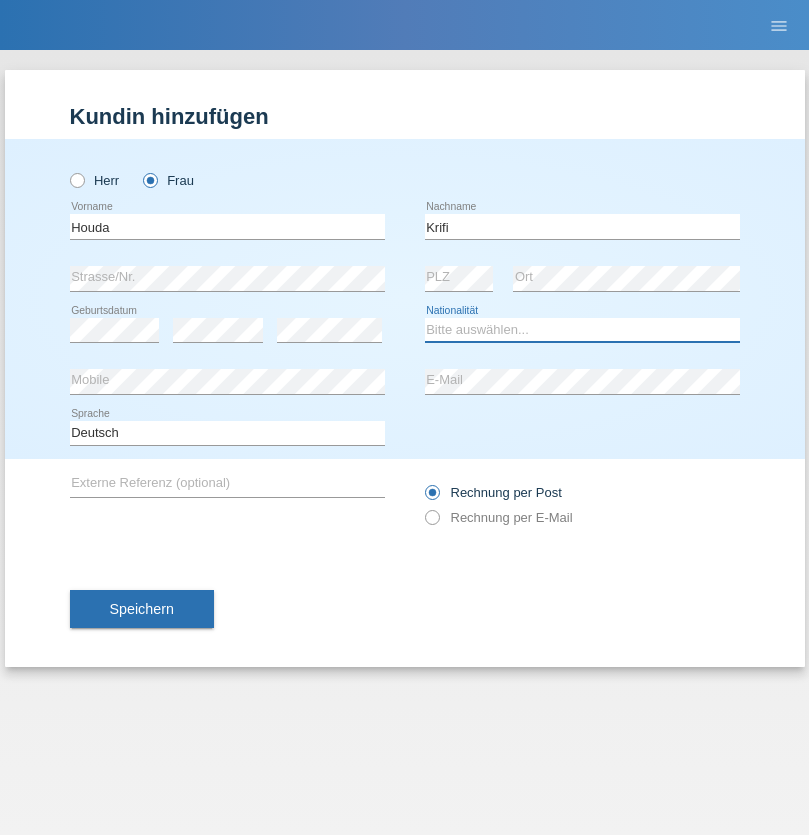select on "TN" 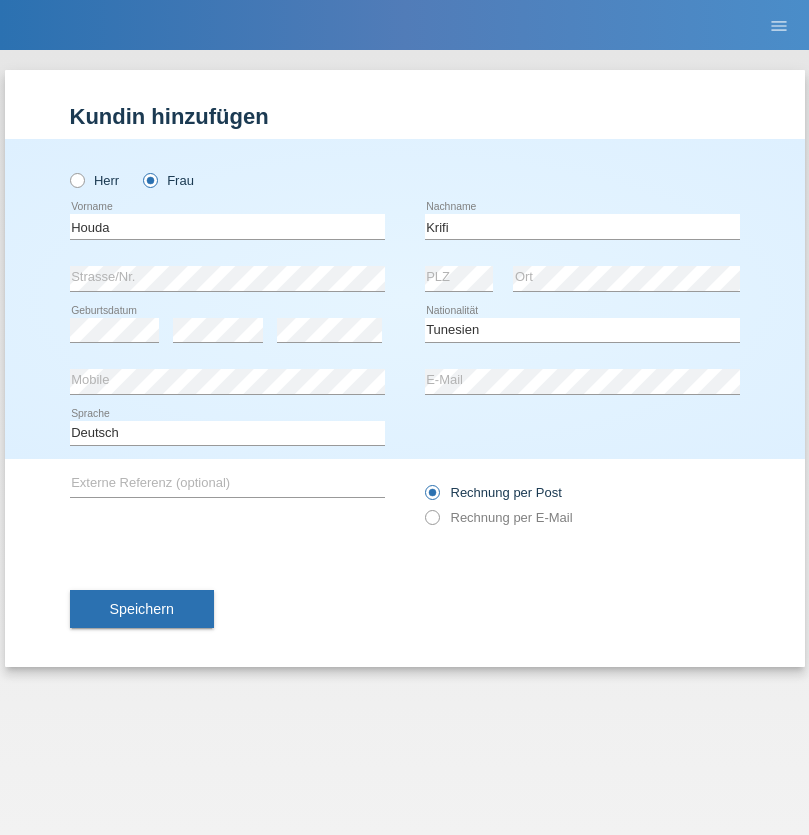 select on "C" 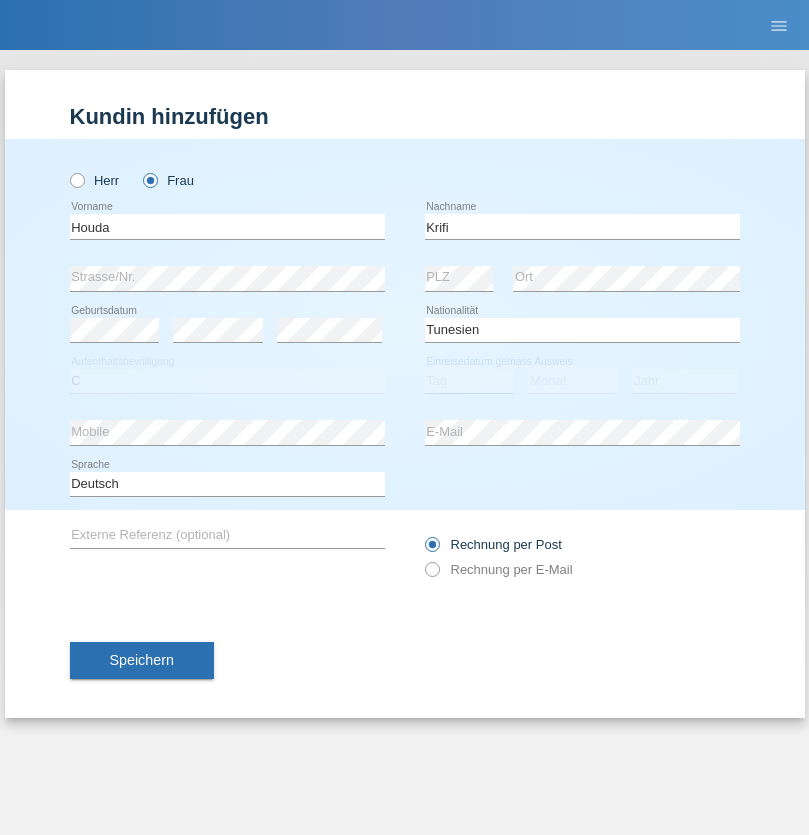 select on "31" 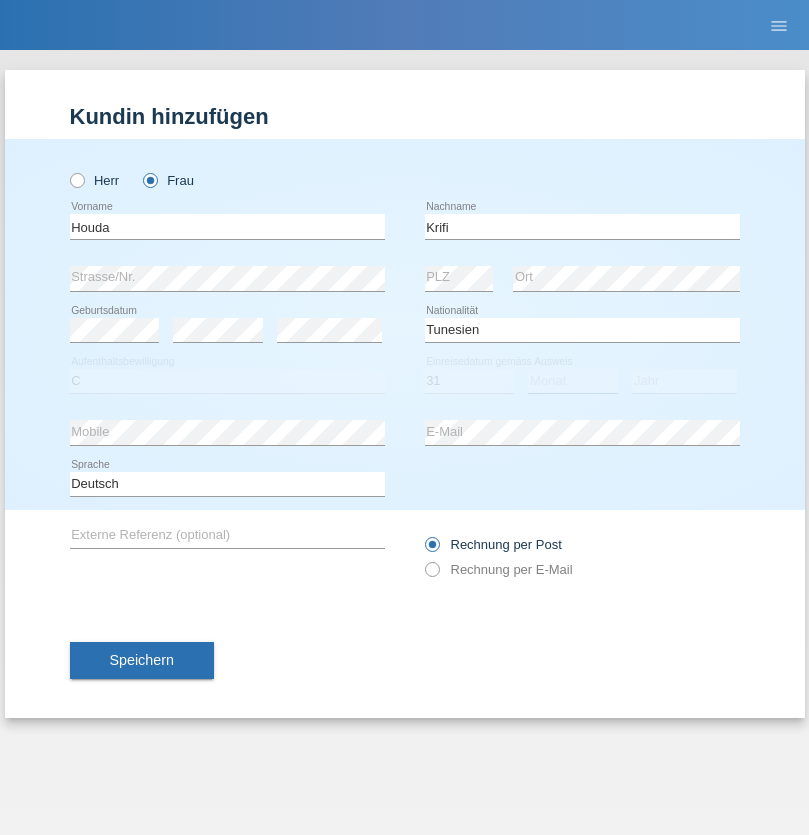 select on "01" 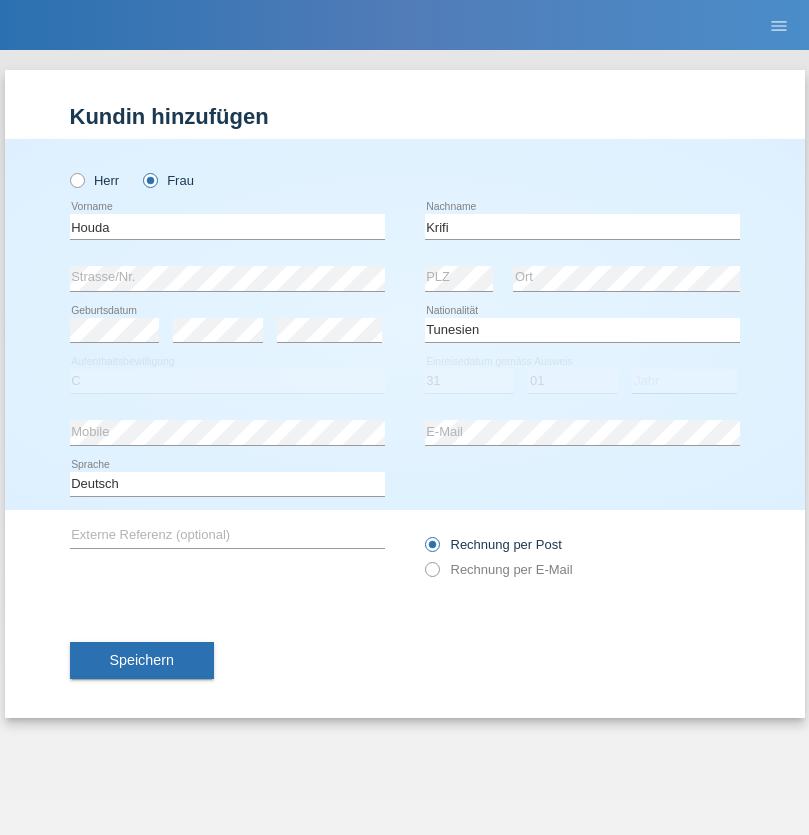 select on "2018" 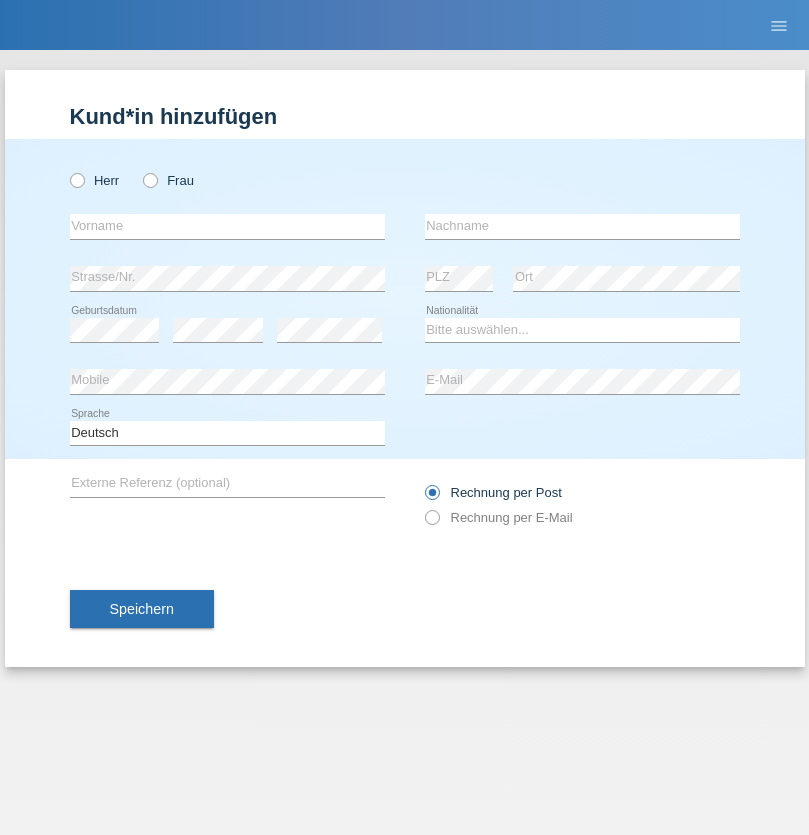scroll, scrollTop: 0, scrollLeft: 0, axis: both 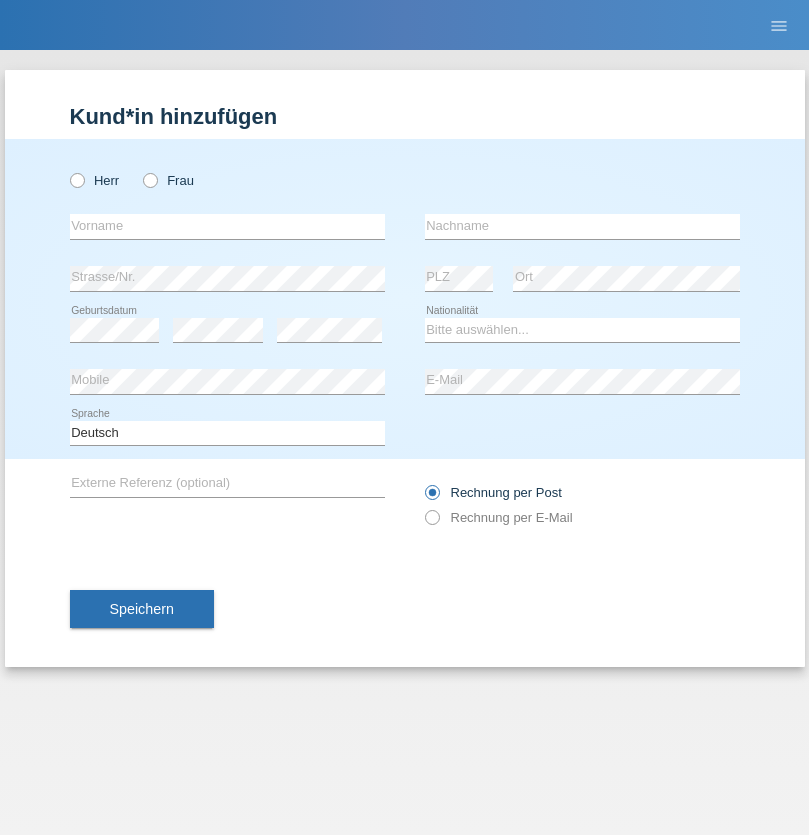 radio on "true" 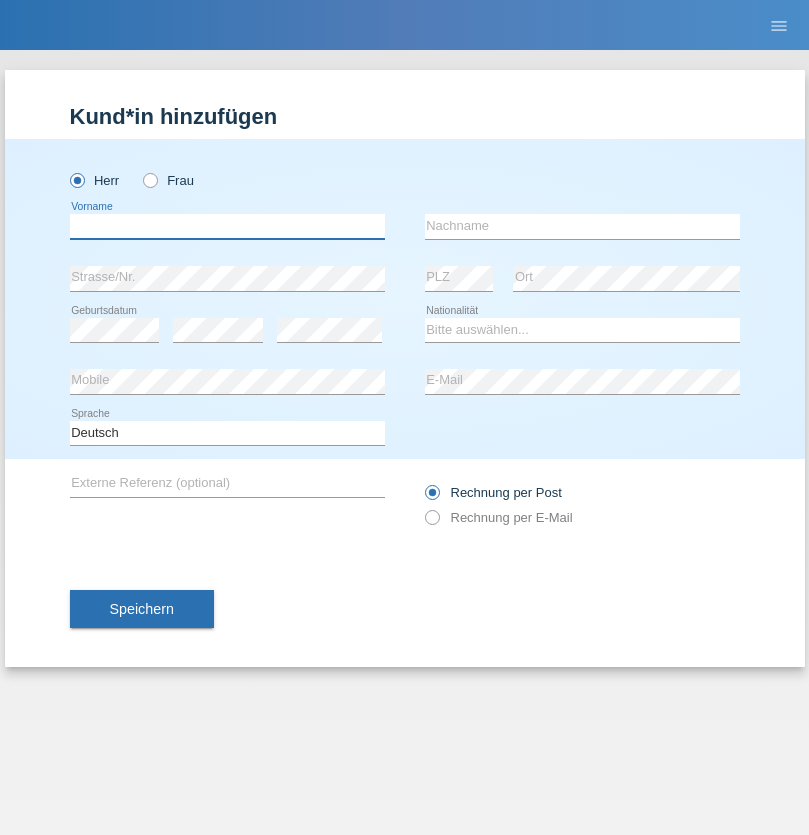 click at bounding box center (227, 226) 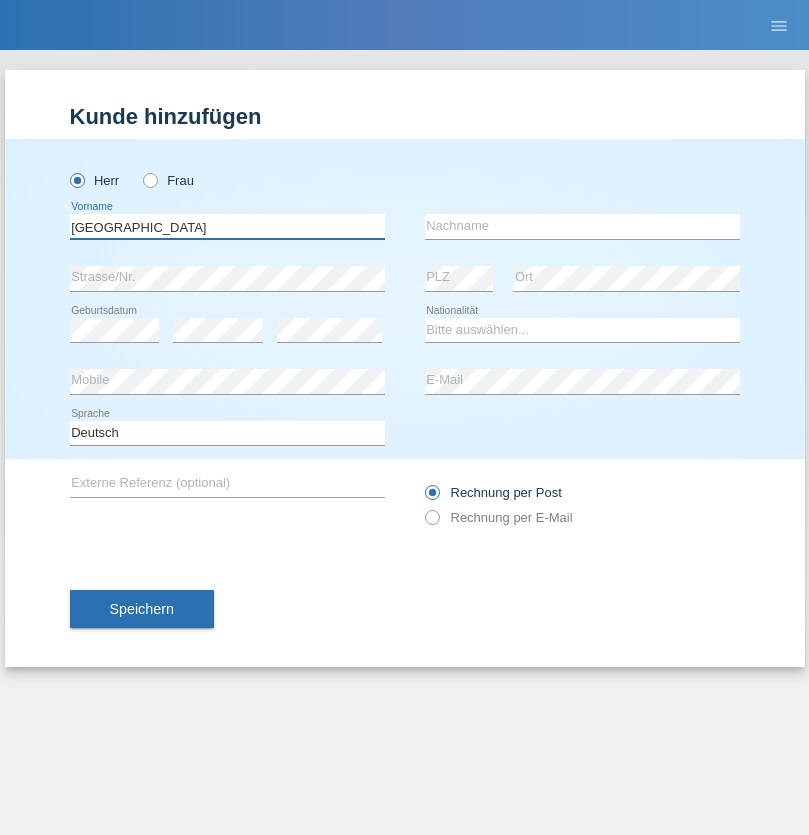 type on "[GEOGRAPHIC_DATA]" 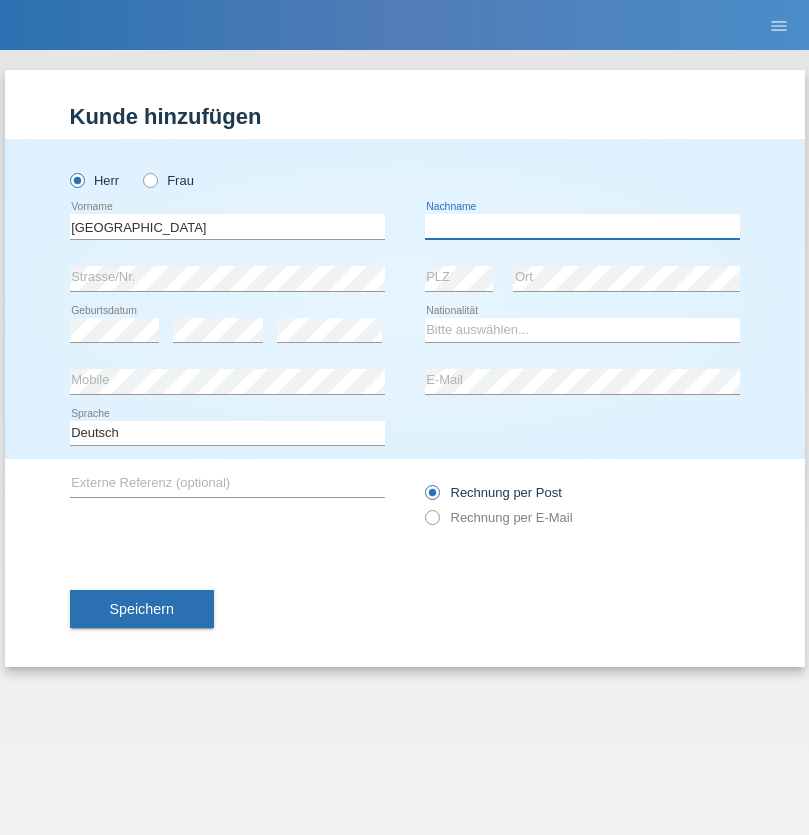 click at bounding box center [582, 226] 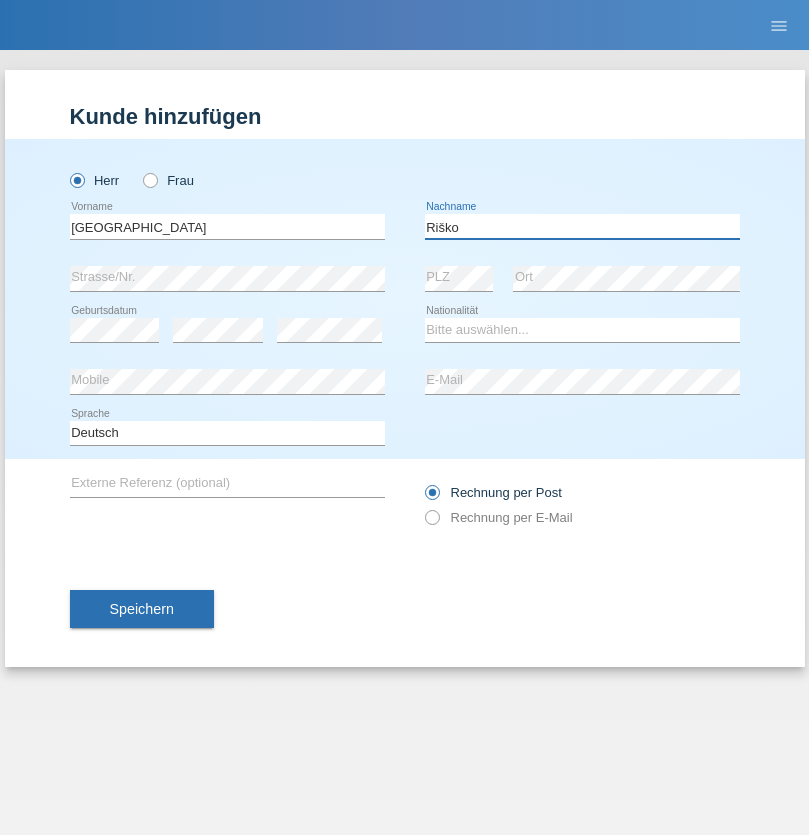 type on "Riško" 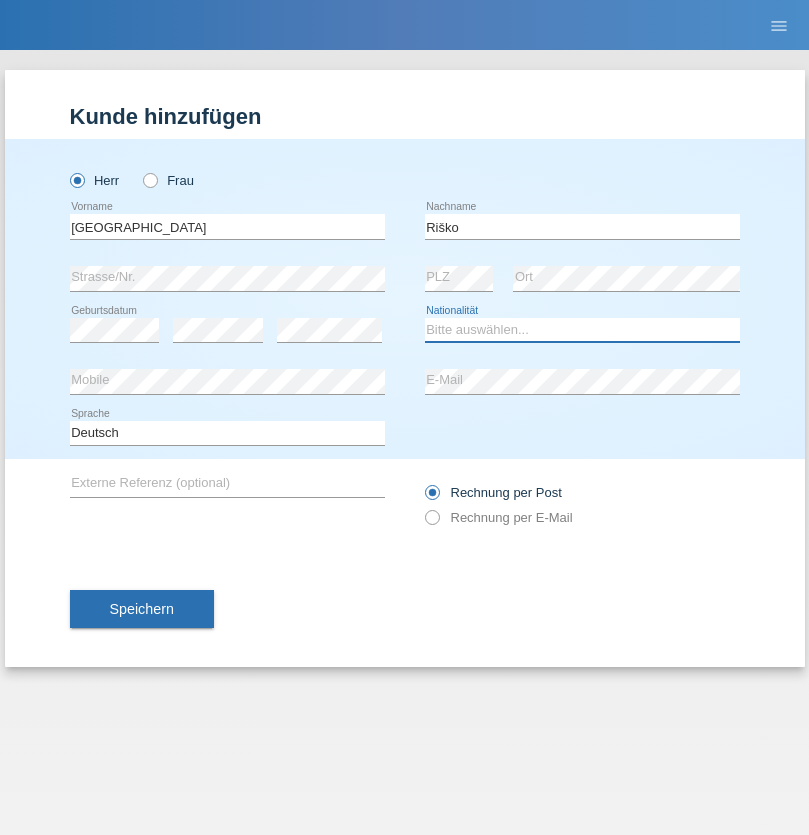 select on "SK" 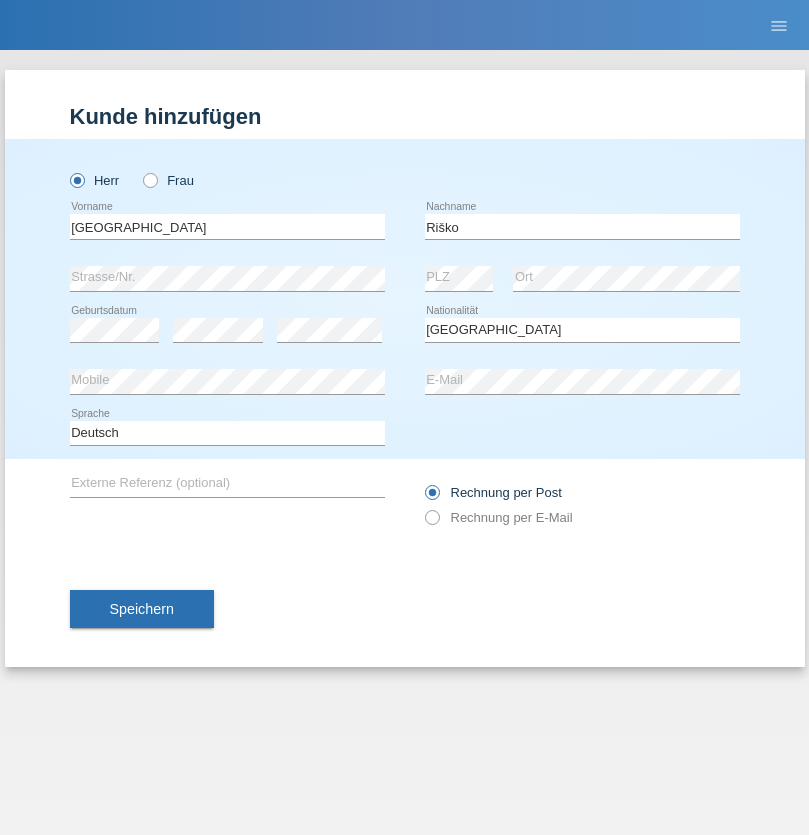 select on "C" 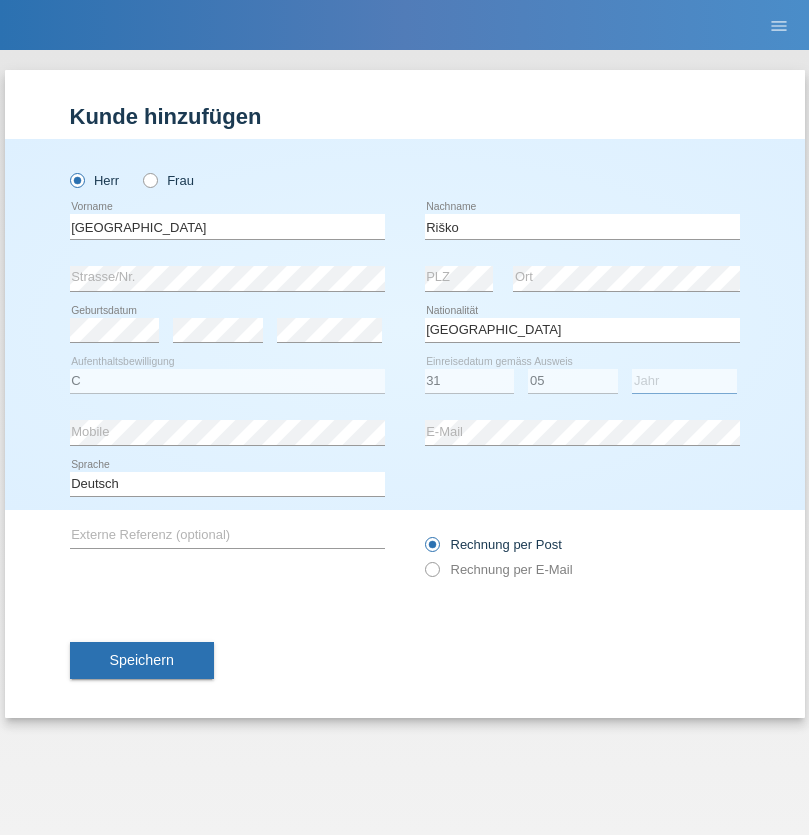 select on "2014" 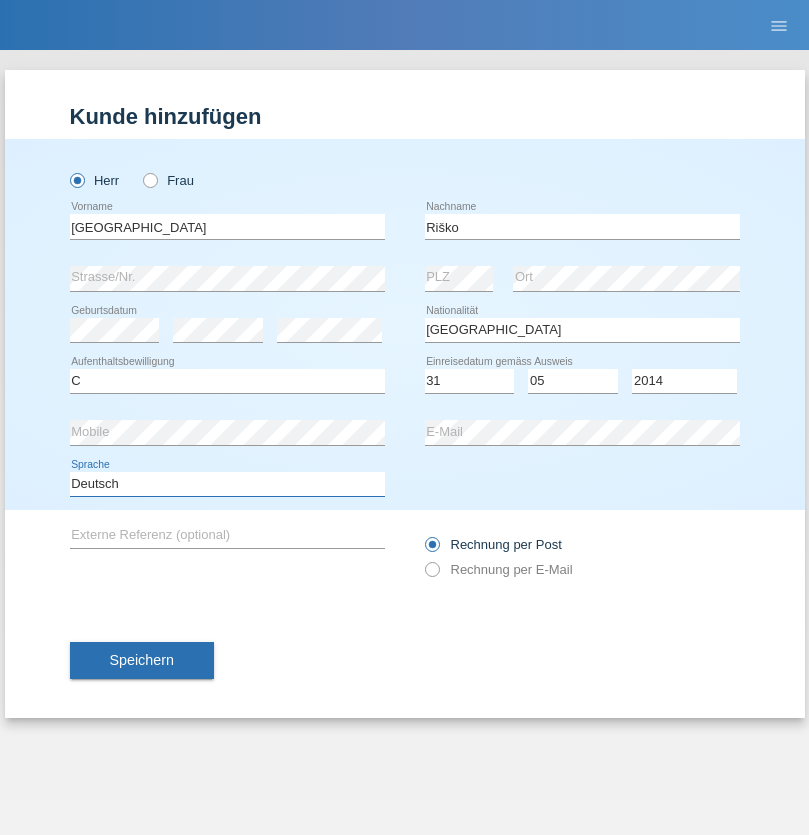select on "en" 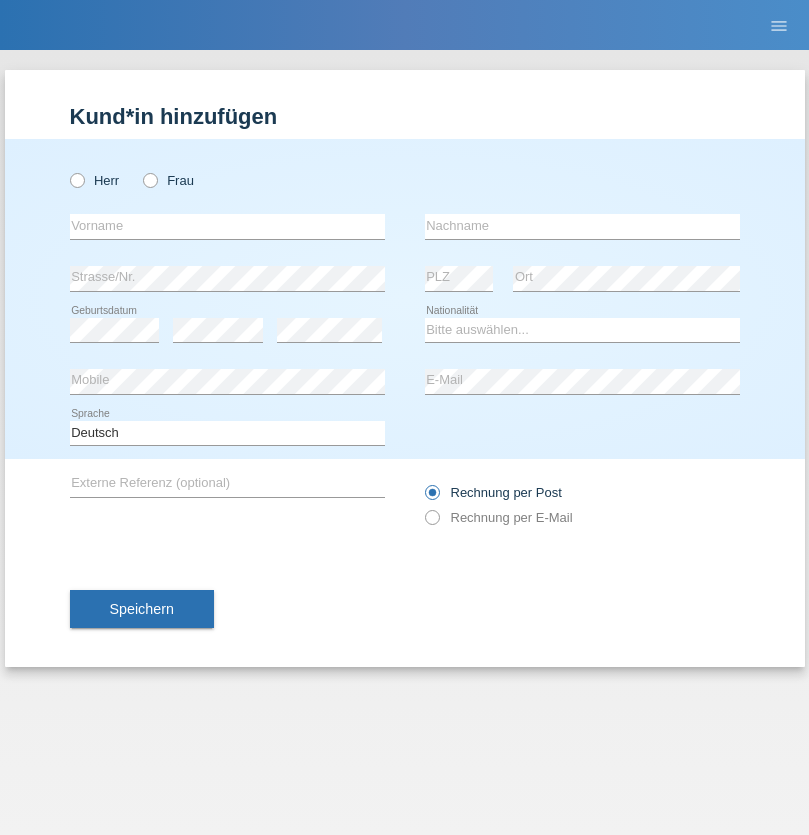scroll, scrollTop: 0, scrollLeft: 0, axis: both 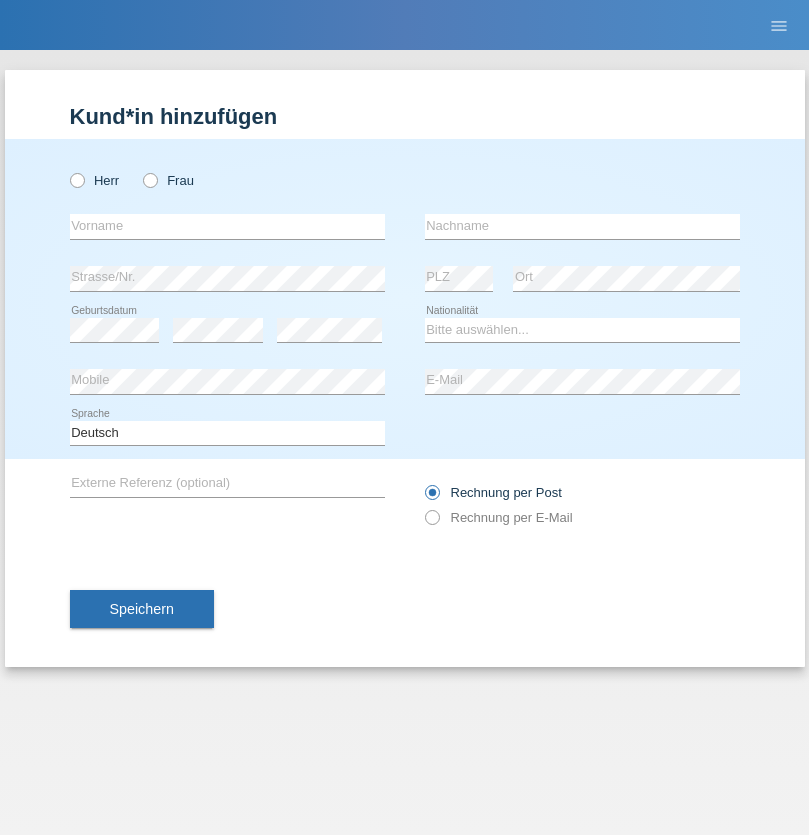 radio on "true" 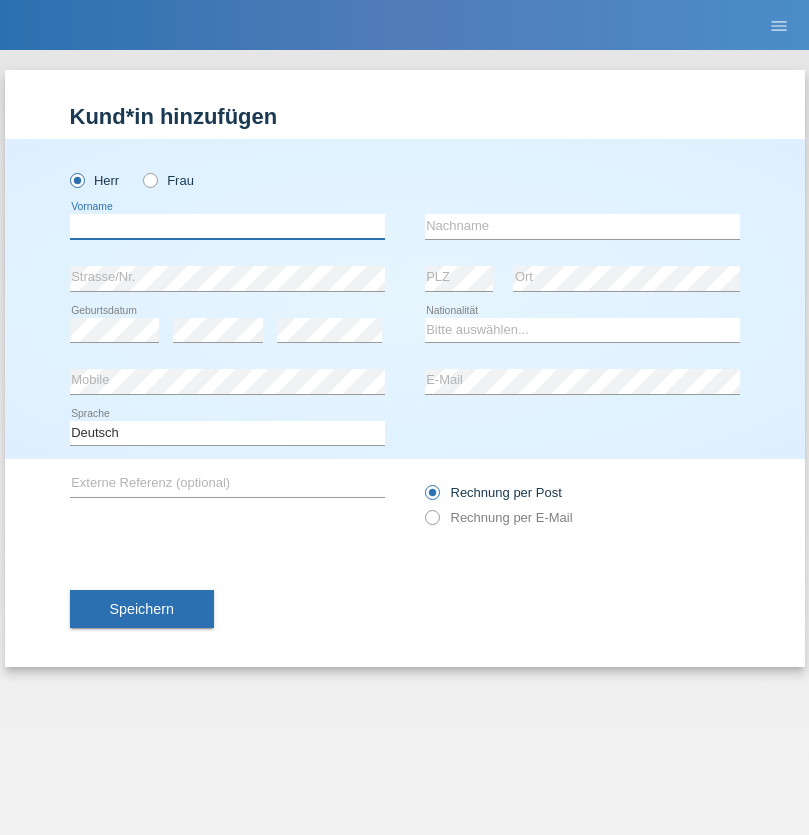 click at bounding box center (227, 226) 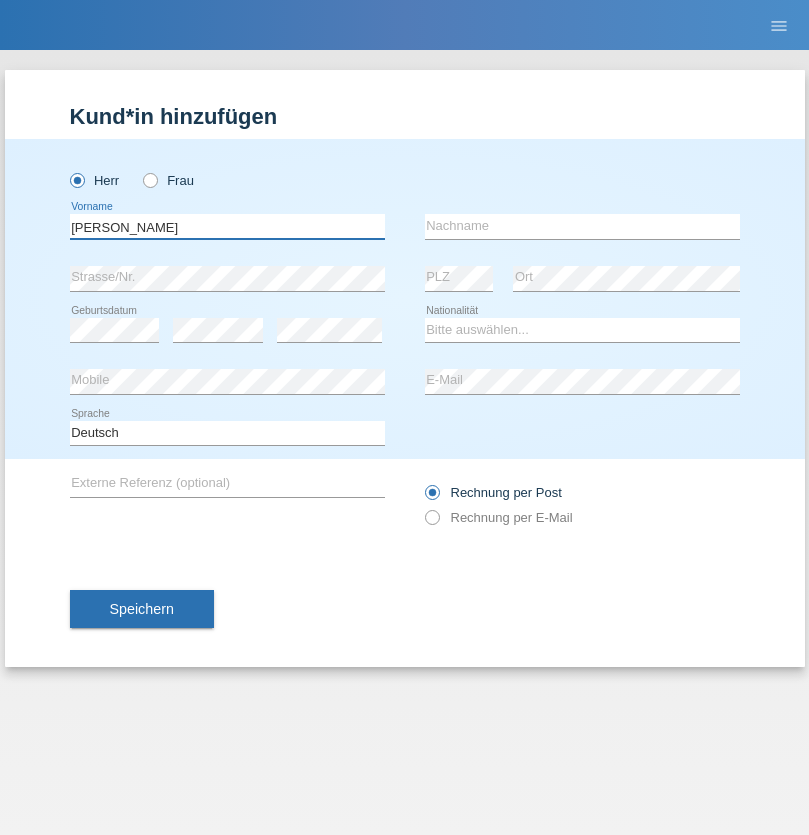 type on "[PERSON_NAME]" 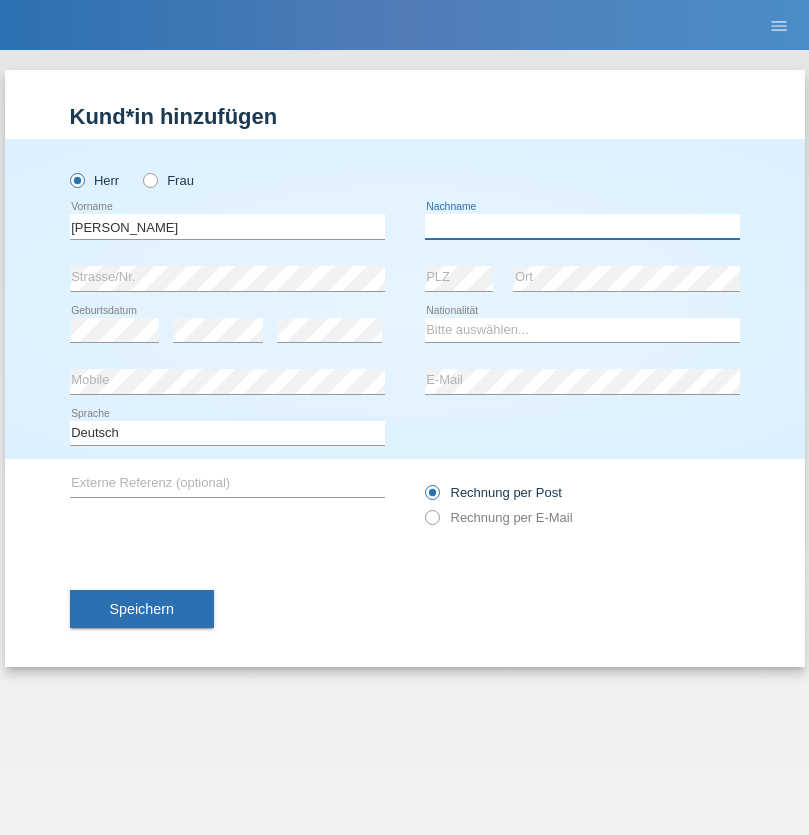 click at bounding box center [582, 226] 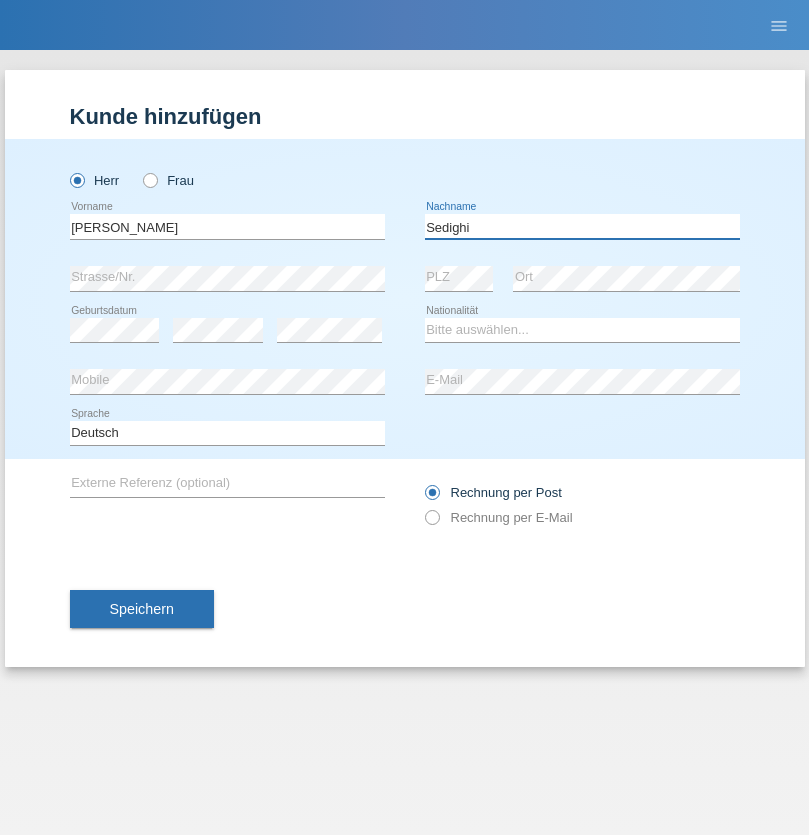 type on "Sedighi" 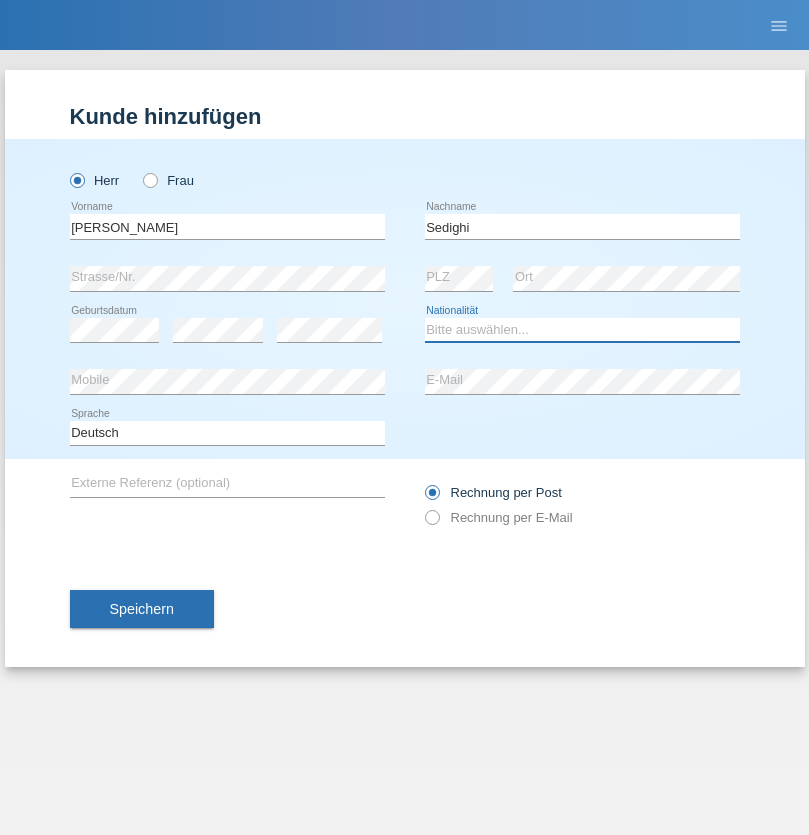 select on "AF" 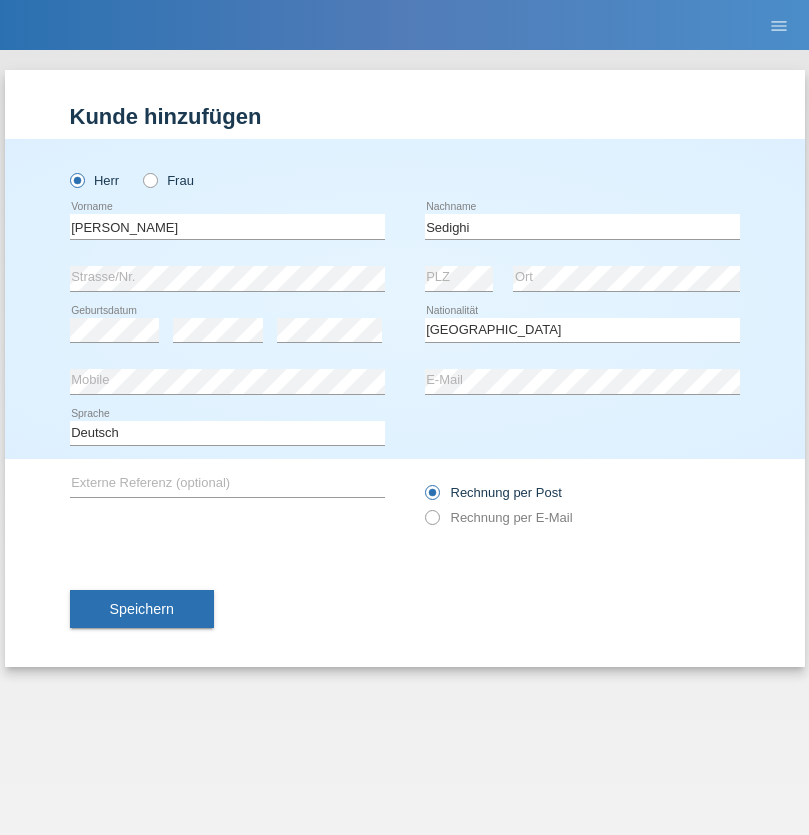 select on "C" 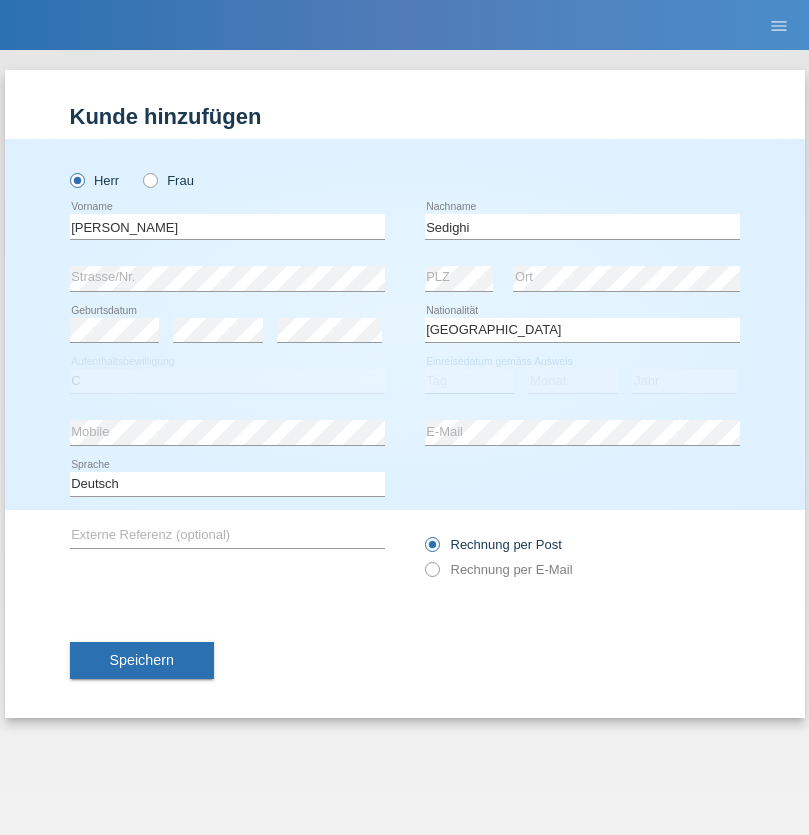 select on "17" 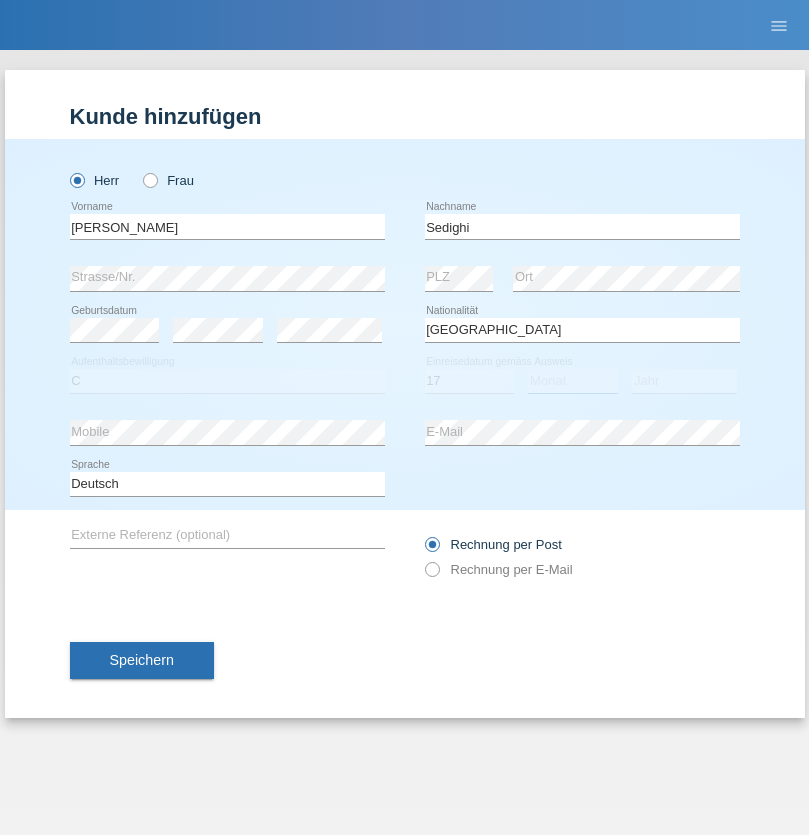 select on "10" 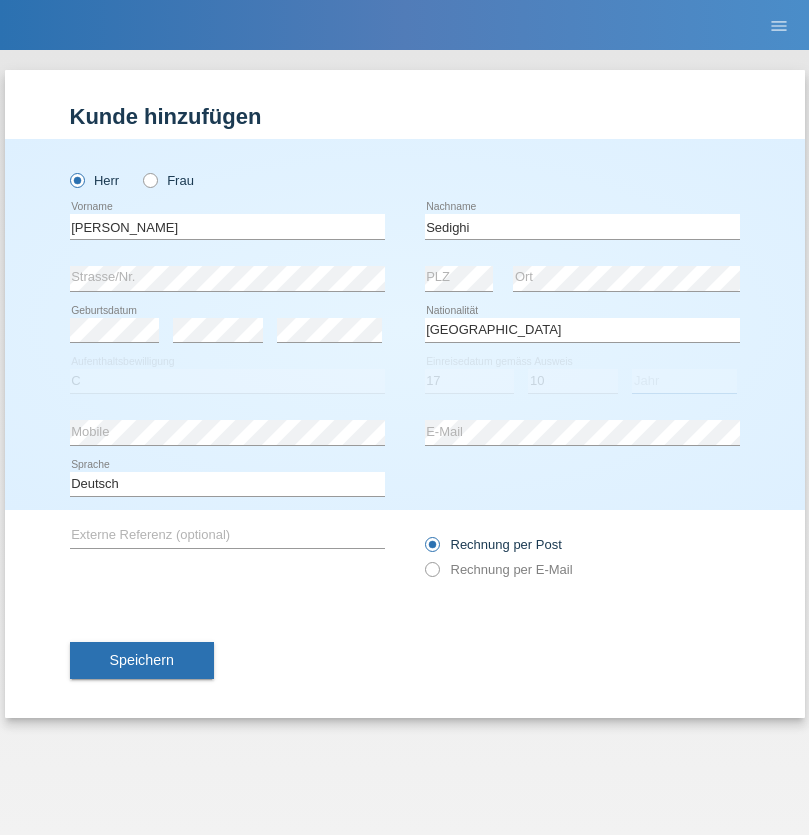 select on "2015" 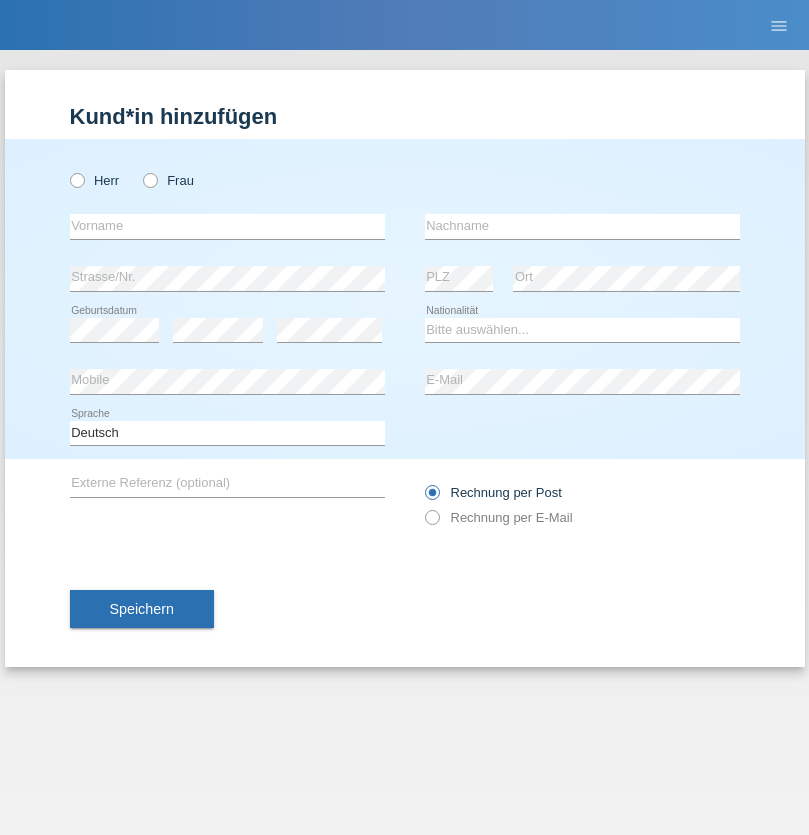 scroll, scrollTop: 0, scrollLeft: 0, axis: both 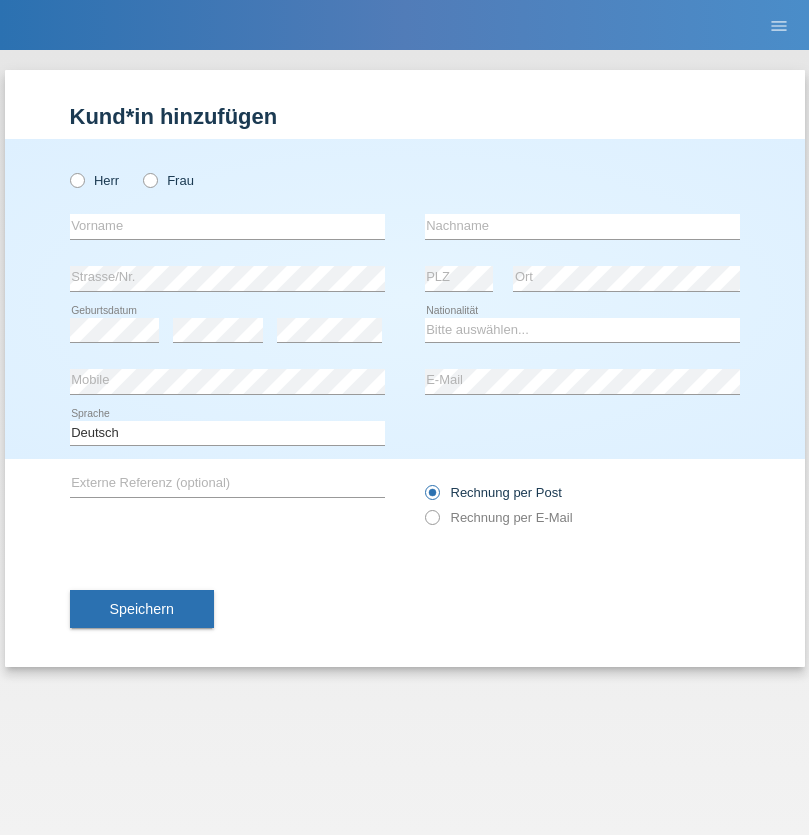 radio on "true" 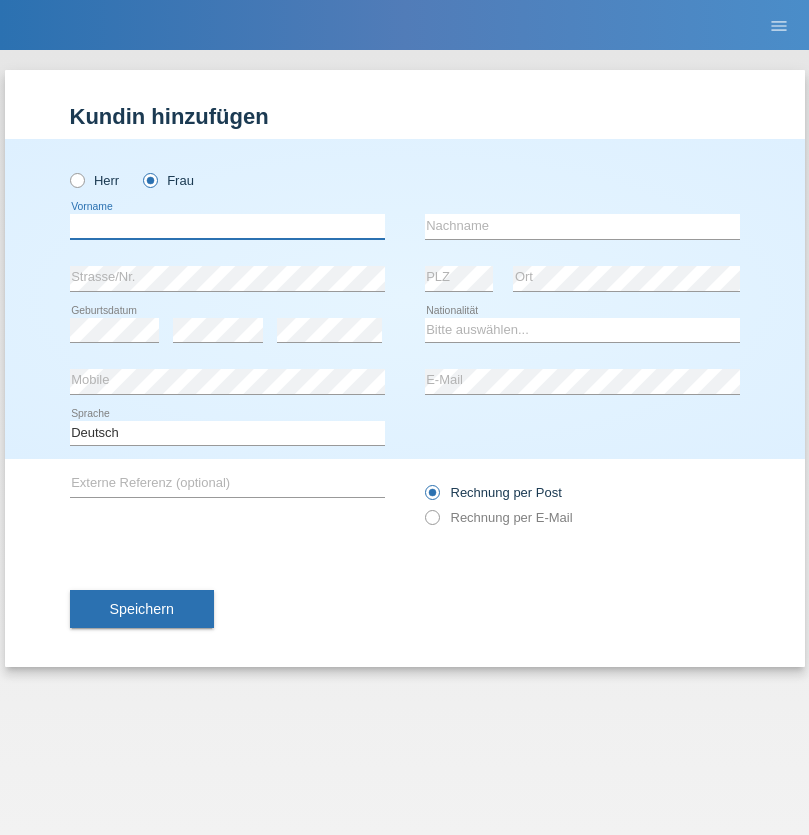 click at bounding box center [227, 226] 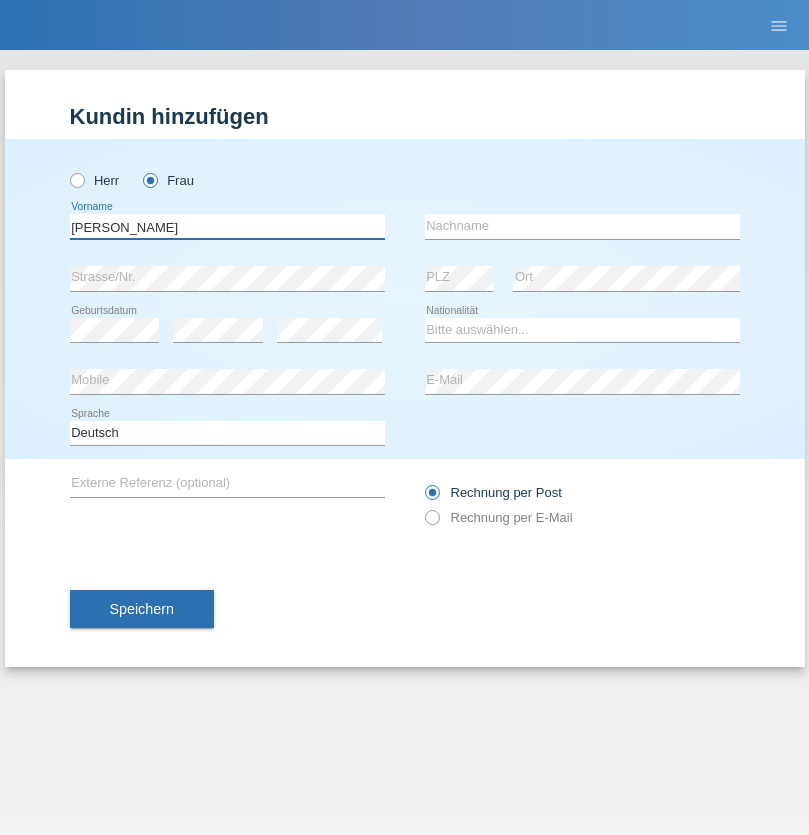 type on "[PERSON_NAME]" 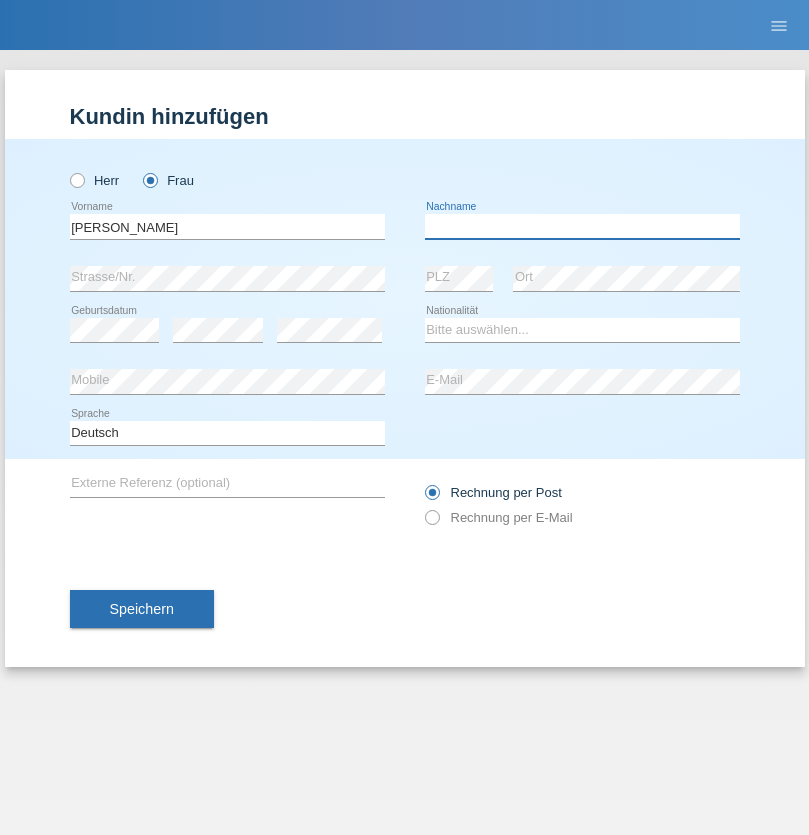 click at bounding box center [582, 226] 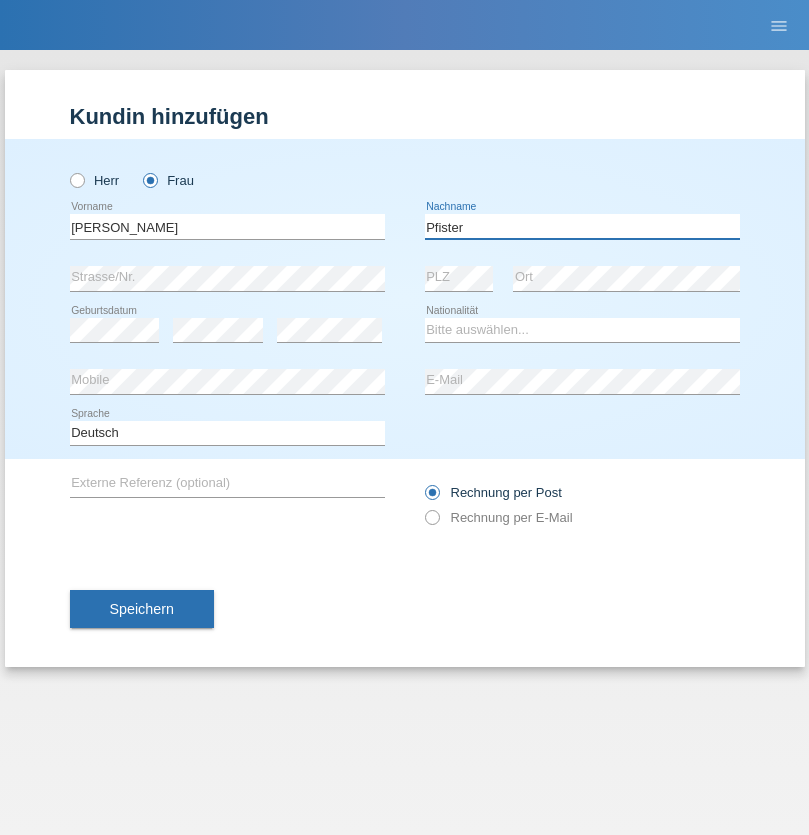 type on "Pfister" 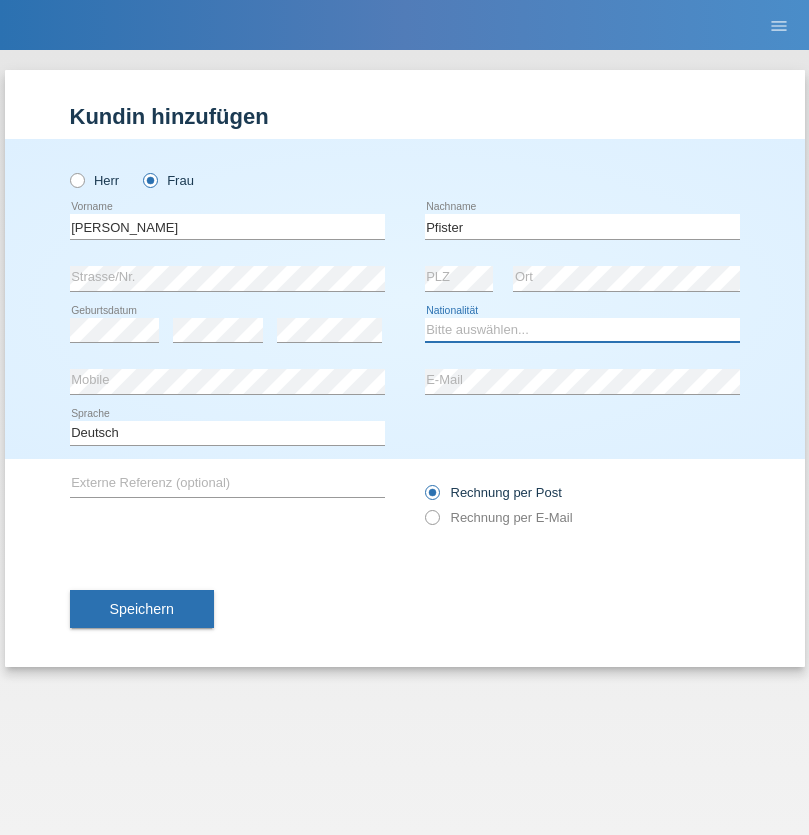 select on "FR" 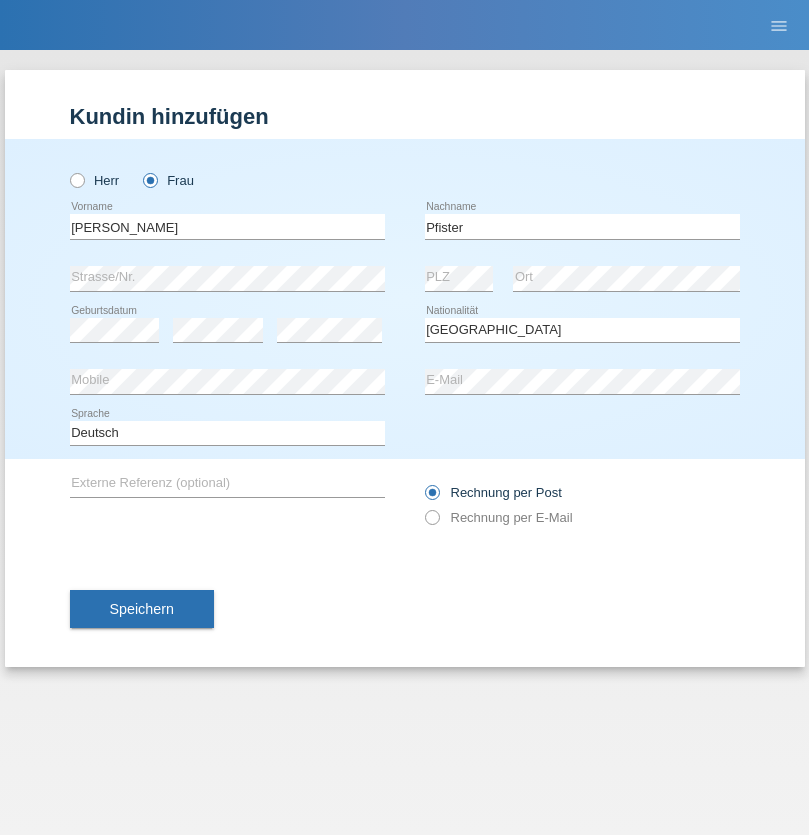 select on "C" 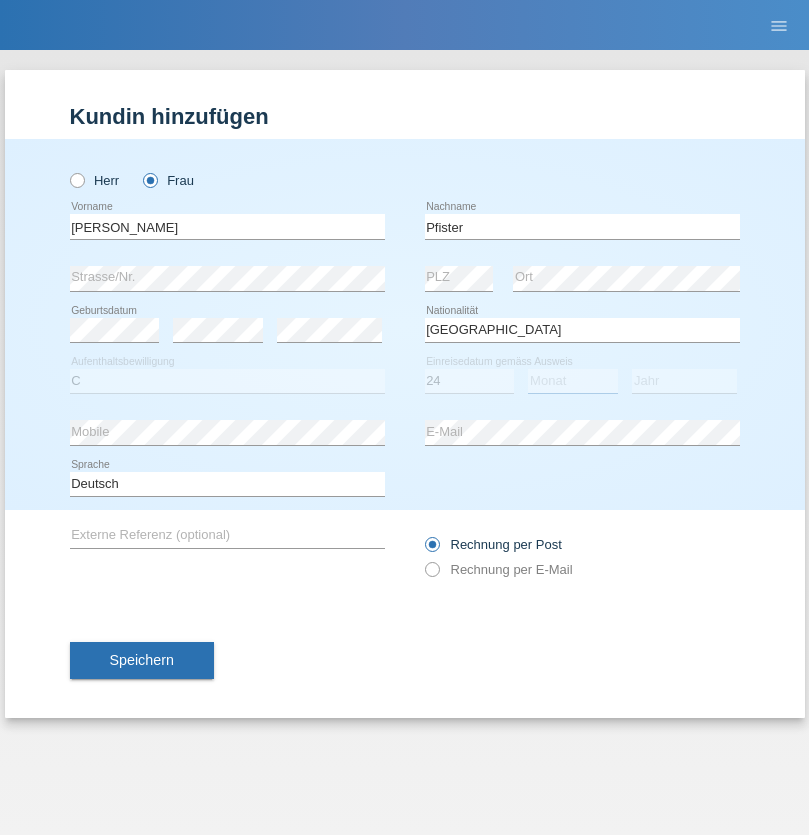 select on "08" 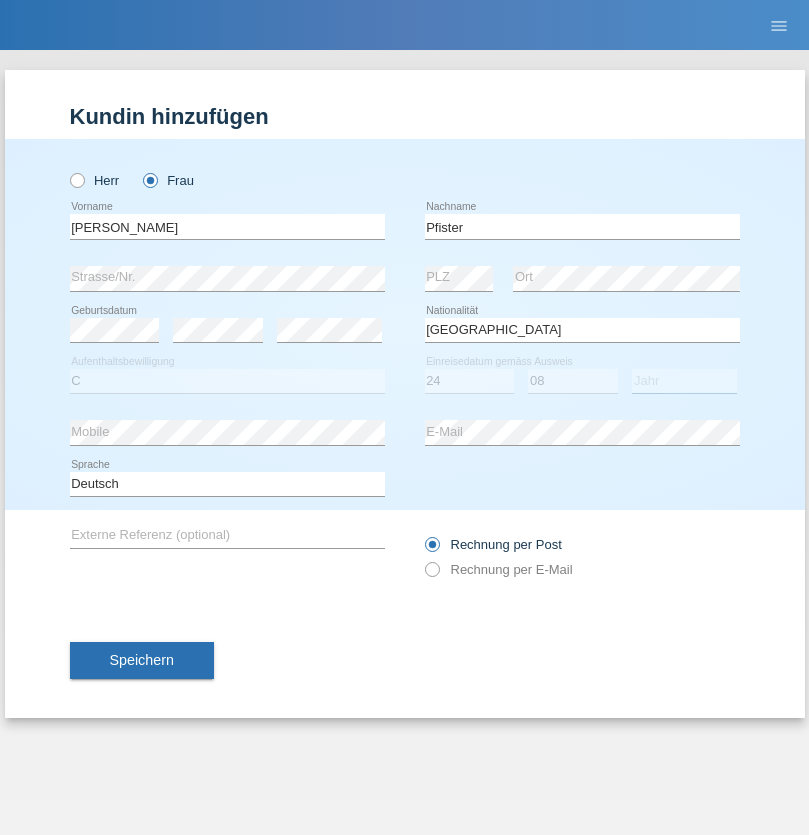 select on "2009" 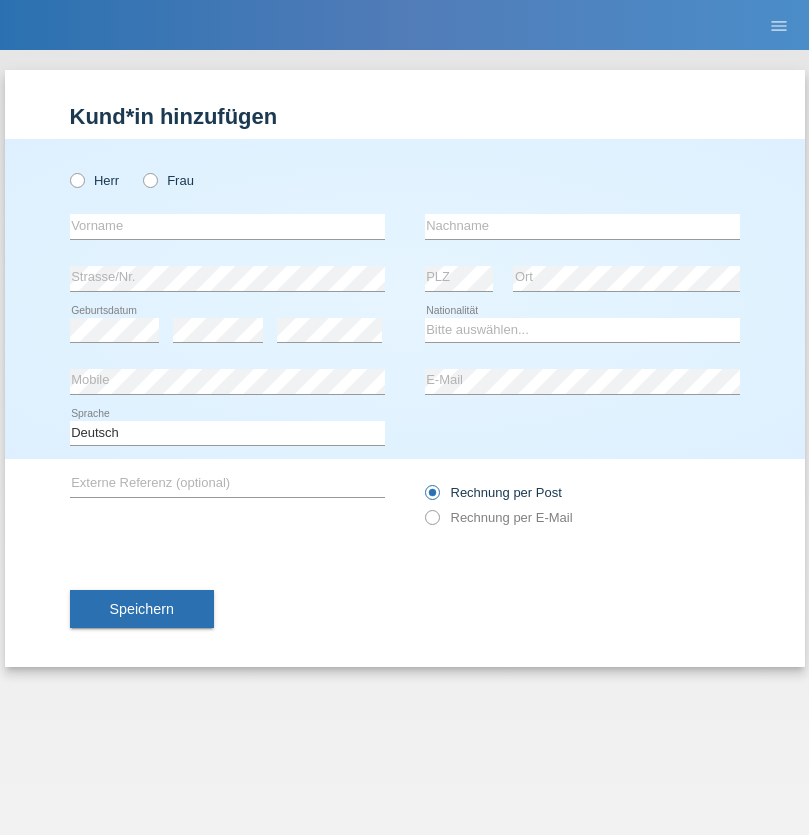 scroll, scrollTop: 0, scrollLeft: 0, axis: both 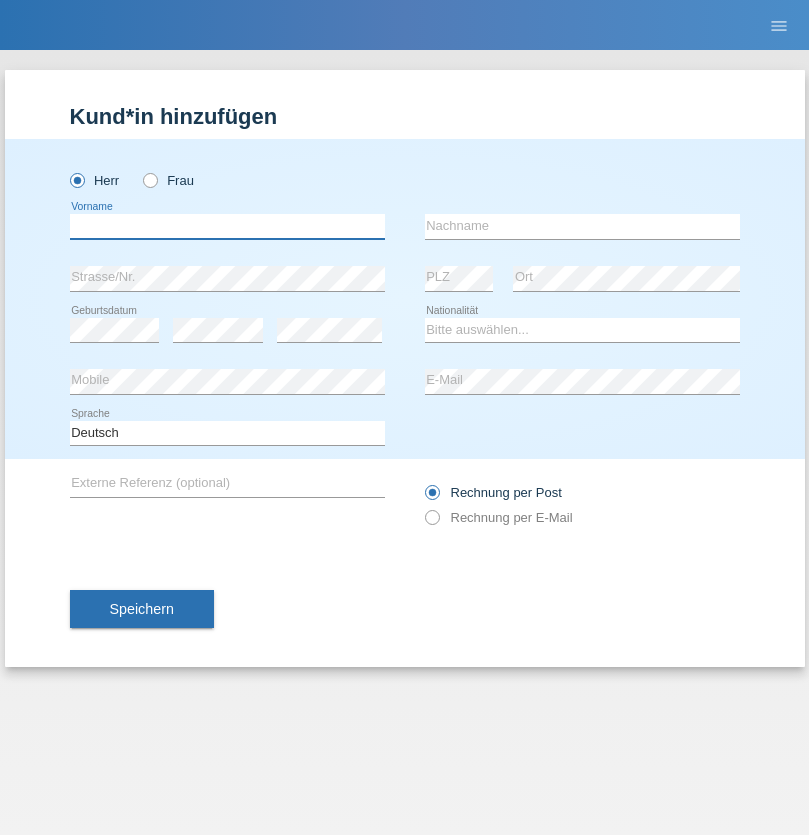 click at bounding box center (227, 226) 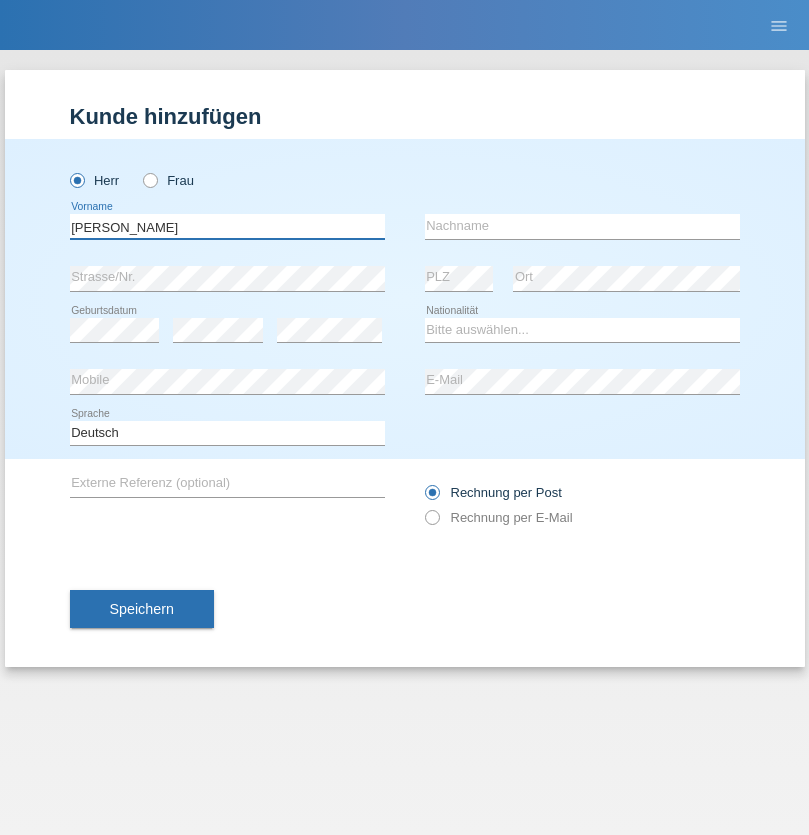 type on "[PERSON_NAME]" 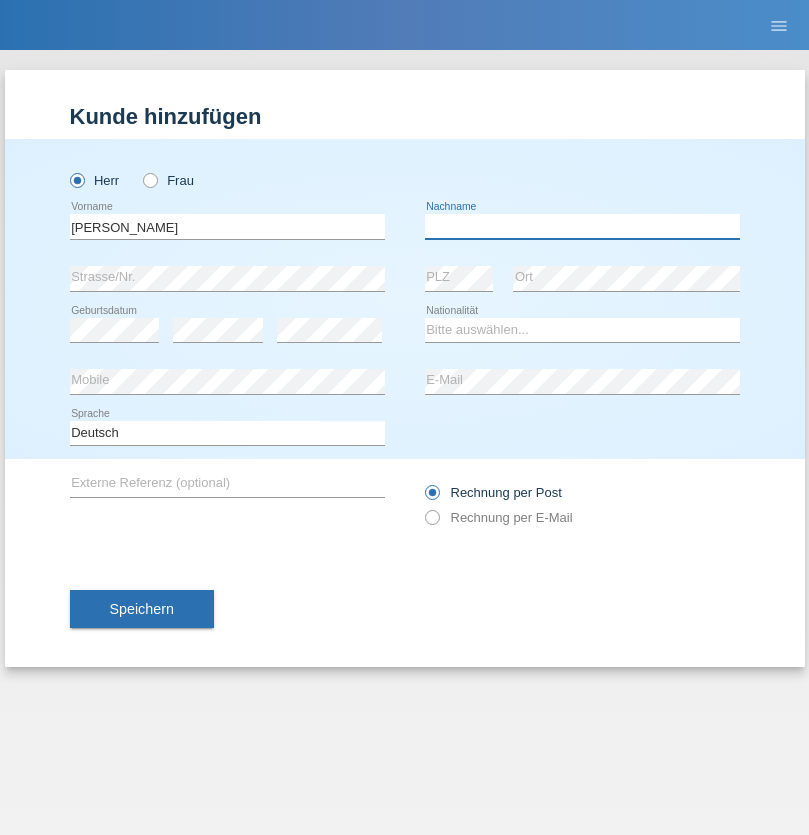 click at bounding box center [582, 226] 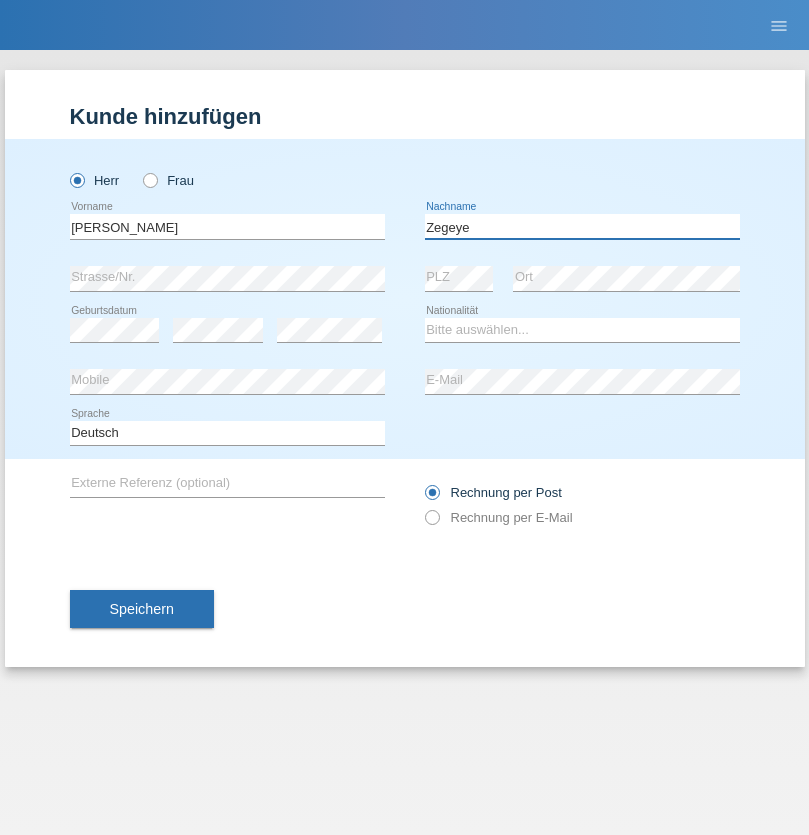 type on "Zegeye" 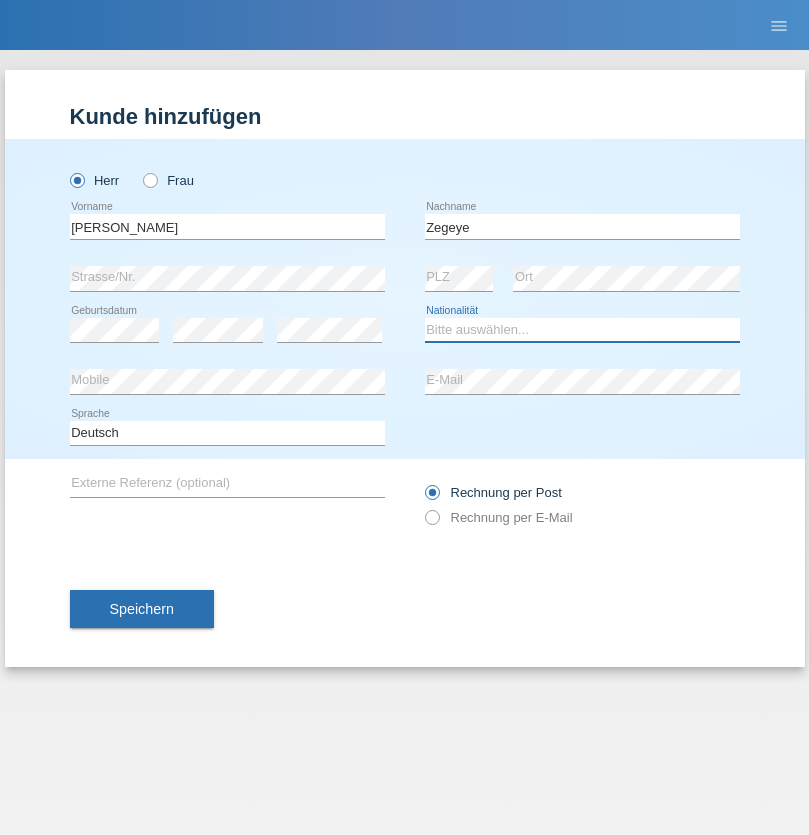 select on "CH" 